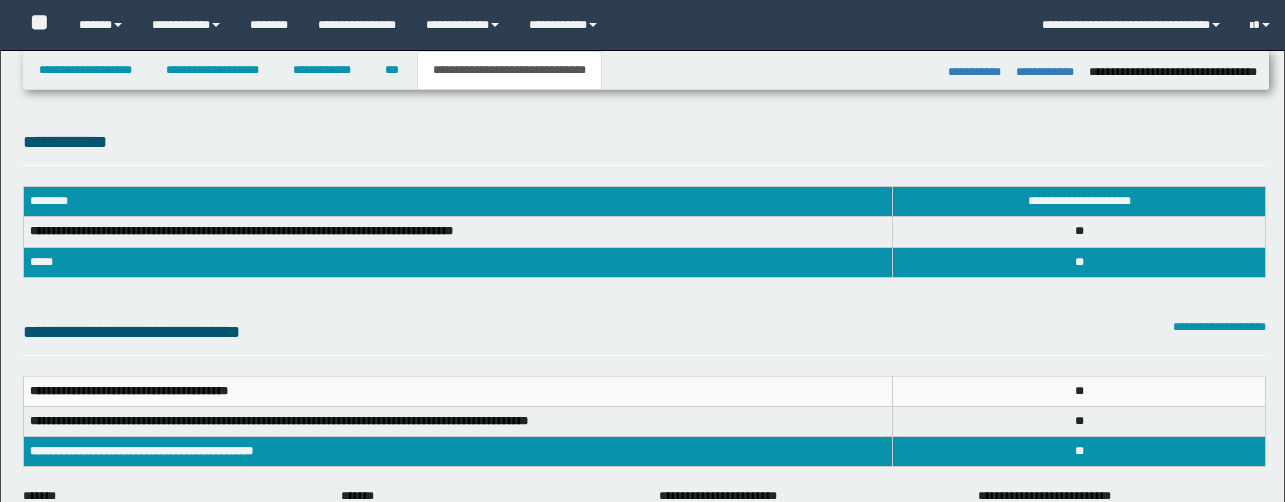 select on "*" 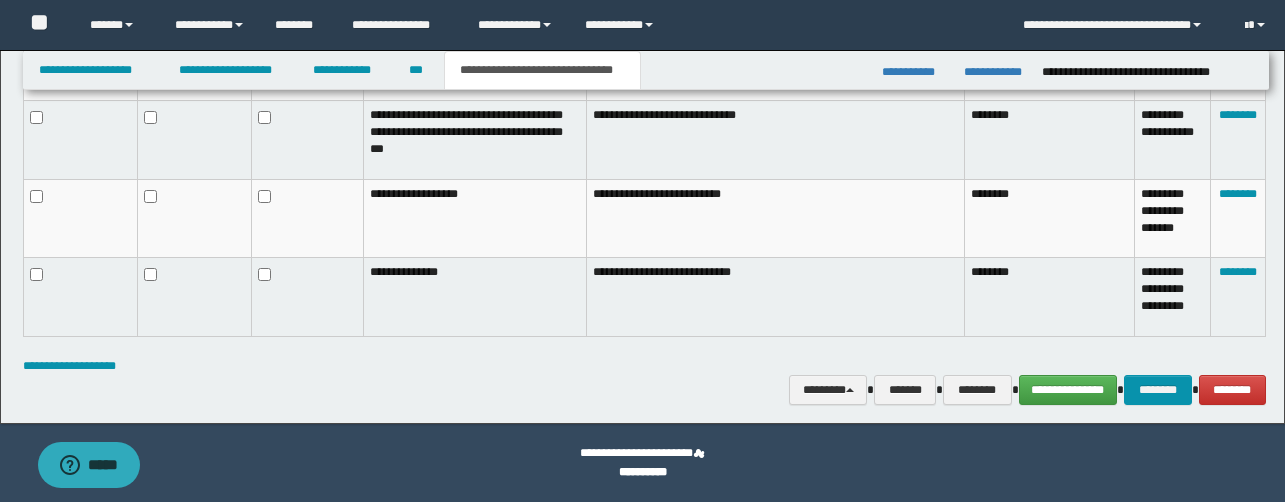 scroll, scrollTop: 0, scrollLeft: 0, axis: both 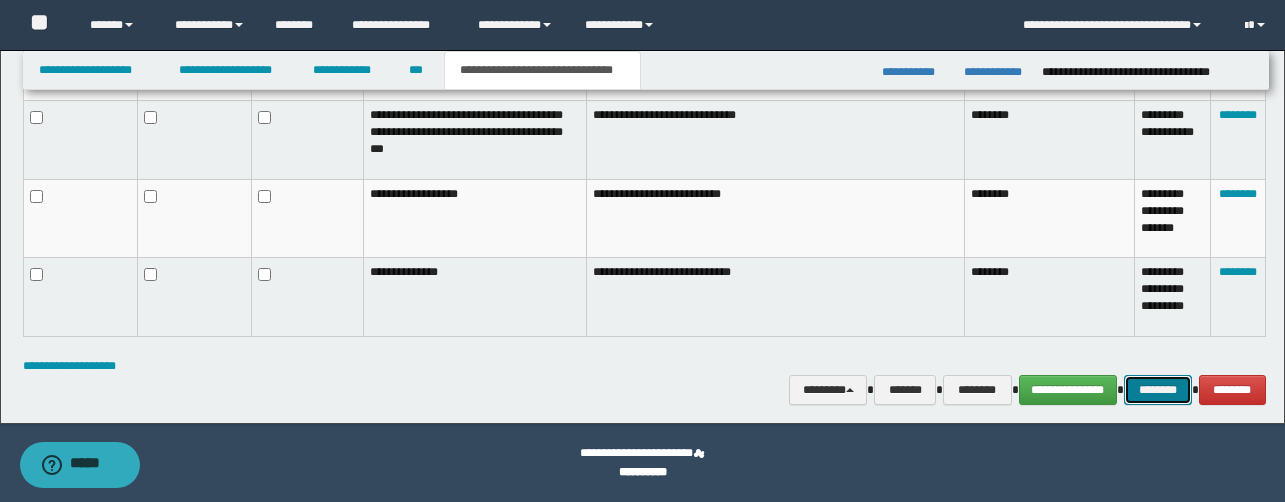 click on "********" at bounding box center [1158, 390] 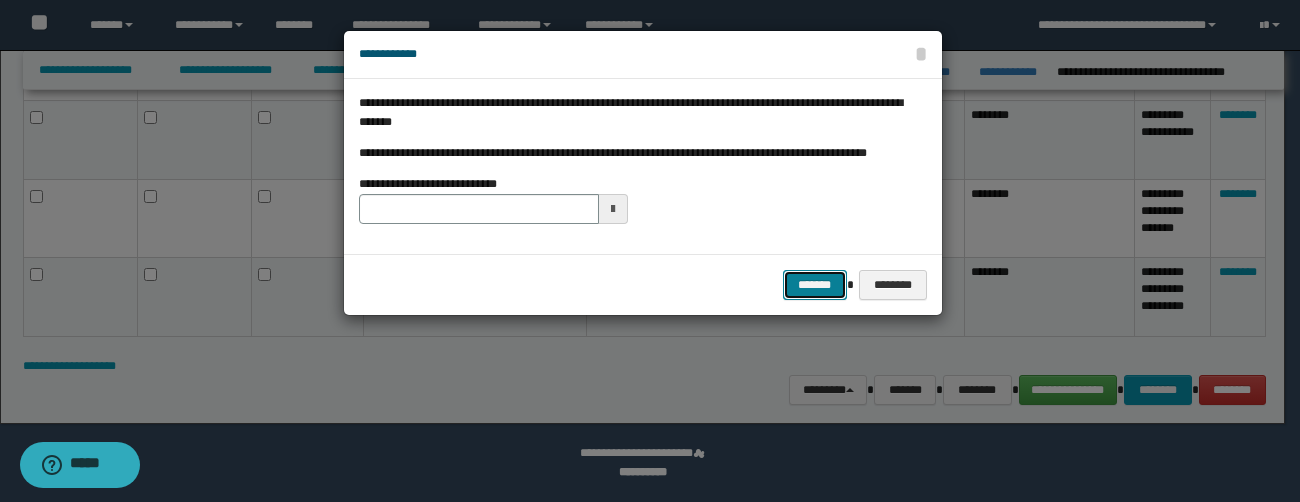 click on "*******" at bounding box center [815, 285] 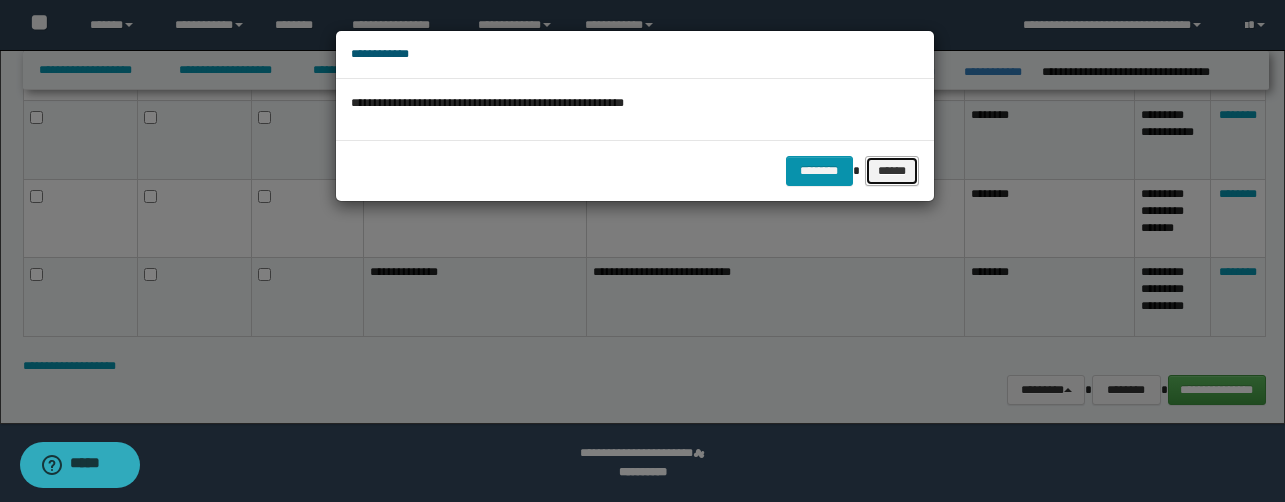 click on "******" at bounding box center (892, 171) 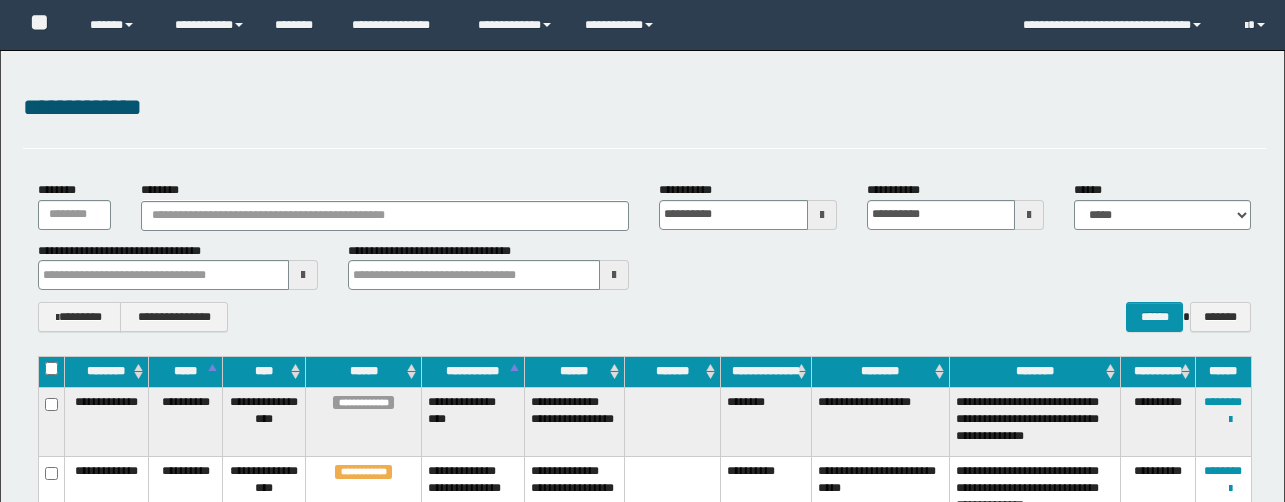scroll, scrollTop: 206, scrollLeft: 0, axis: vertical 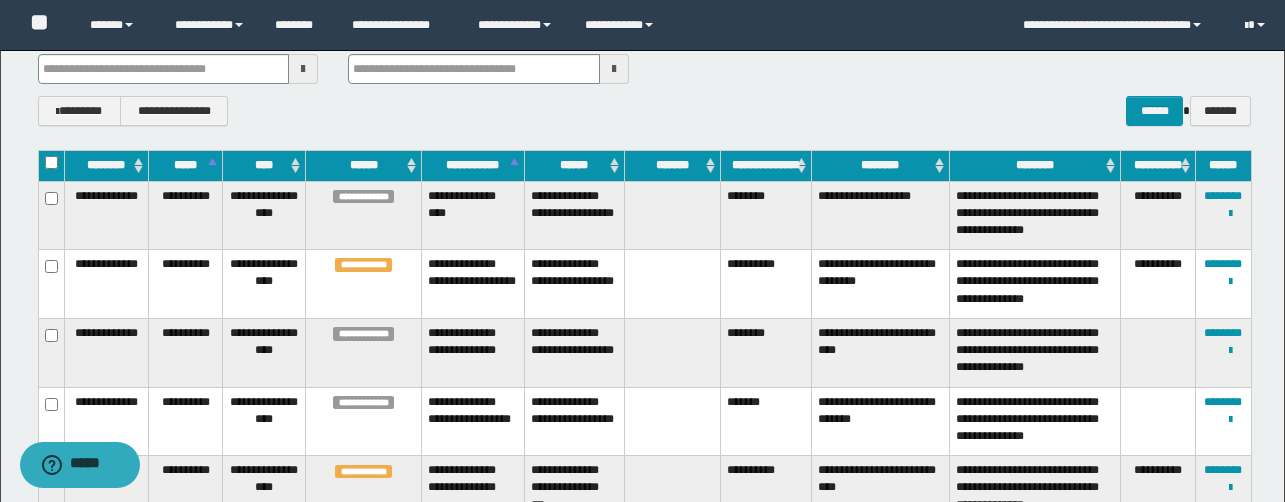 click on "**********" at bounding box center [766, 284] 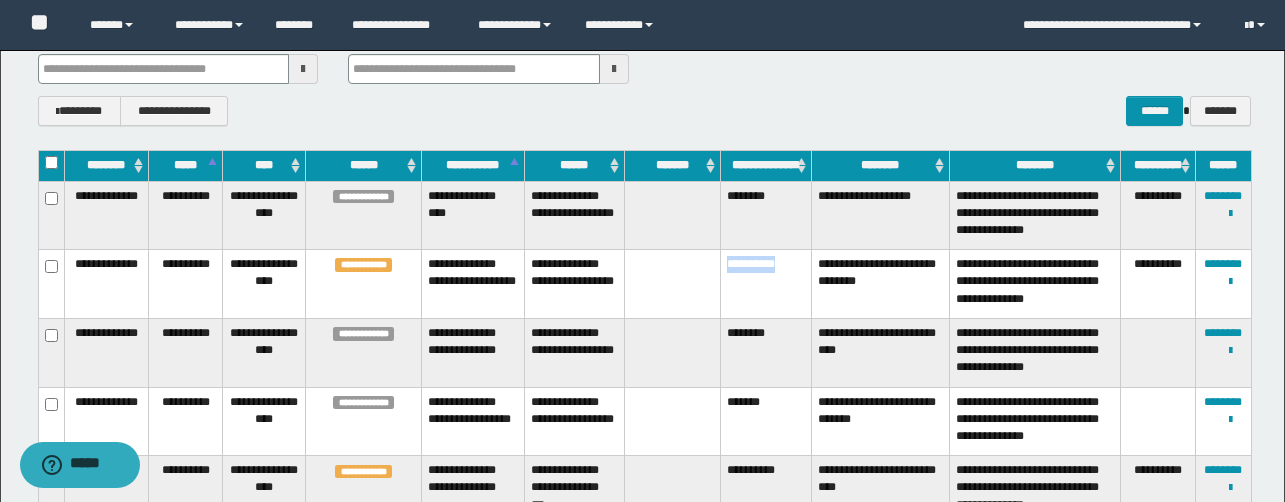 click on "**********" at bounding box center [766, 284] 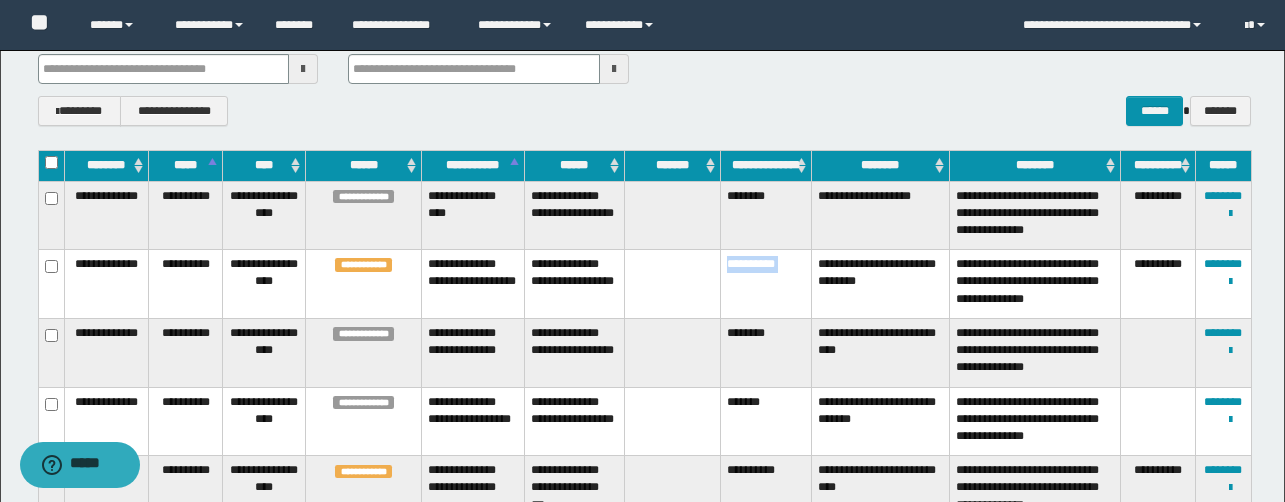 click on "**********" at bounding box center (766, 284) 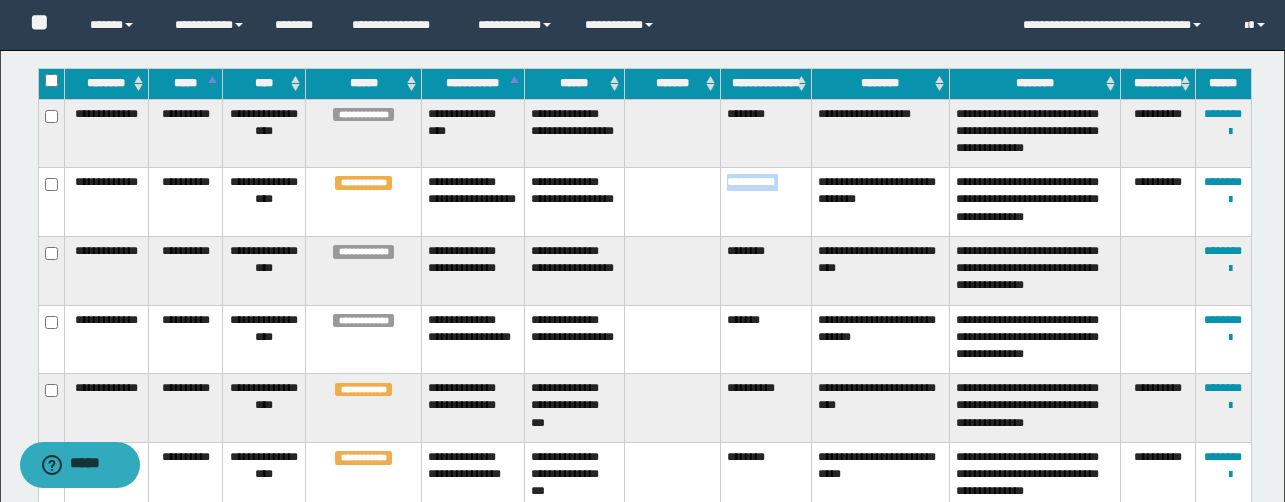 scroll, scrollTop: 273, scrollLeft: 0, axis: vertical 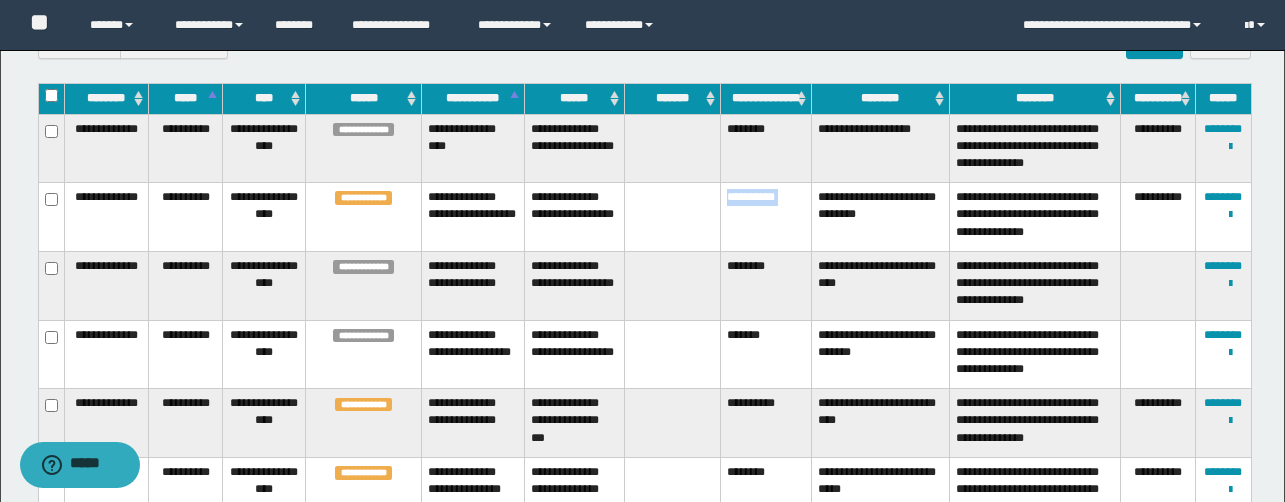 copy on "**********" 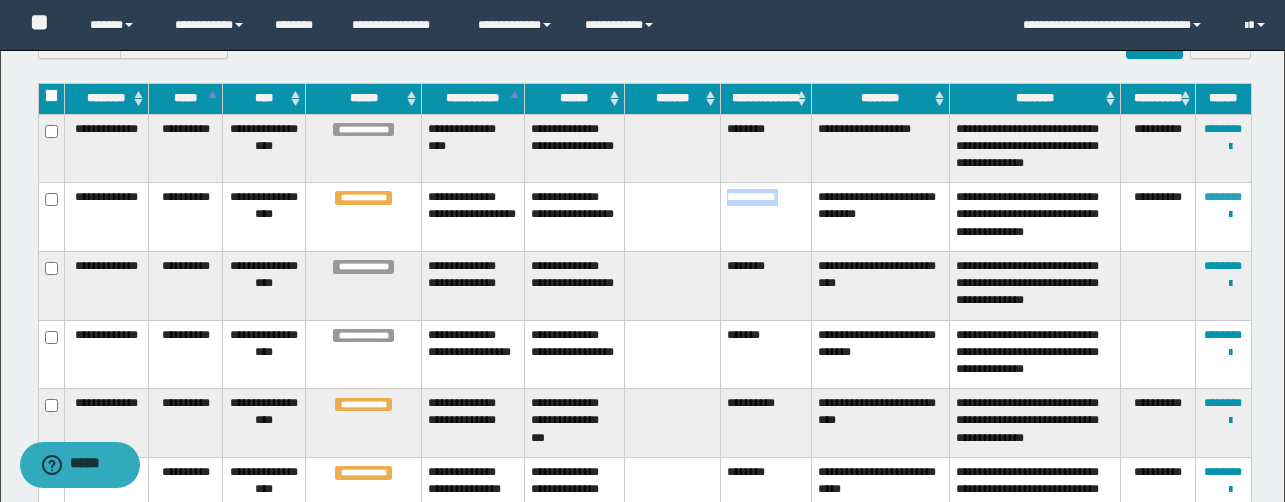 click on "********" at bounding box center (1223, 197) 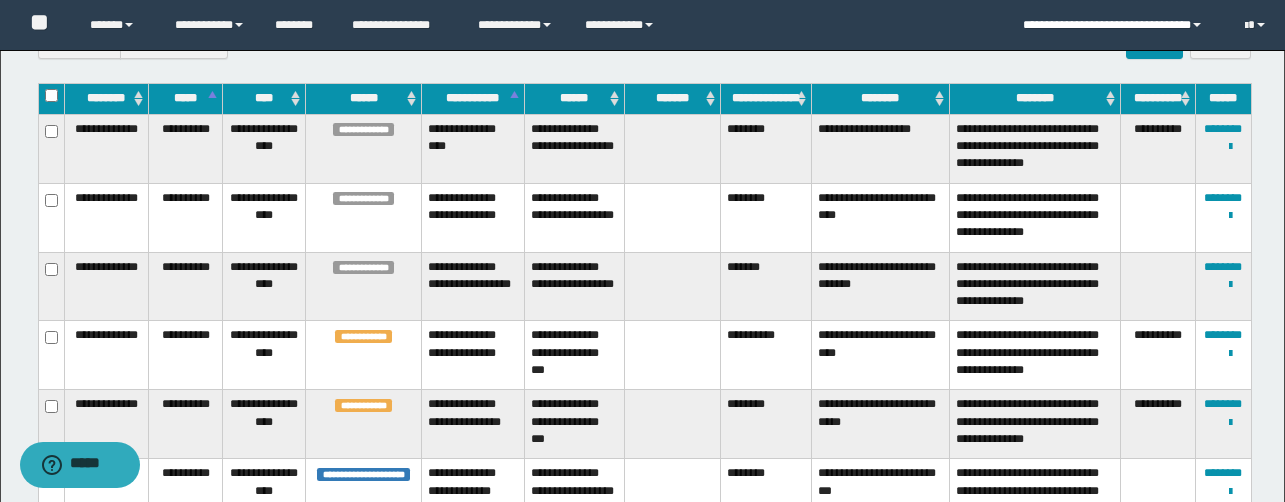 click on "**********" at bounding box center (1118, 25) 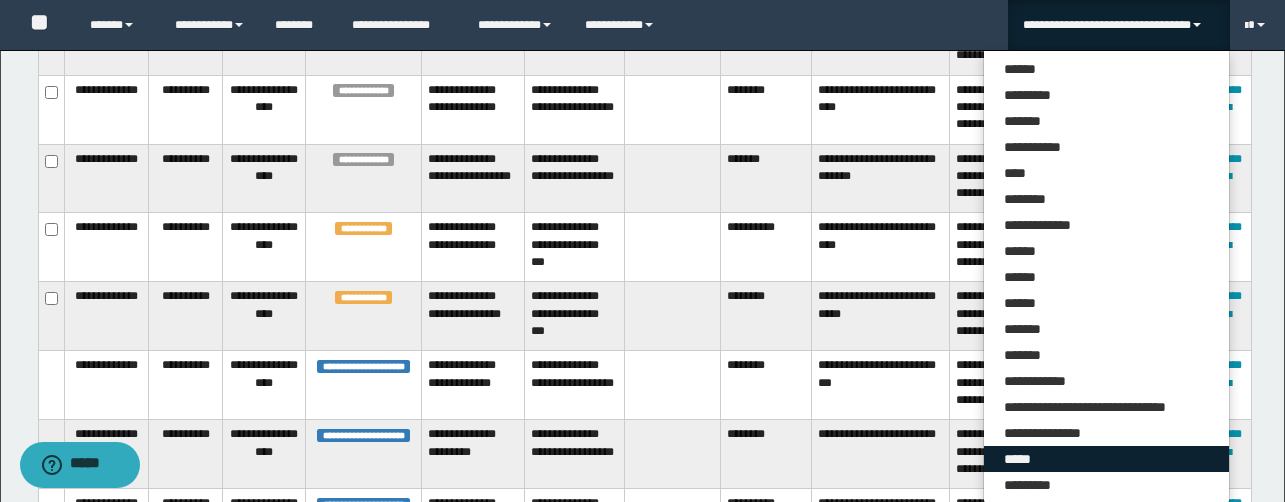 scroll, scrollTop: 382, scrollLeft: 0, axis: vertical 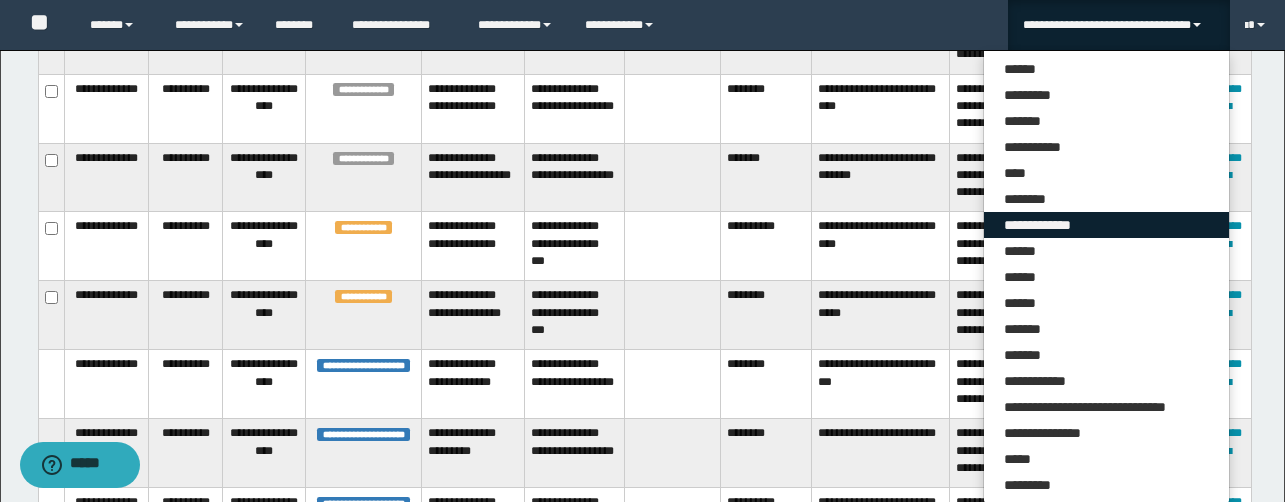 click on "**********" at bounding box center (1106, 225) 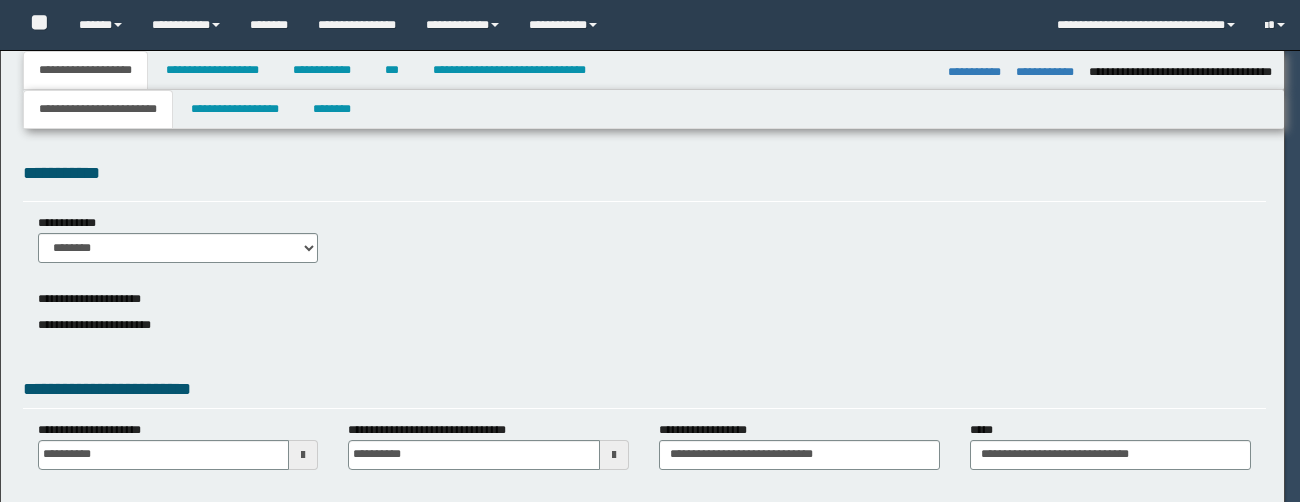 select on "*" 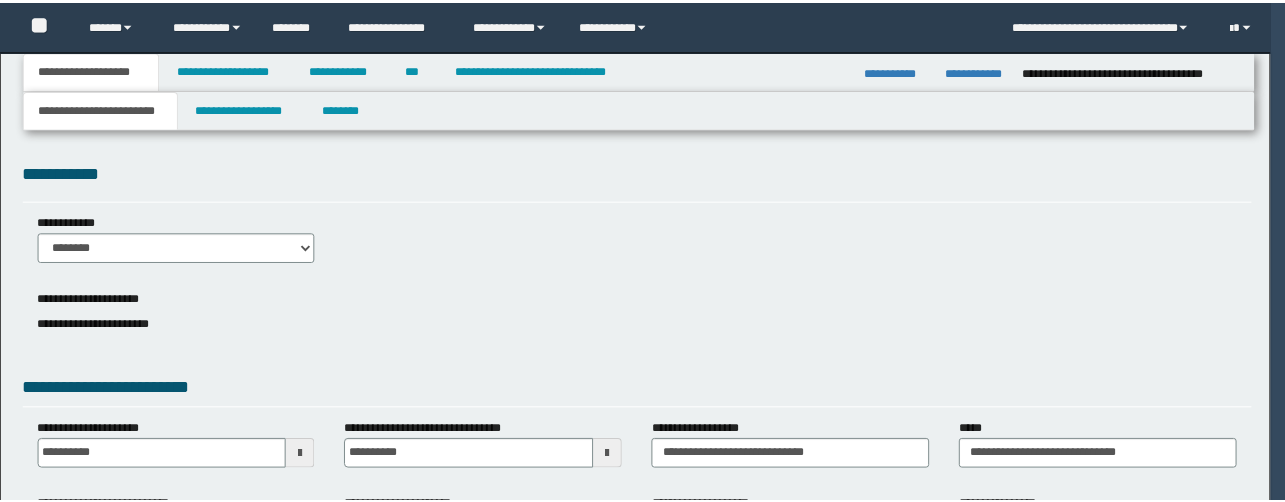 scroll, scrollTop: 0, scrollLeft: 0, axis: both 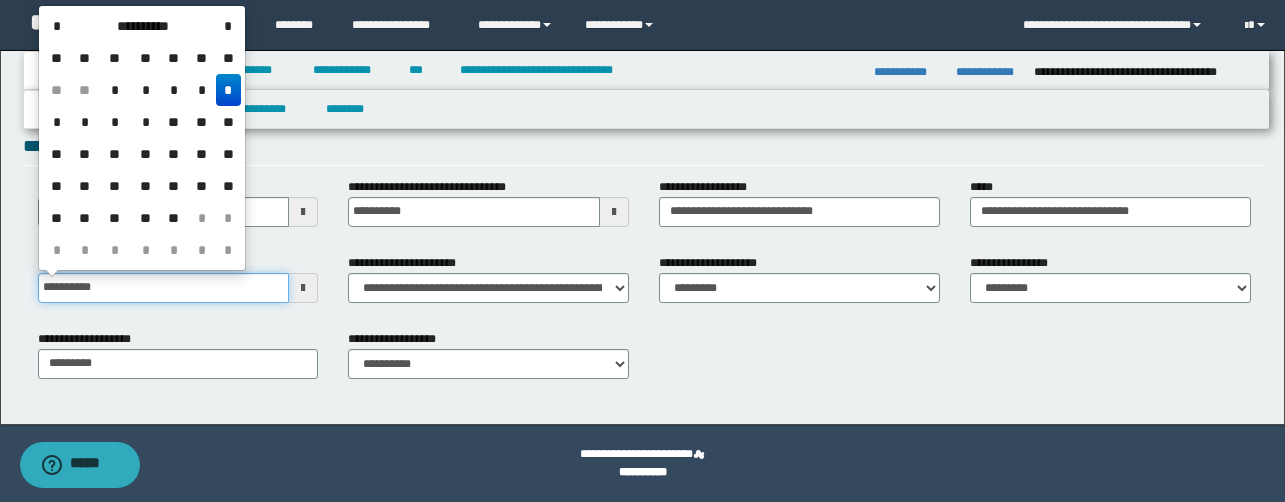 click on "**********" at bounding box center [164, 288] 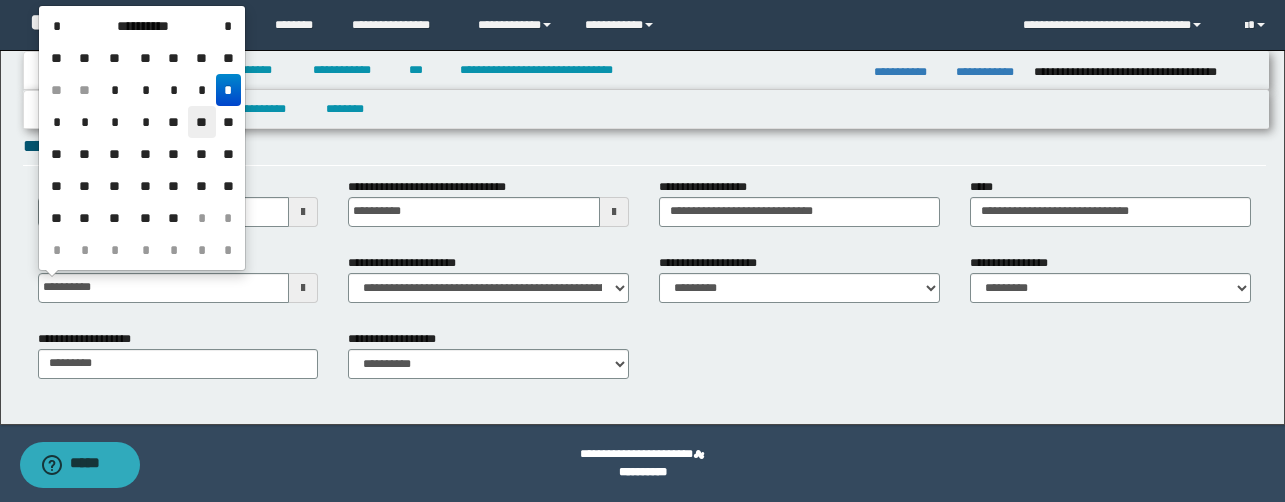 click on "**" at bounding box center [202, 122] 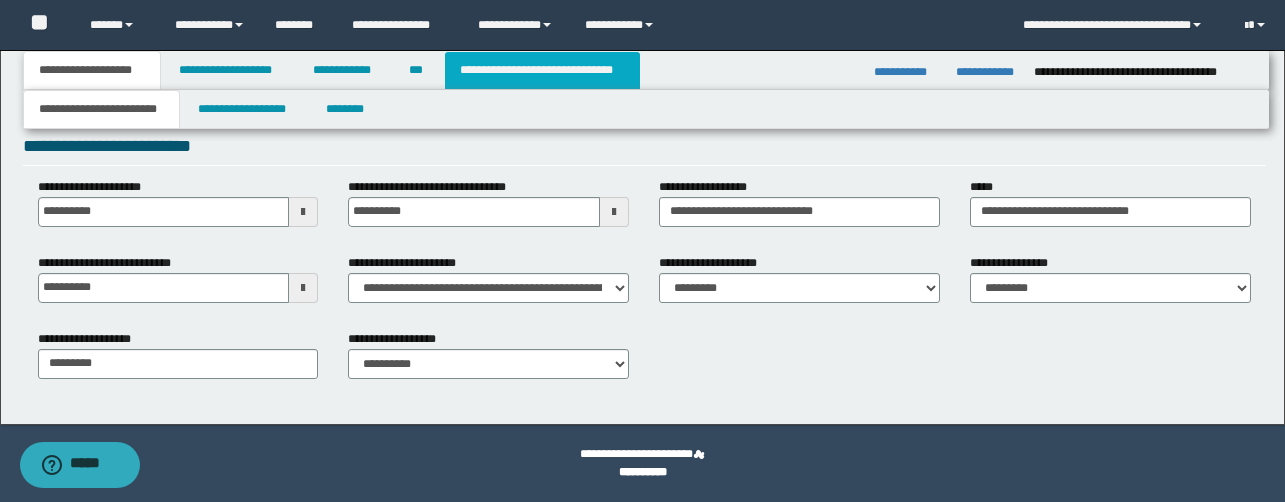 click on "**********" at bounding box center (542, 70) 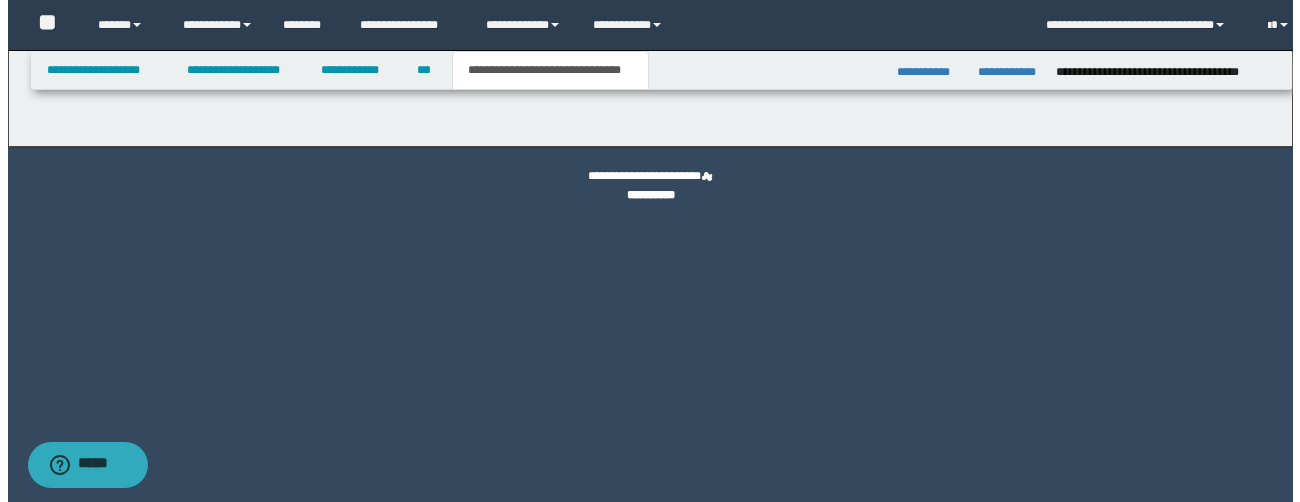 scroll, scrollTop: 0, scrollLeft: 0, axis: both 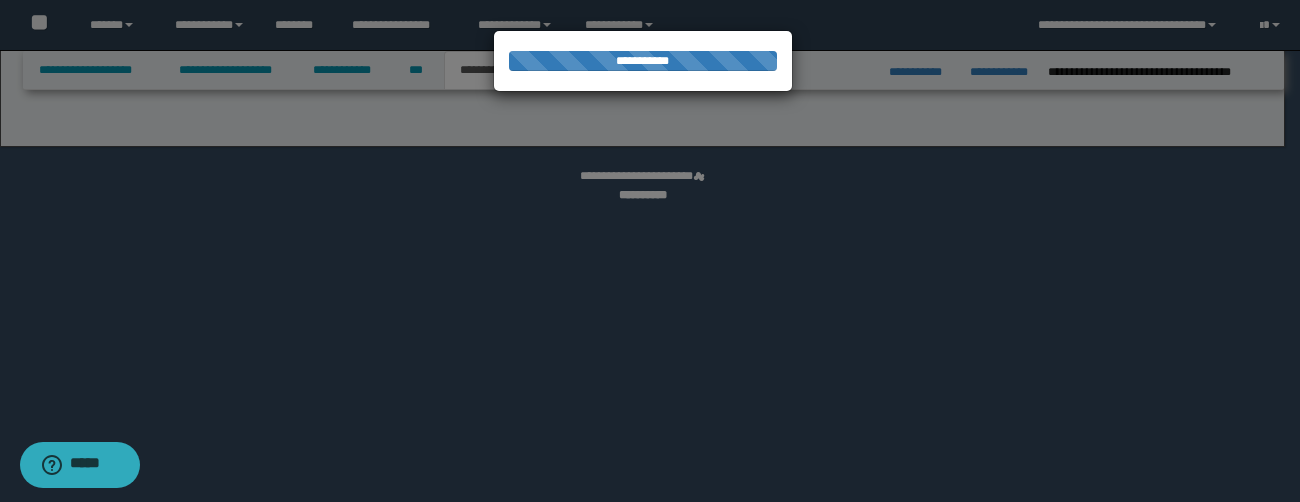 select on "*" 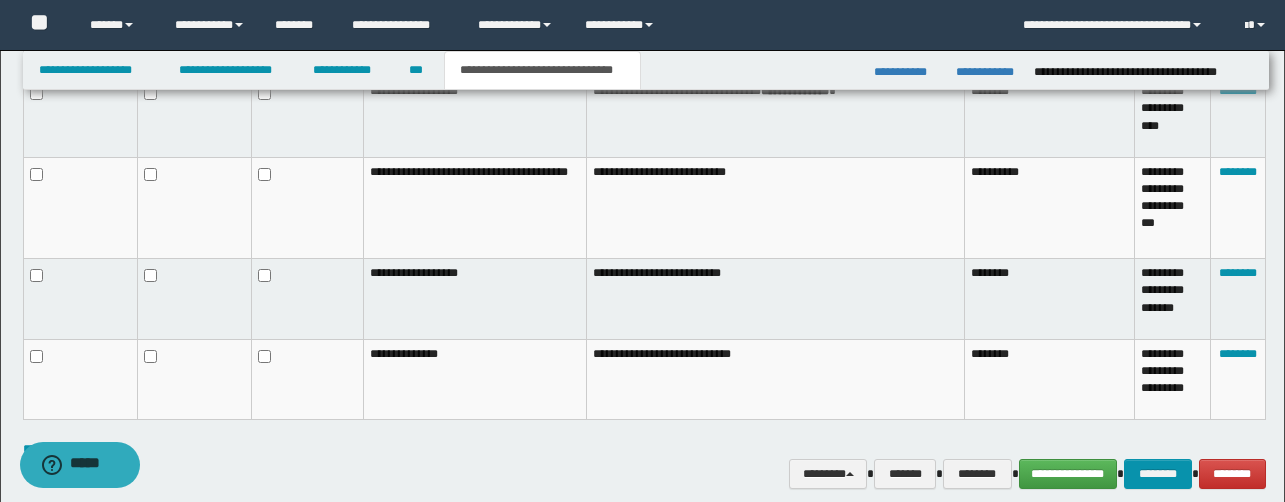 scroll, scrollTop: 1448, scrollLeft: 0, axis: vertical 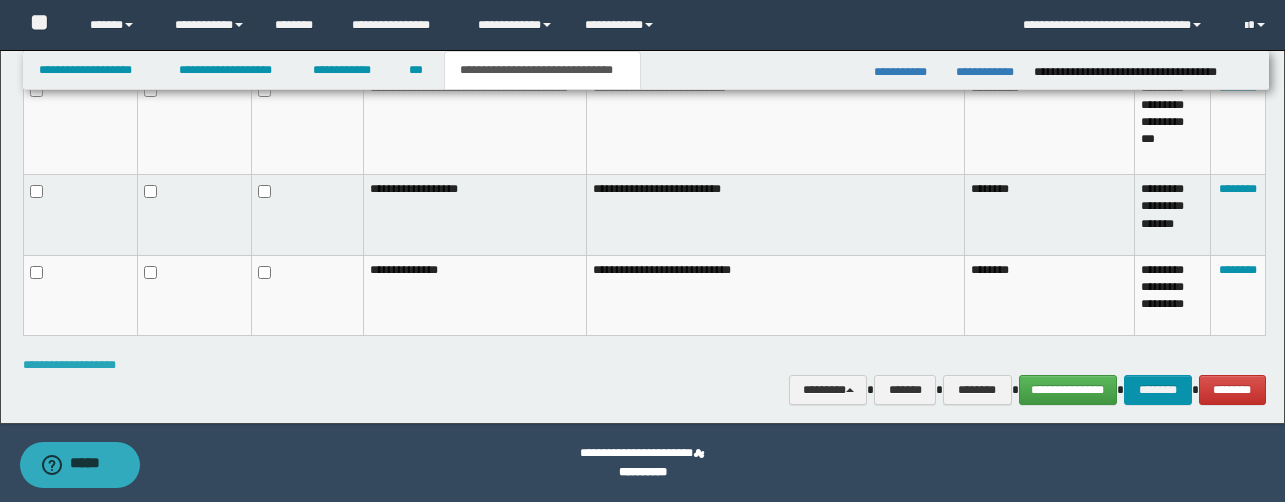 click on "**********" at bounding box center (69, 365) 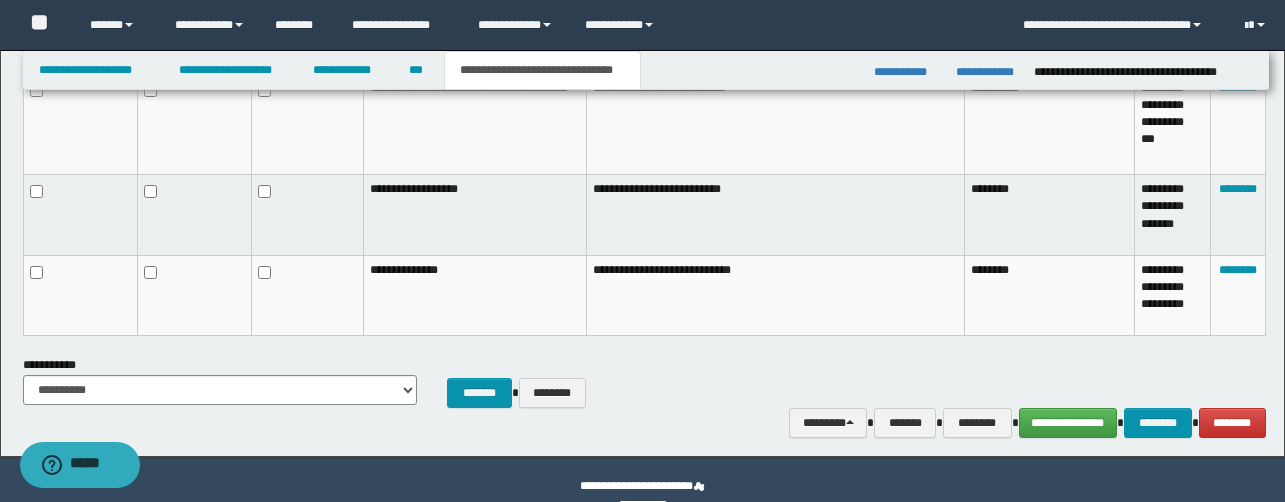 click on "**********" at bounding box center (644, 382) 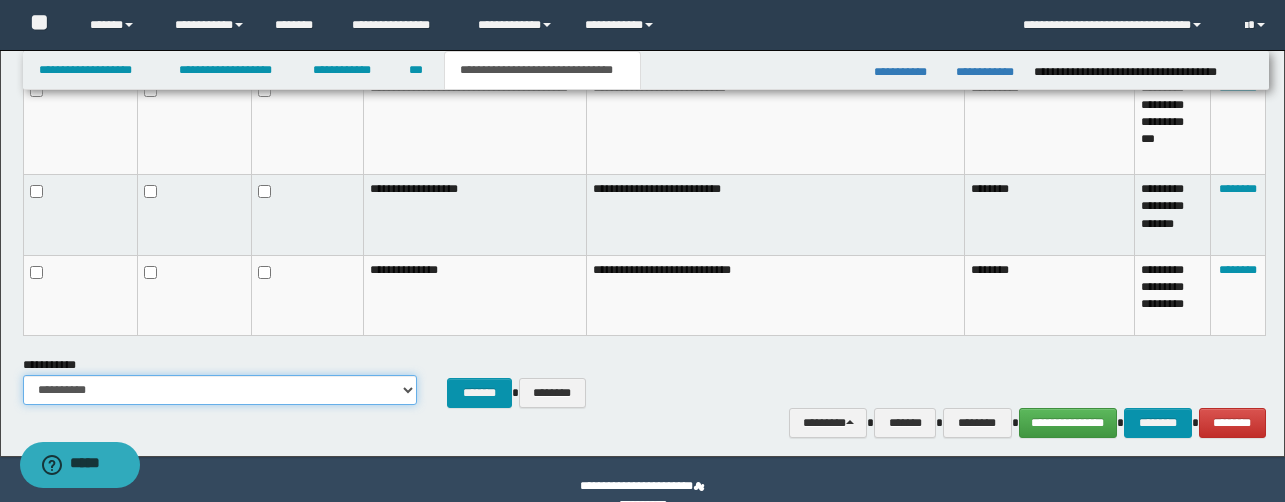 click on "**********" at bounding box center [220, 390] 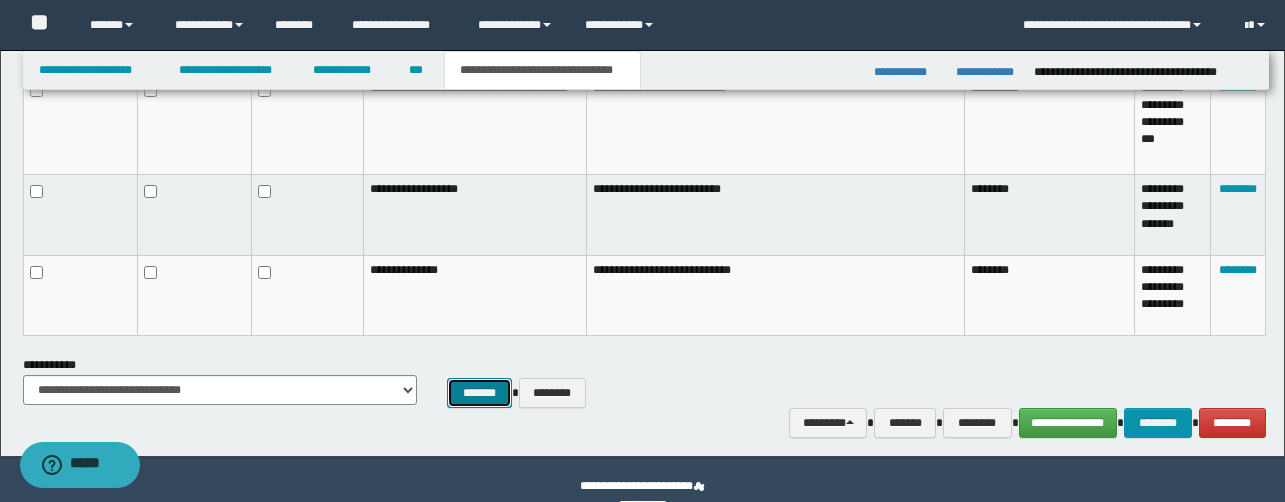 click on "*******" at bounding box center [479, 393] 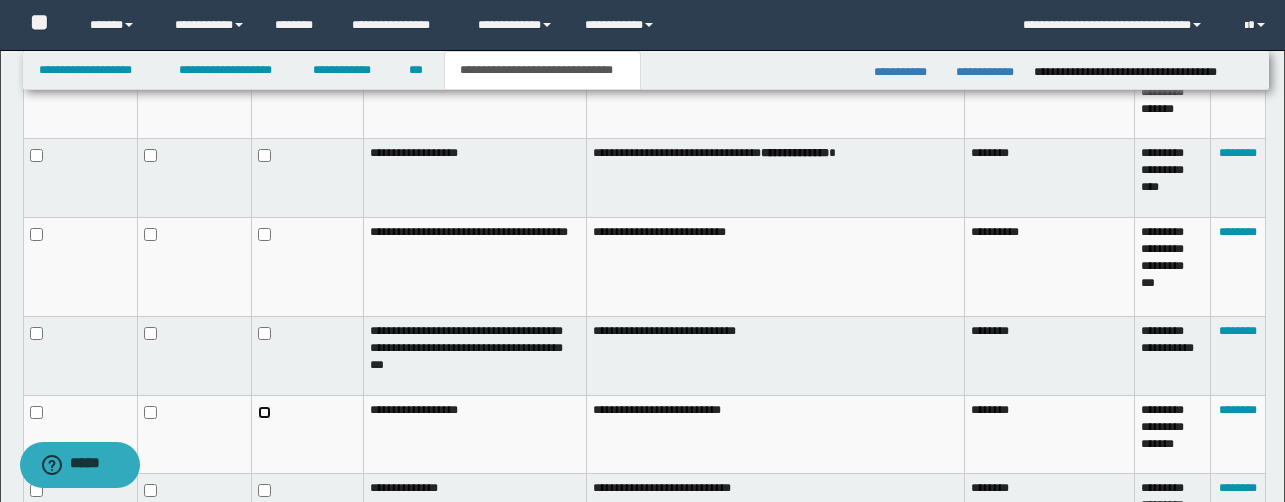 scroll, scrollTop: 1295, scrollLeft: 0, axis: vertical 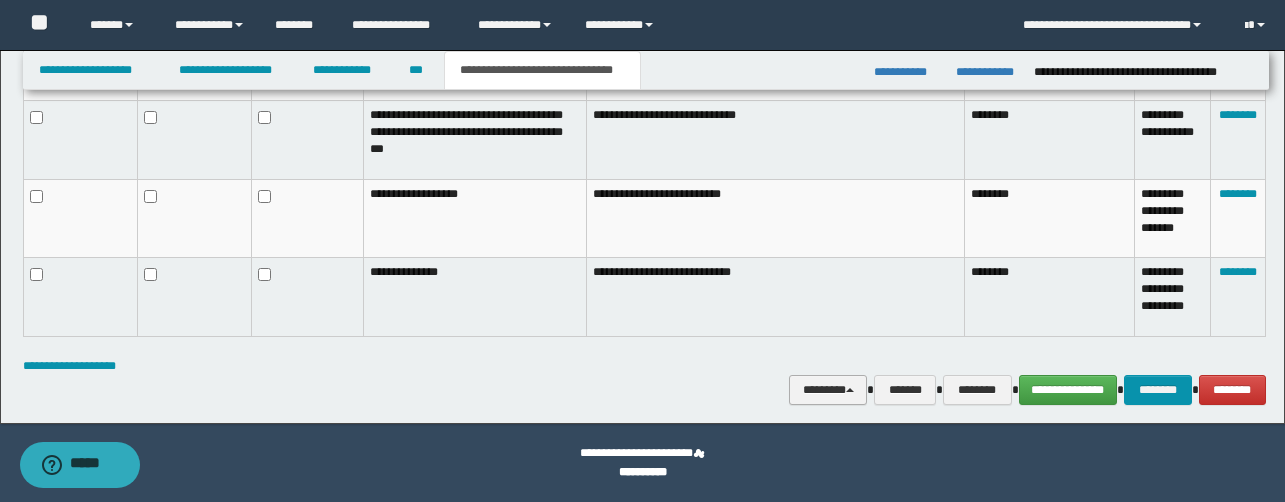 click on "********" at bounding box center [828, 390] 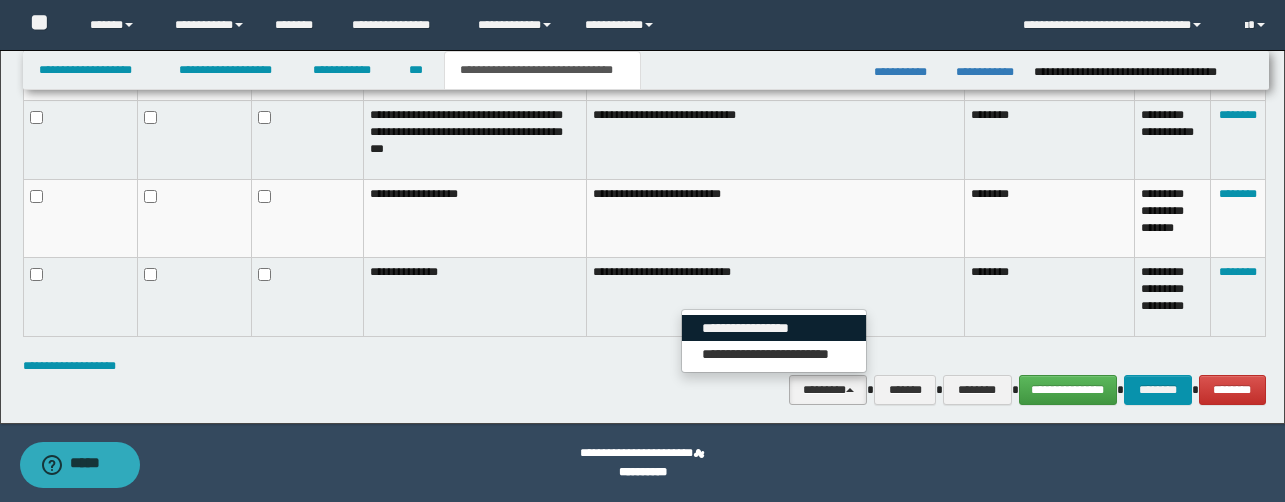 click on "**********" at bounding box center (774, 328) 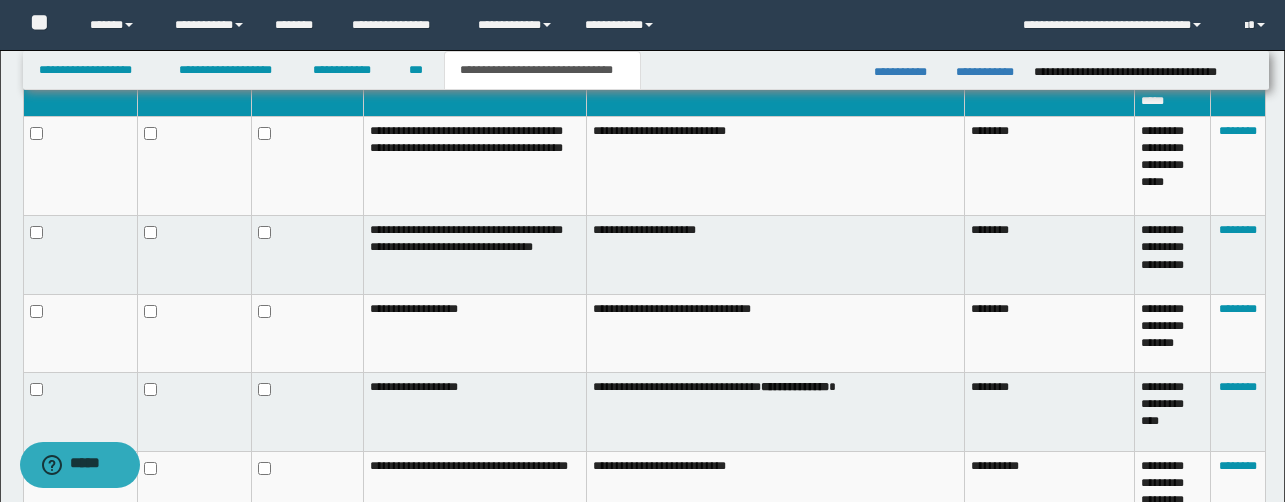 scroll, scrollTop: 1512, scrollLeft: 0, axis: vertical 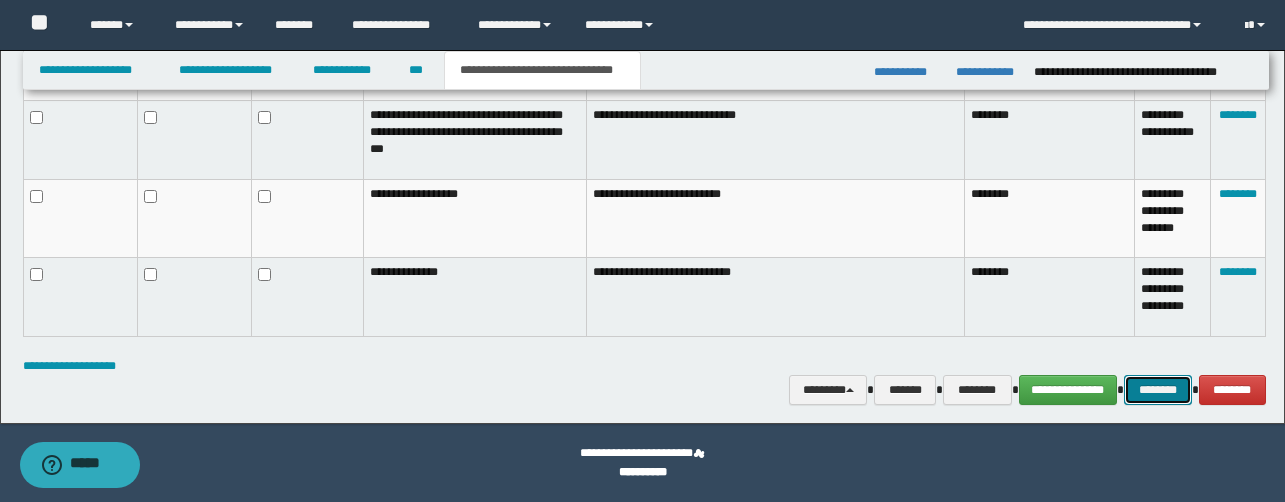 click on "********" at bounding box center (1158, 390) 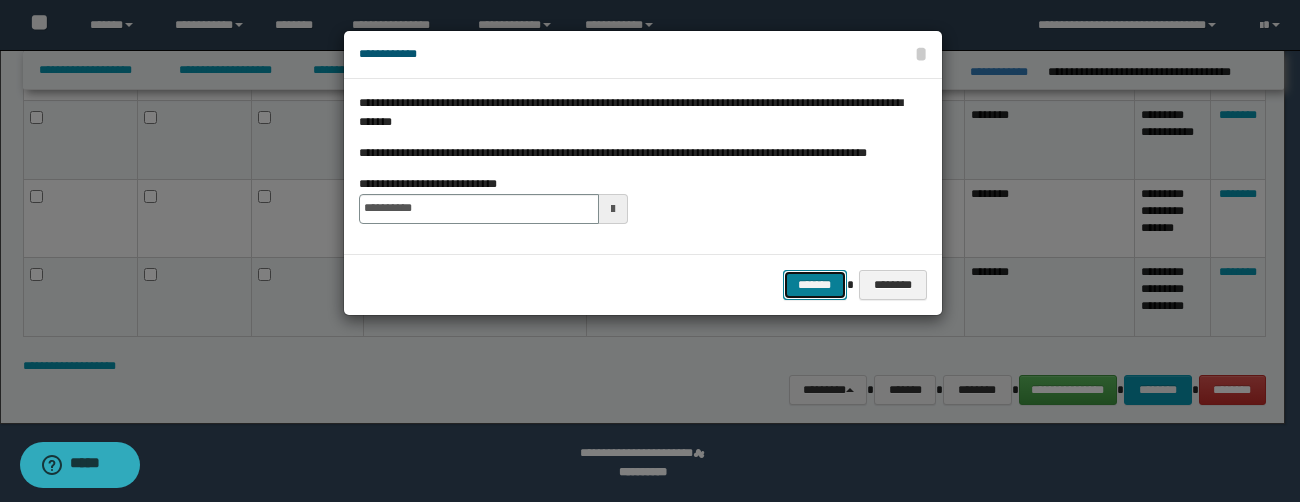 click on "*******" at bounding box center (815, 285) 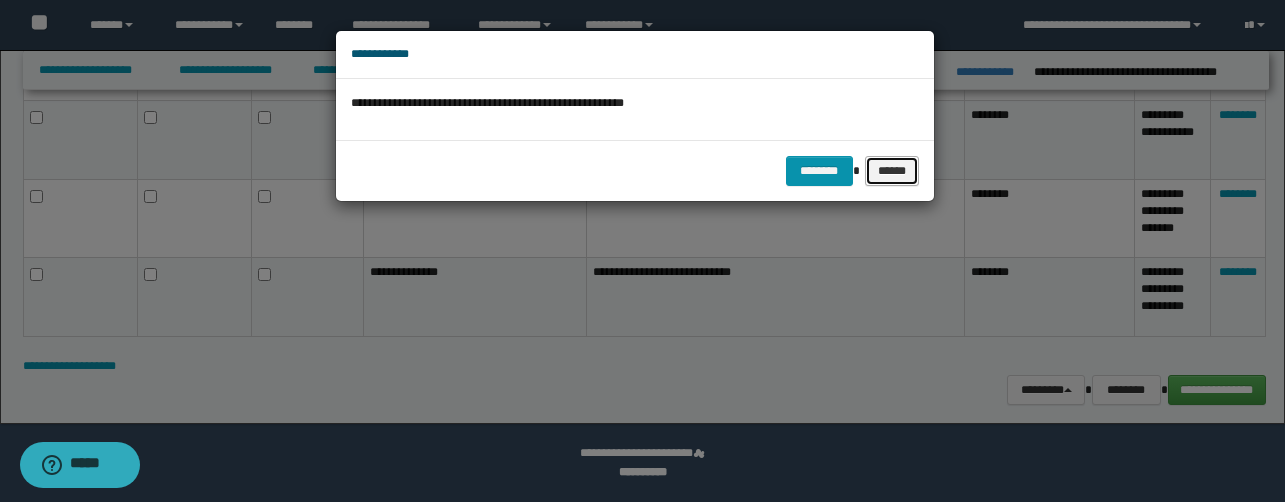 click on "******" at bounding box center [892, 171] 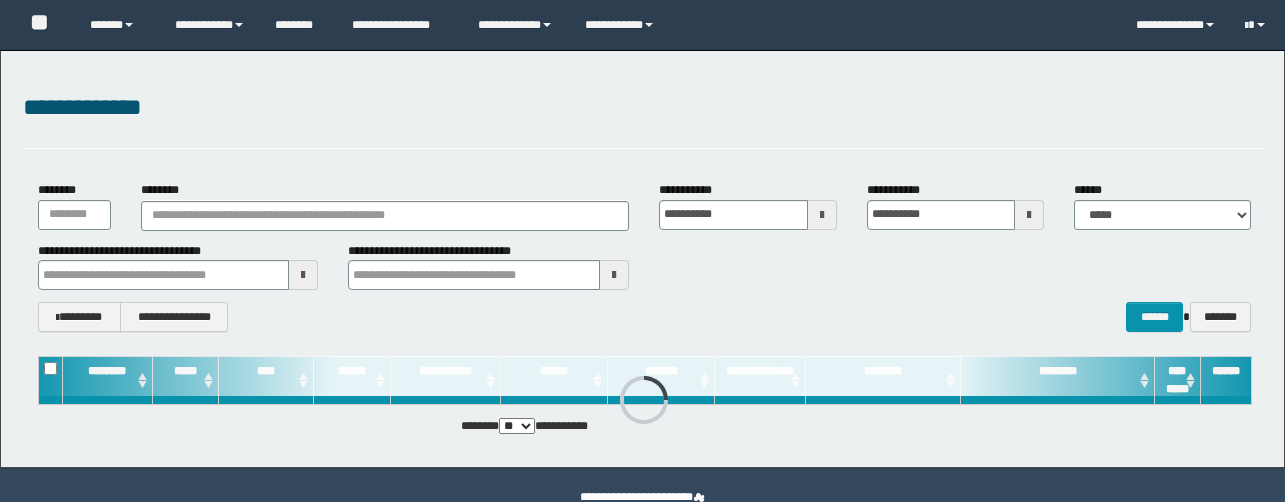 scroll, scrollTop: 43, scrollLeft: 0, axis: vertical 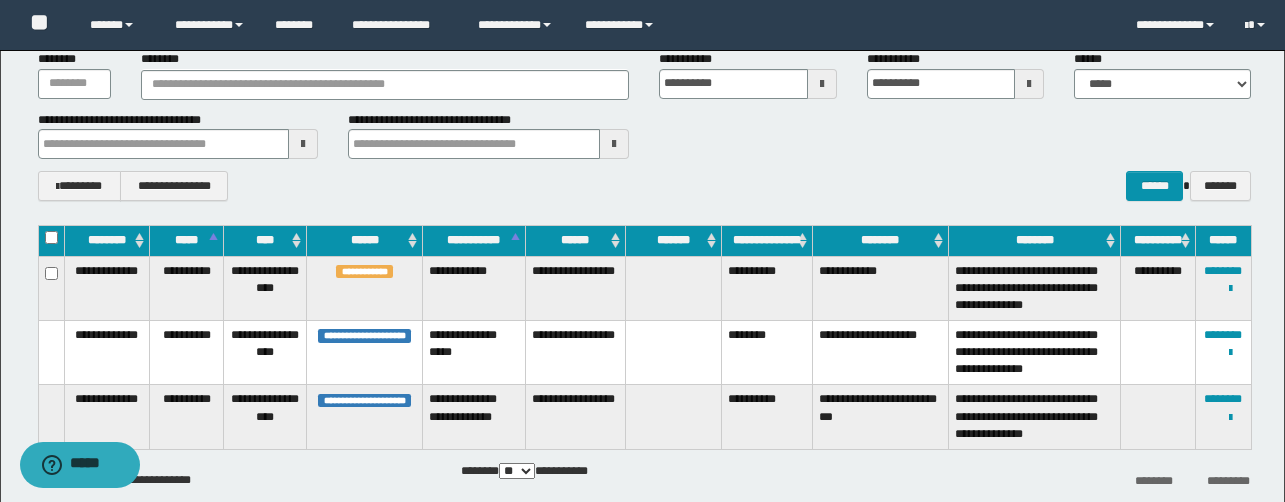 click on "**********" at bounding box center [767, 288] 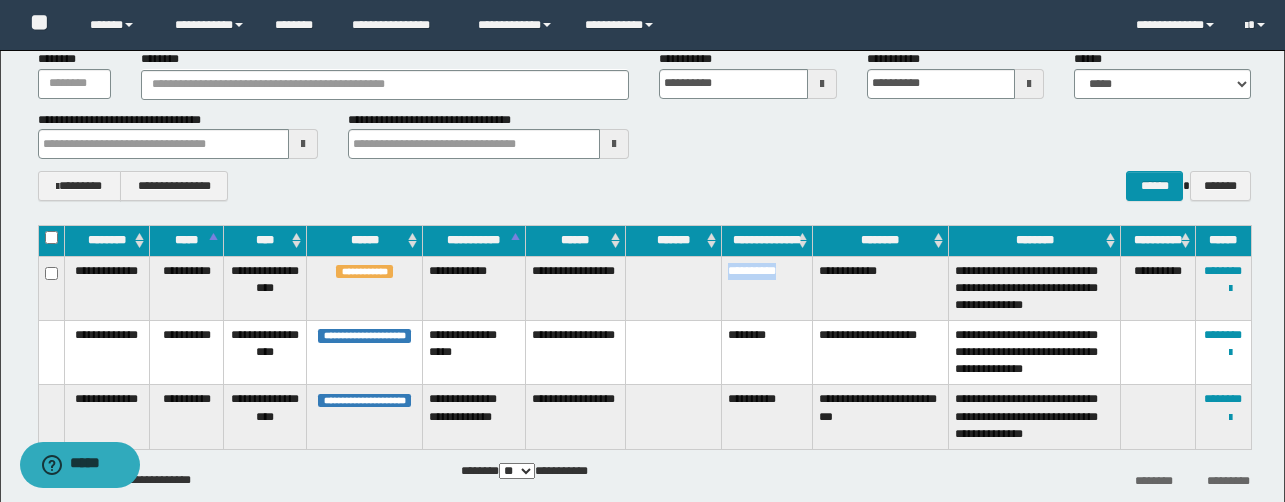 click on "**********" at bounding box center (767, 288) 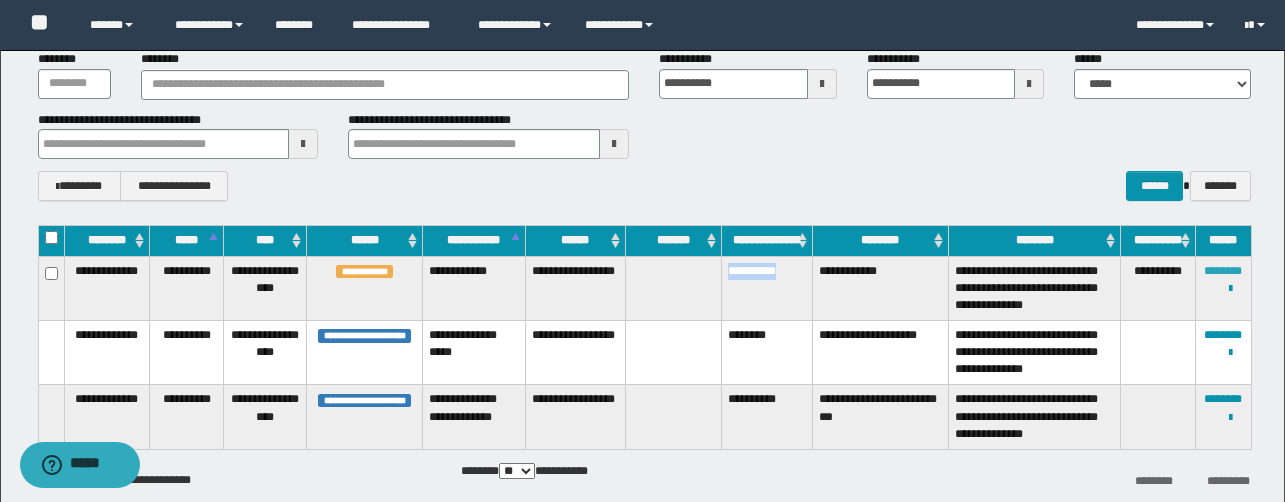 click on "********" at bounding box center [1223, 271] 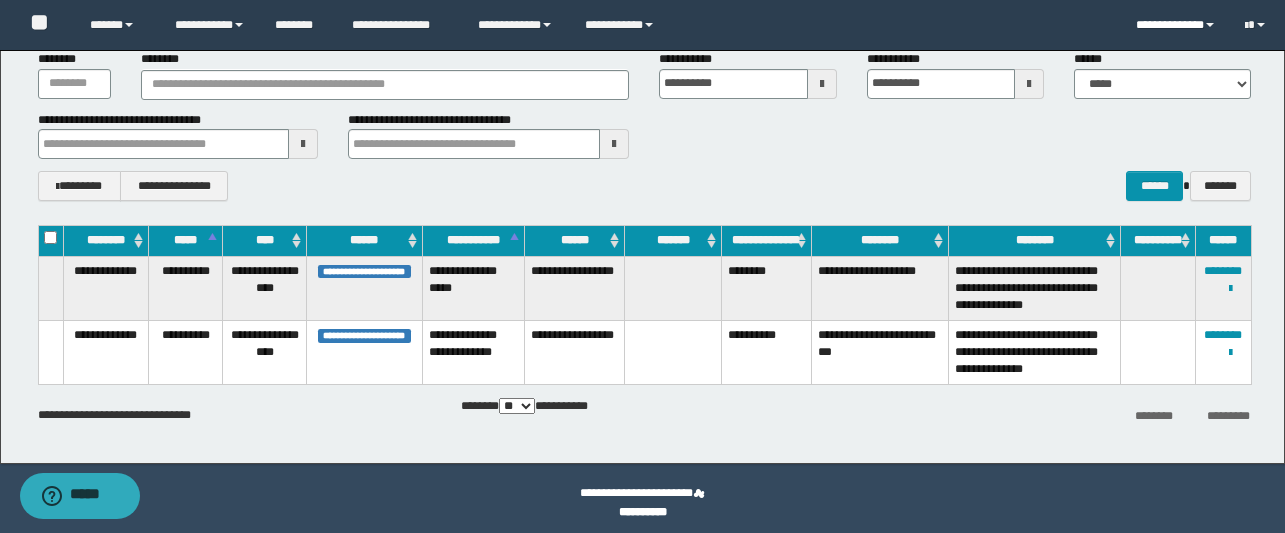 click on "**********" at bounding box center [1175, 25] 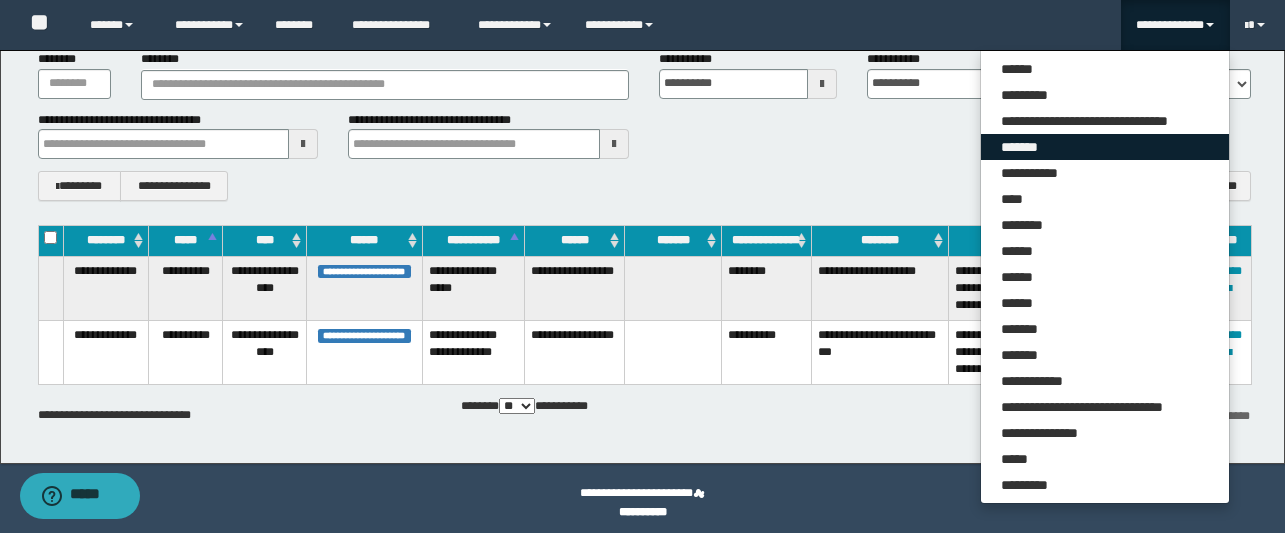 click on "*******" at bounding box center [1105, 147] 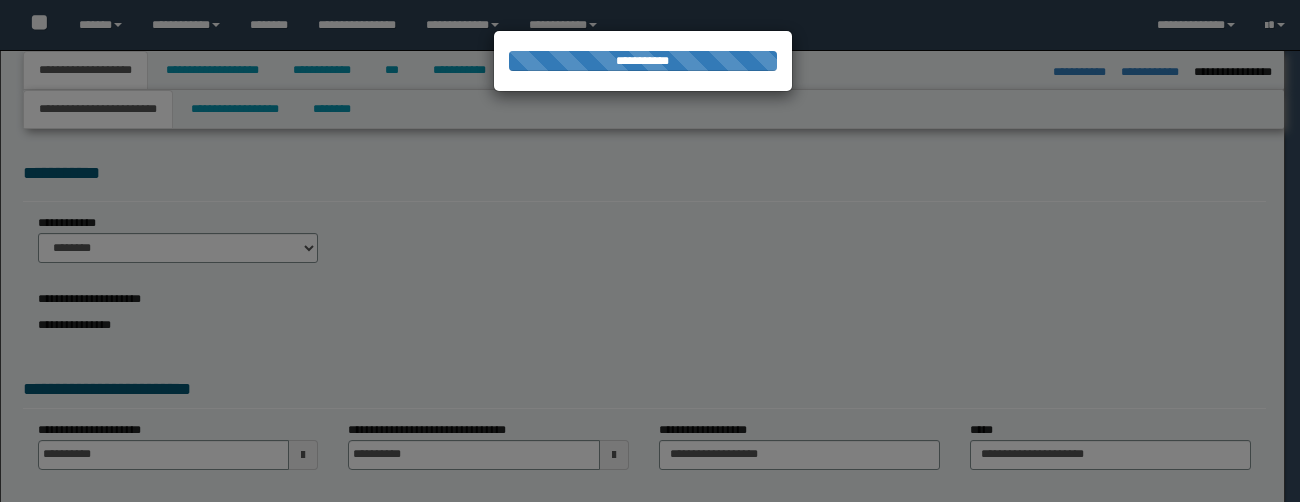 select on "*" 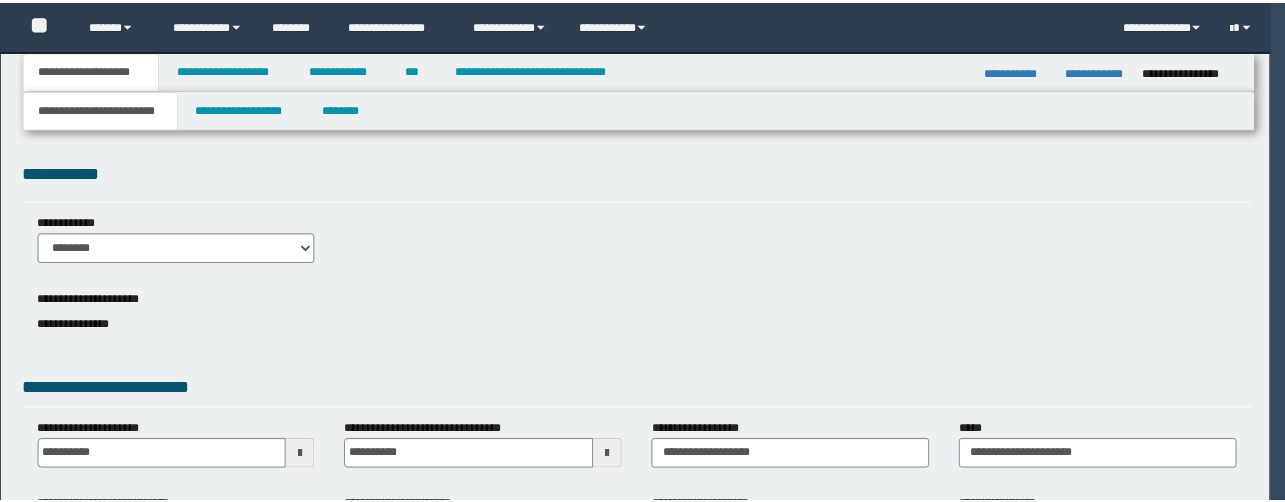 scroll, scrollTop: 0, scrollLeft: 0, axis: both 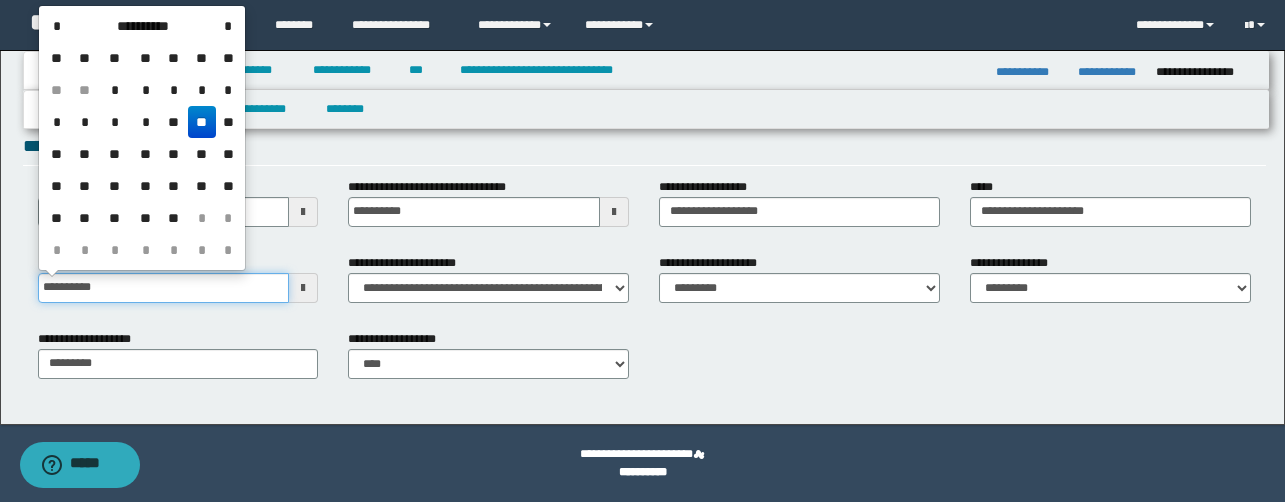 click on "**********" at bounding box center [164, 288] 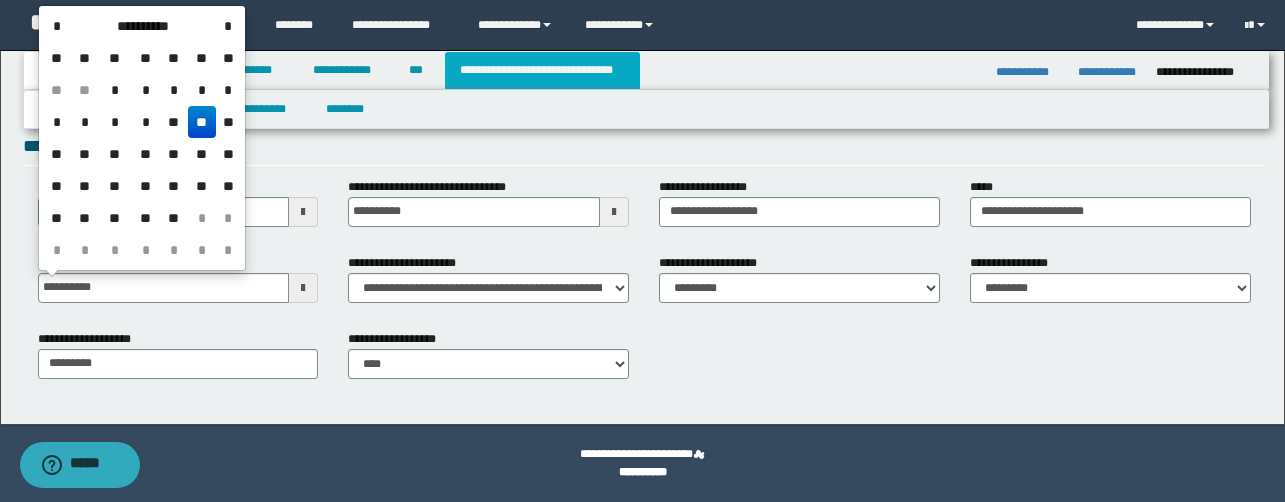 click on "**********" at bounding box center (542, 70) 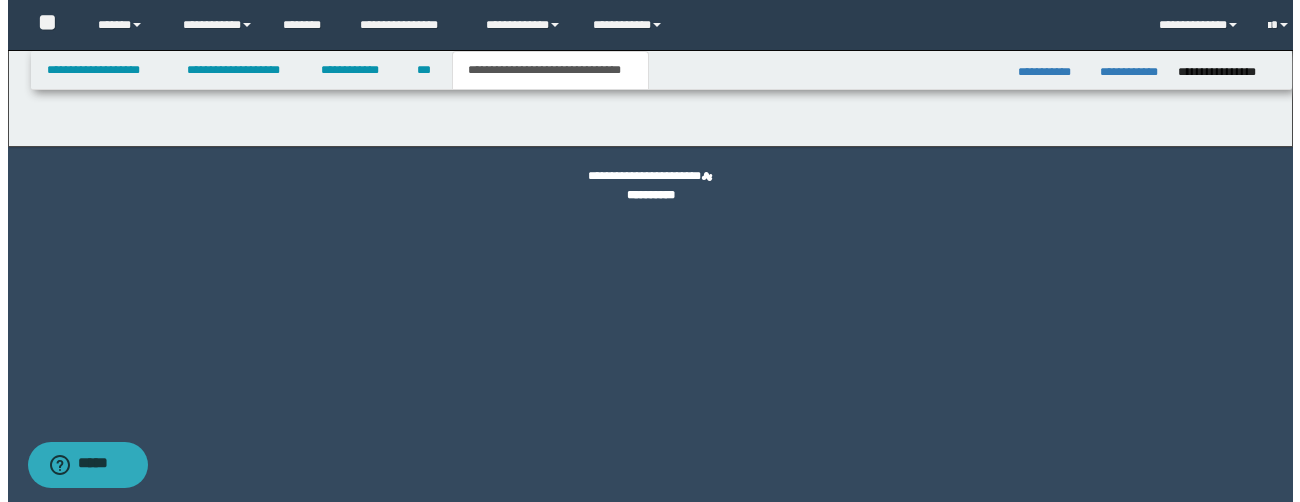 scroll, scrollTop: 0, scrollLeft: 0, axis: both 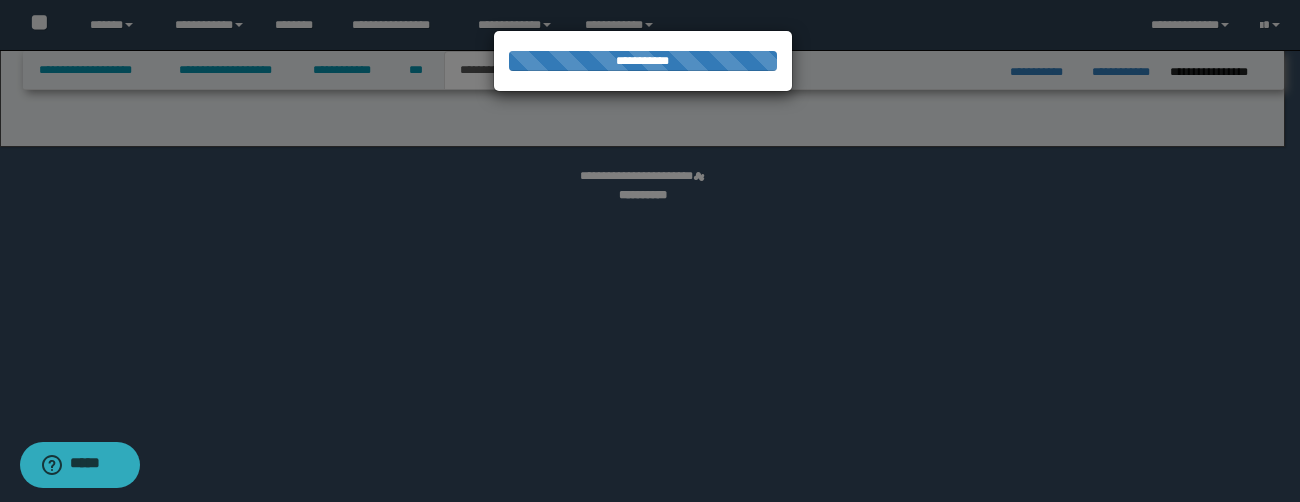 select on "*" 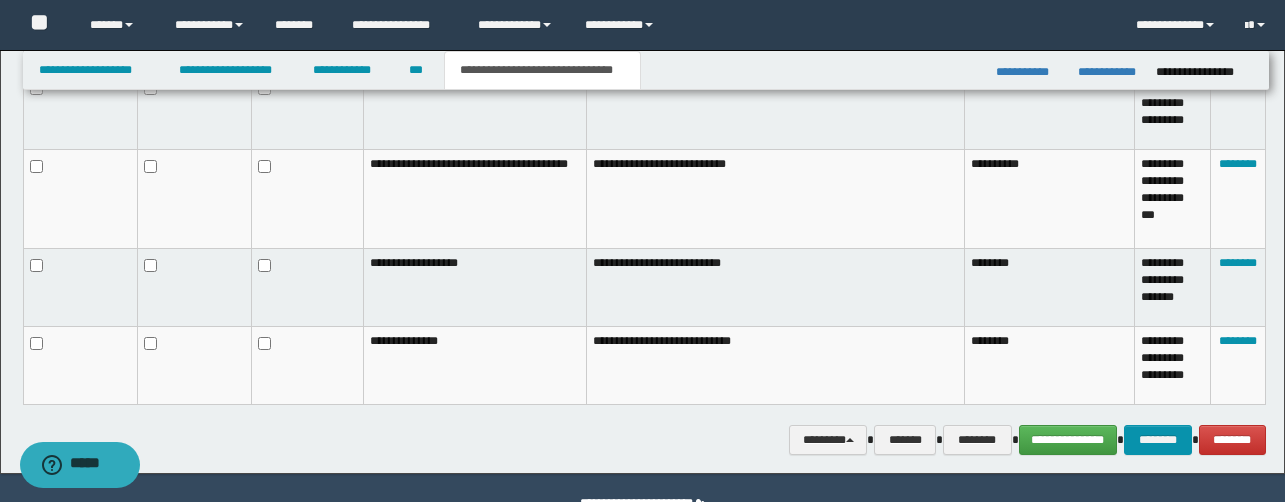 scroll, scrollTop: 1363, scrollLeft: 0, axis: vertical 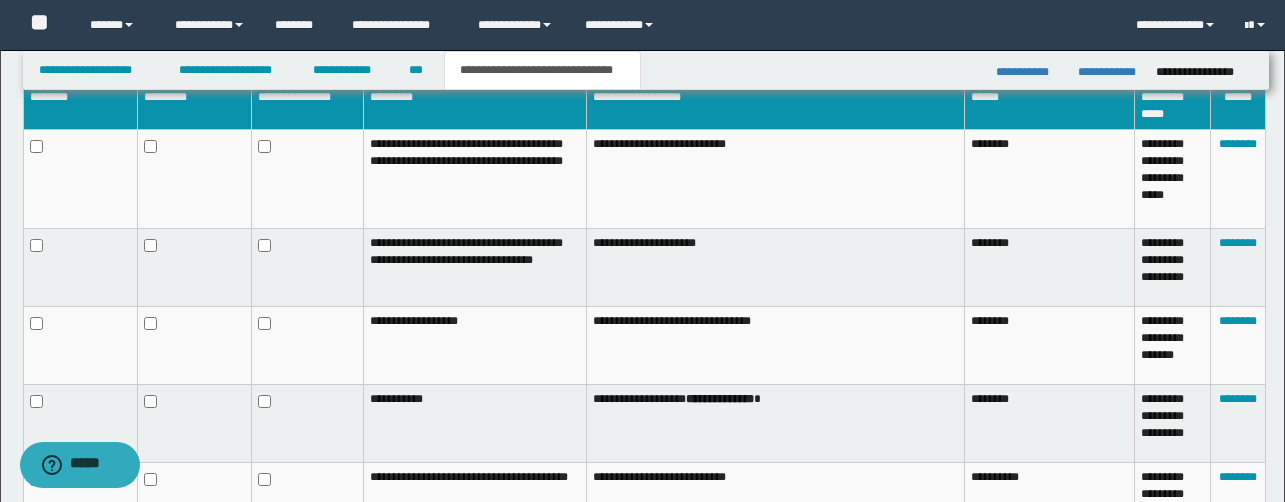 click at bounding box center [195, 178] 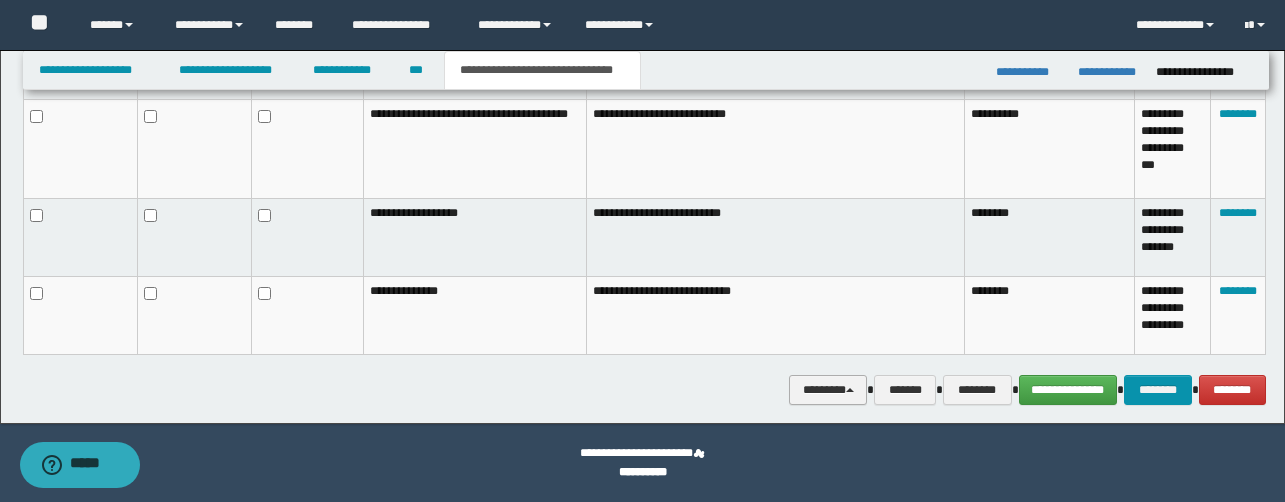 click on "********" at bounding box center (828, 390) 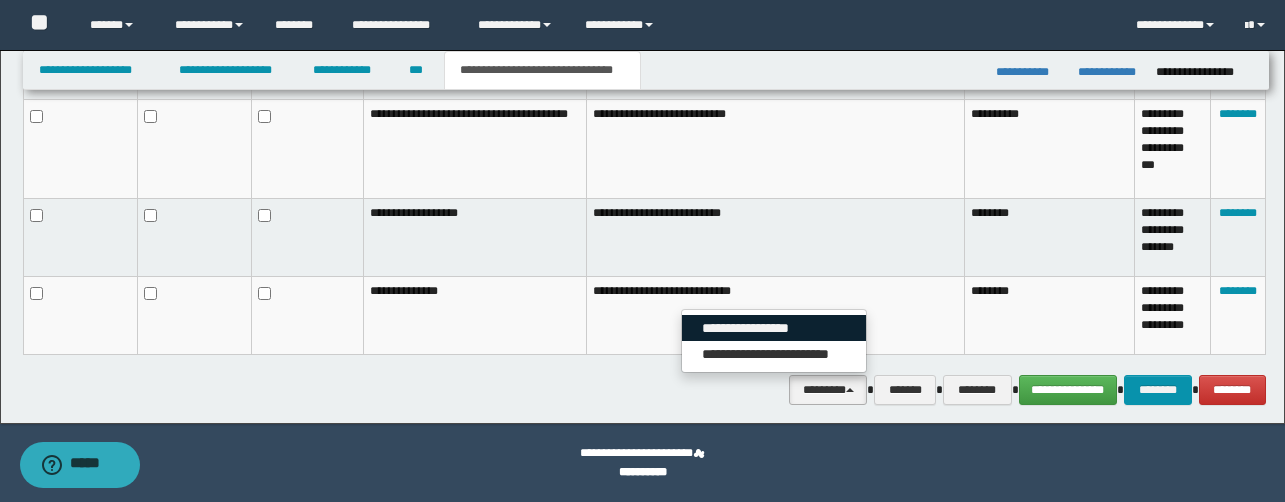 click on "**********" at bounding box center [774, 328] 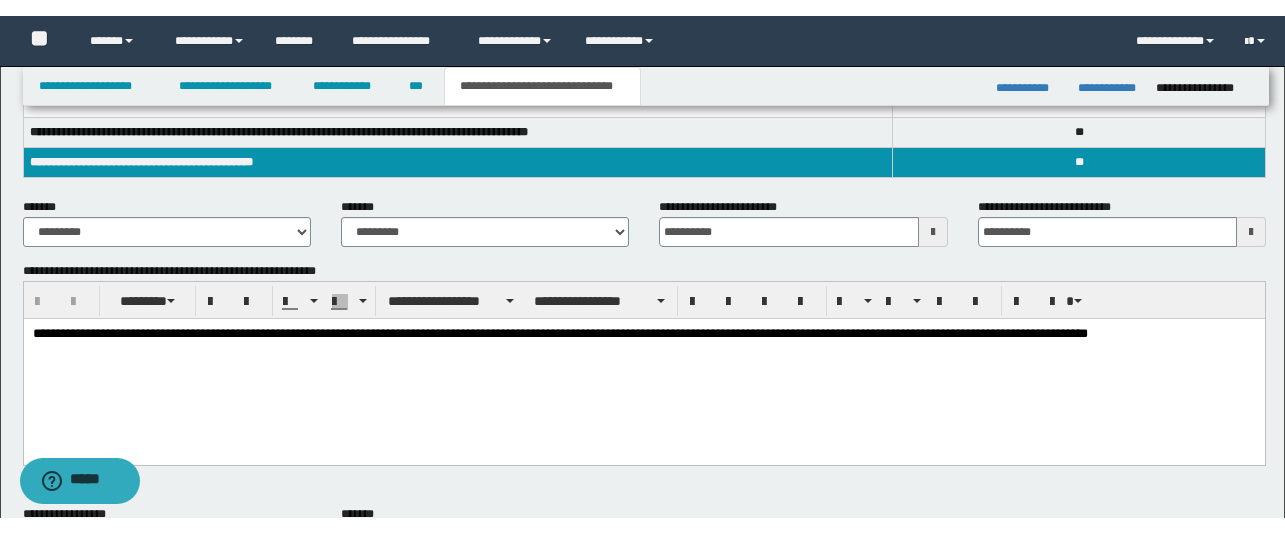 scroll, scrollTop: 307, scrollLeft: 0, axis: vertical 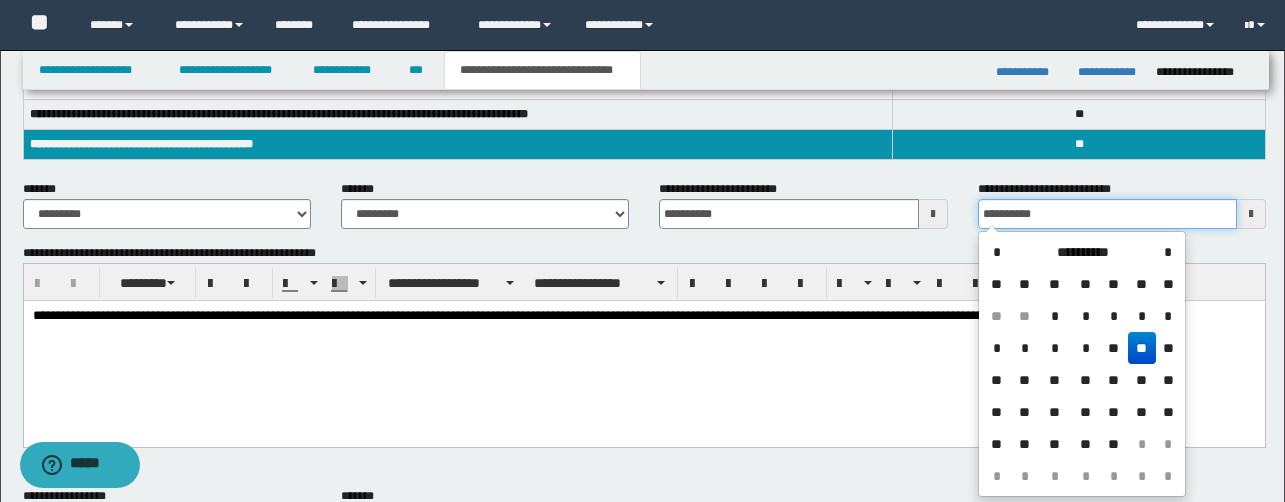 click on "**********" at bounding box center [1107, 214] 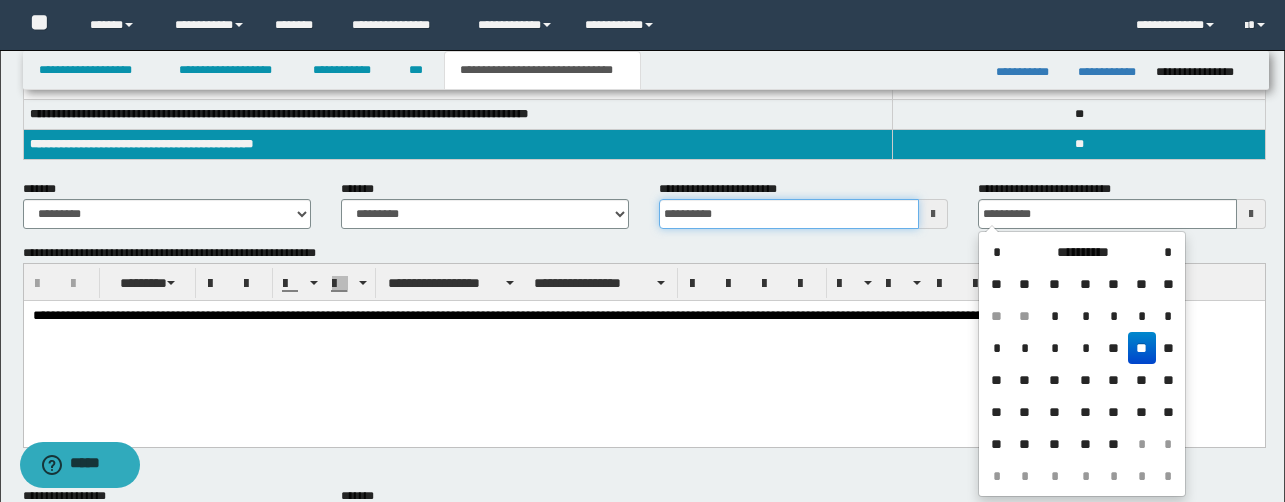 type on "**********" 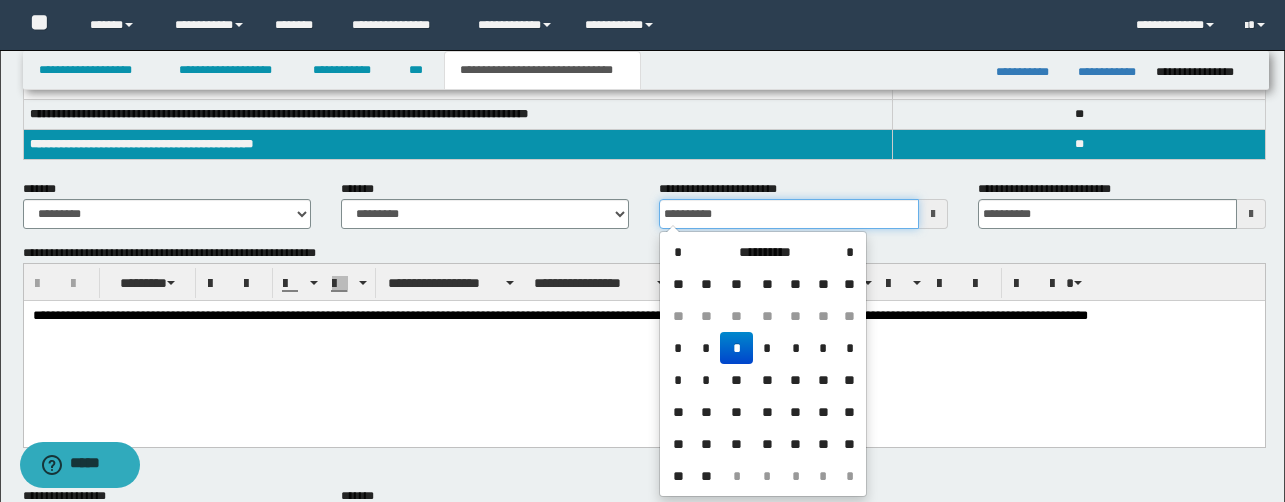 drag, startPoint x: 765, startPoint y: 212, endPoint x: 589, endPoint y: 220, distance: 176.18172 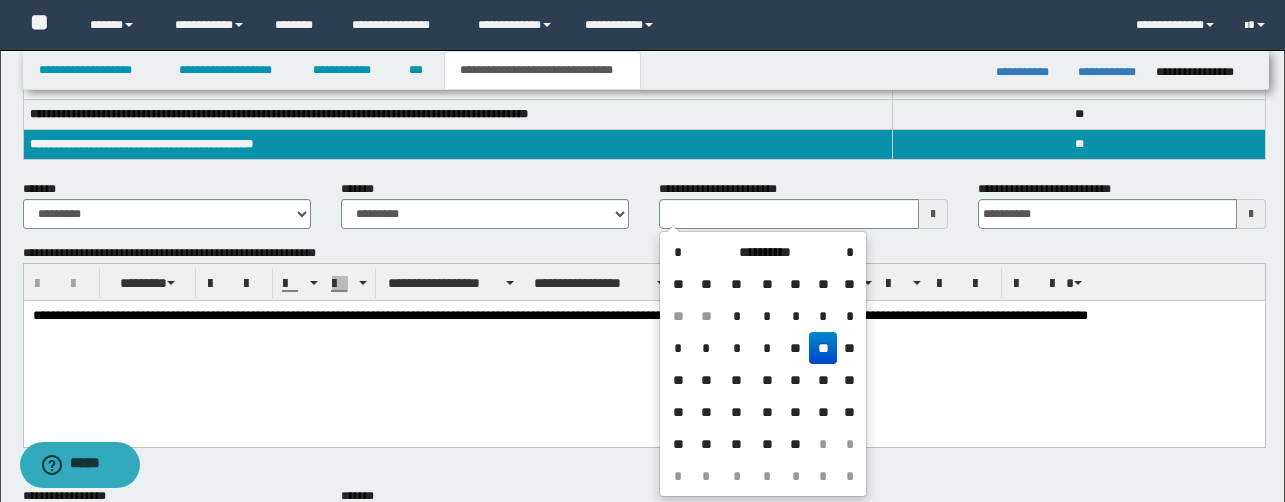 type 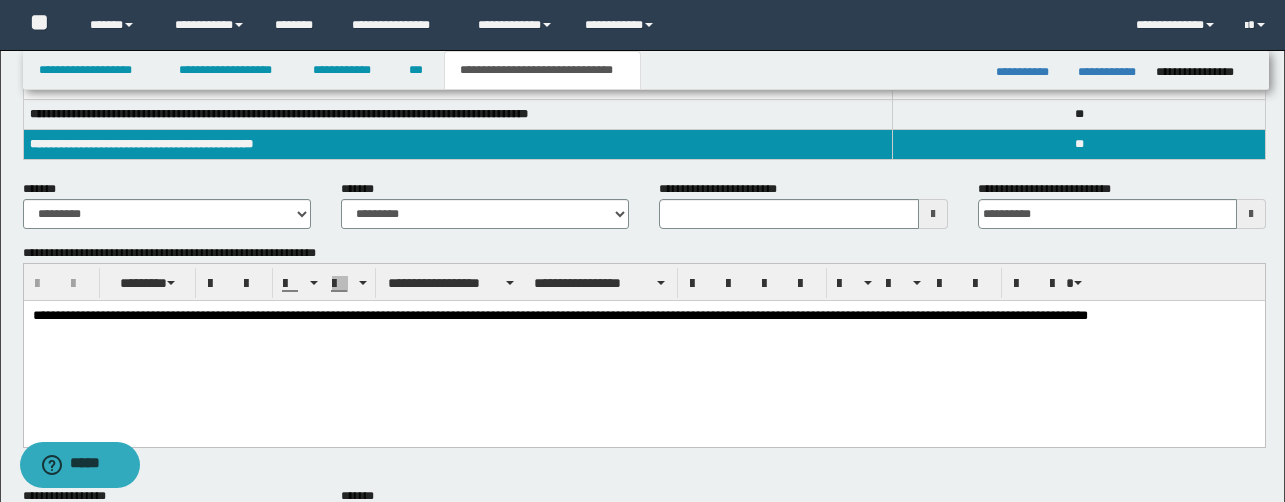 click on "**********" at bounding box center (458, 145) 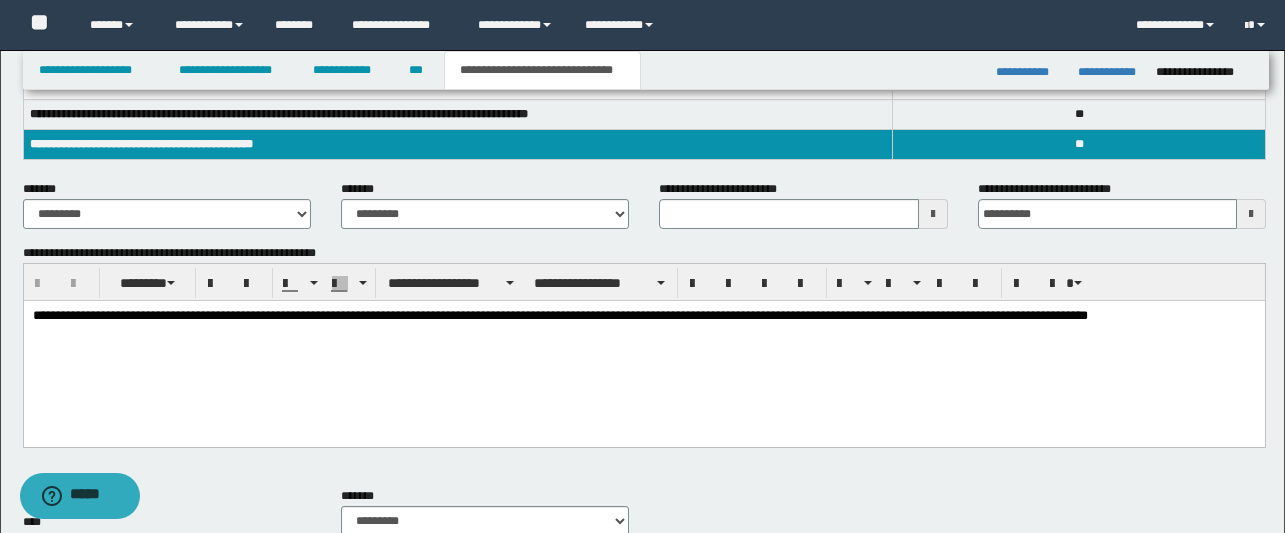 click on "**********" at bounding box center (643, 349) 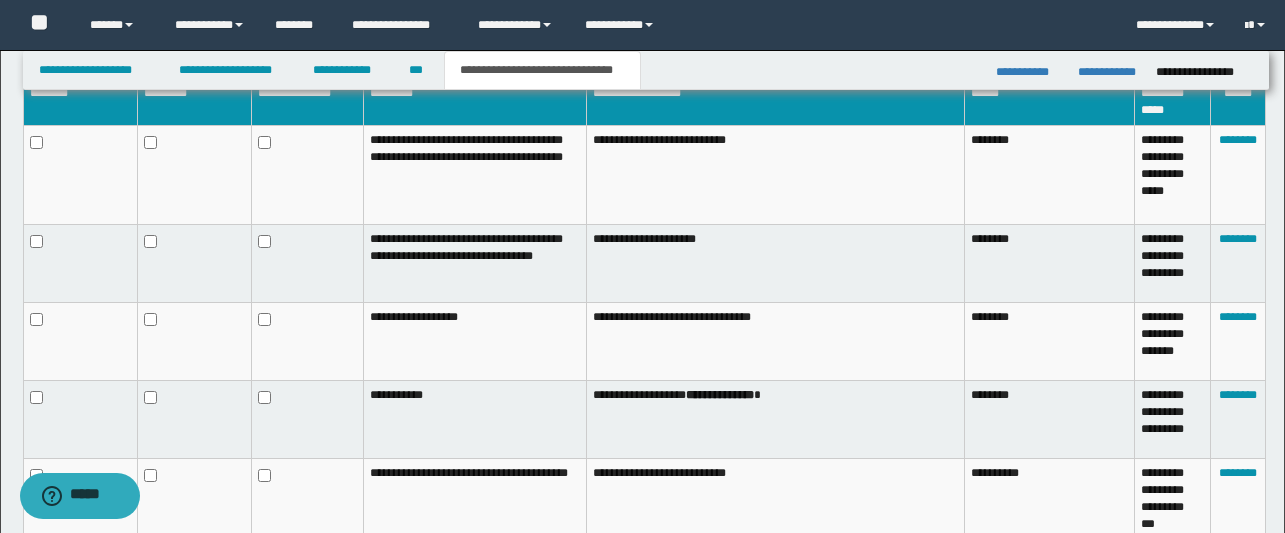 scroll, scrollTop: 1035, scrollLeft: 0, axis: vertical 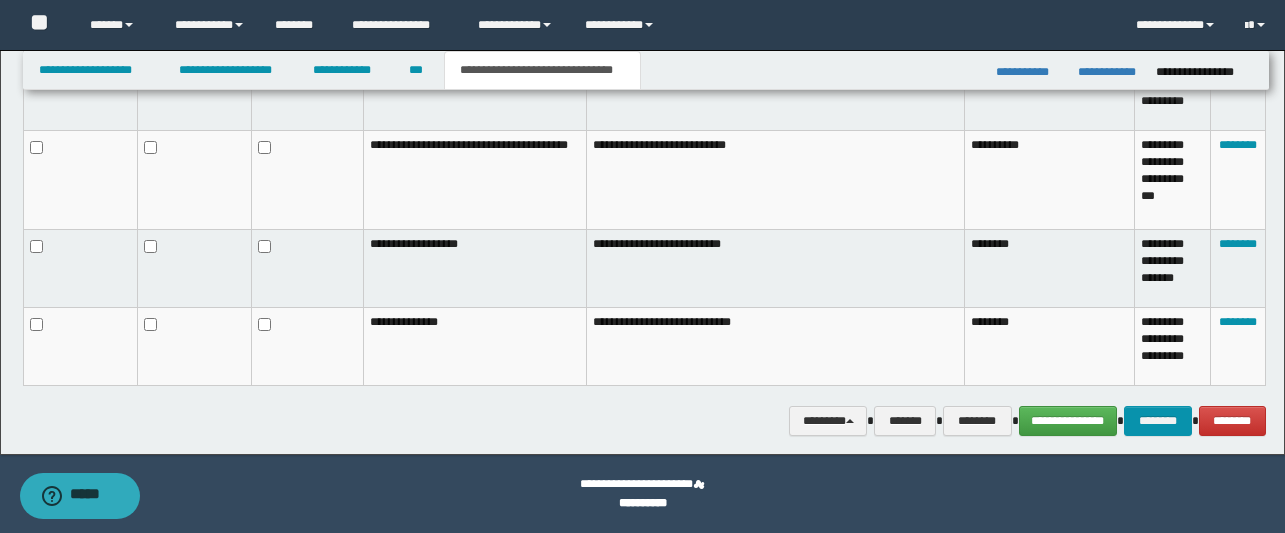 click on "**********" at bounding box center [642, -438] 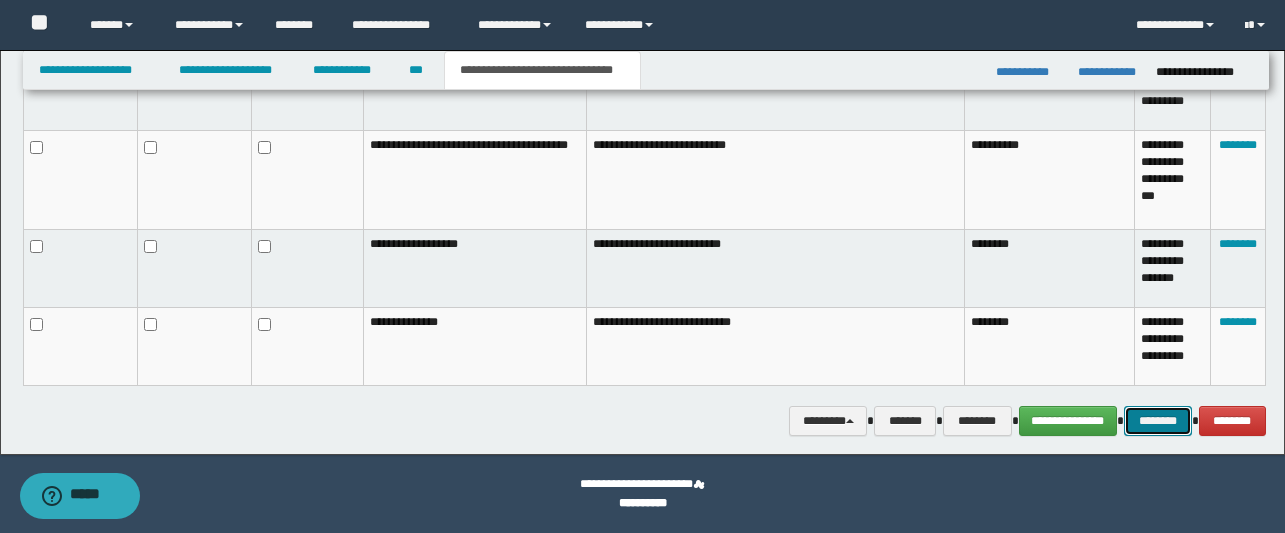 click on "********" at bounding box center (1158, 421) 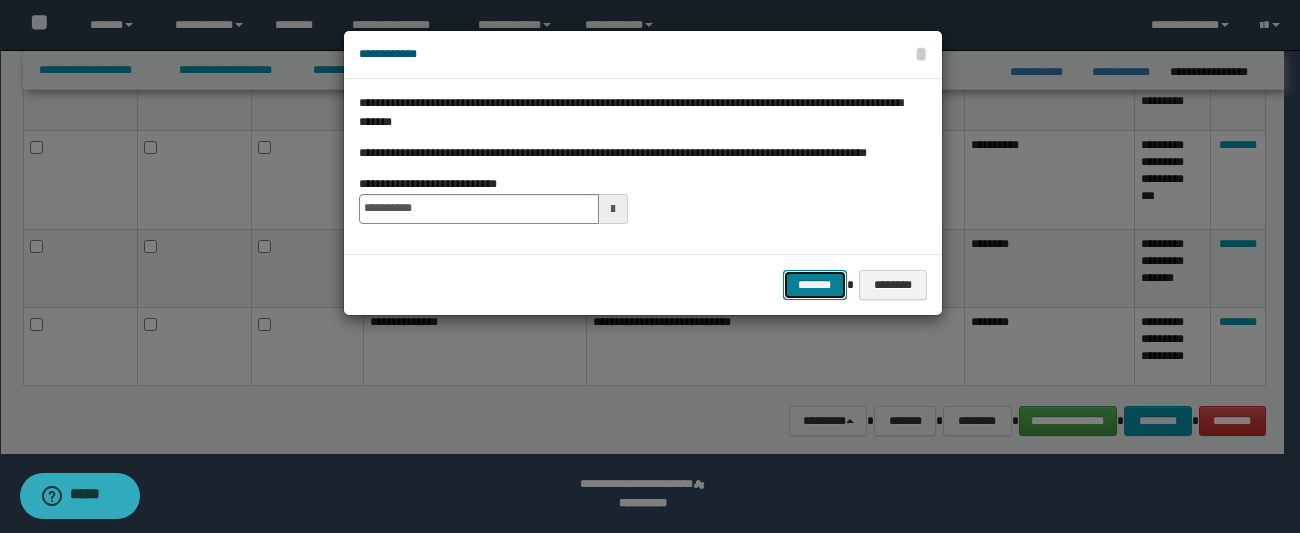 click on "*******" at bounding box center [815, 285] 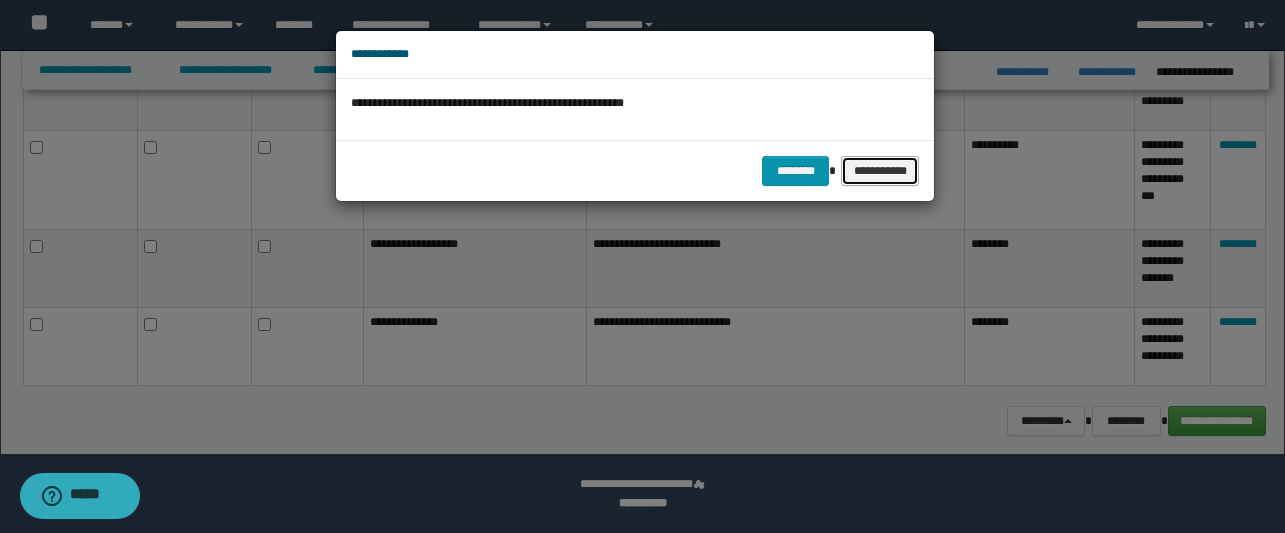 click on "**********" at bounding box center (880, 171) 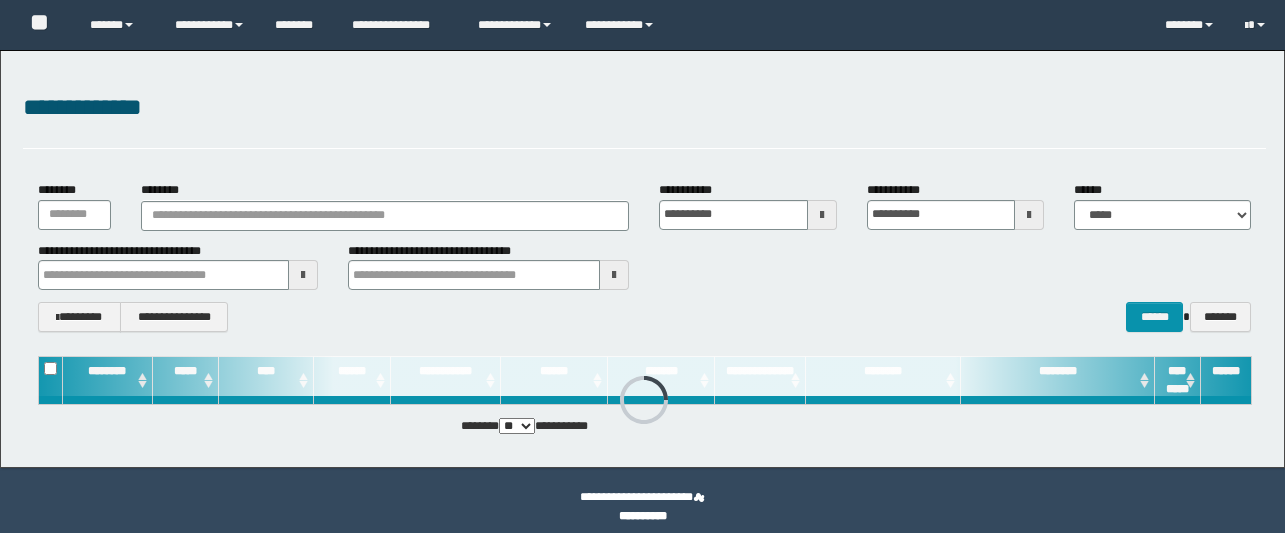 scroll, scrollTop: 0, scrollLeft: 0, axis: both 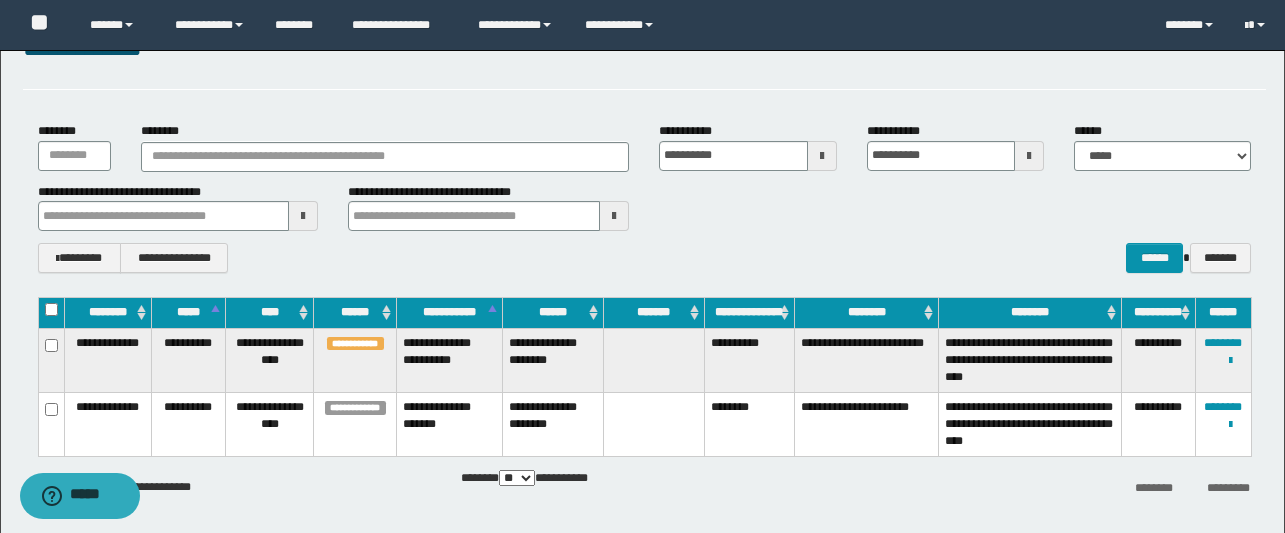 click on "**********" at bounding box center [749, 360] 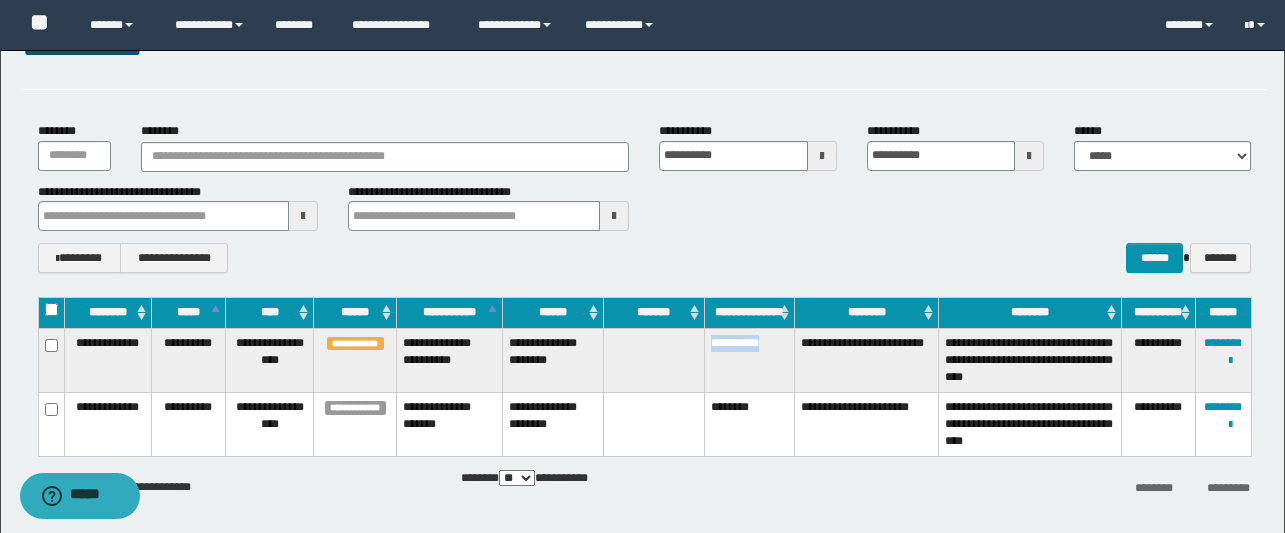 click on "**********" at bounding box center (749, 360) 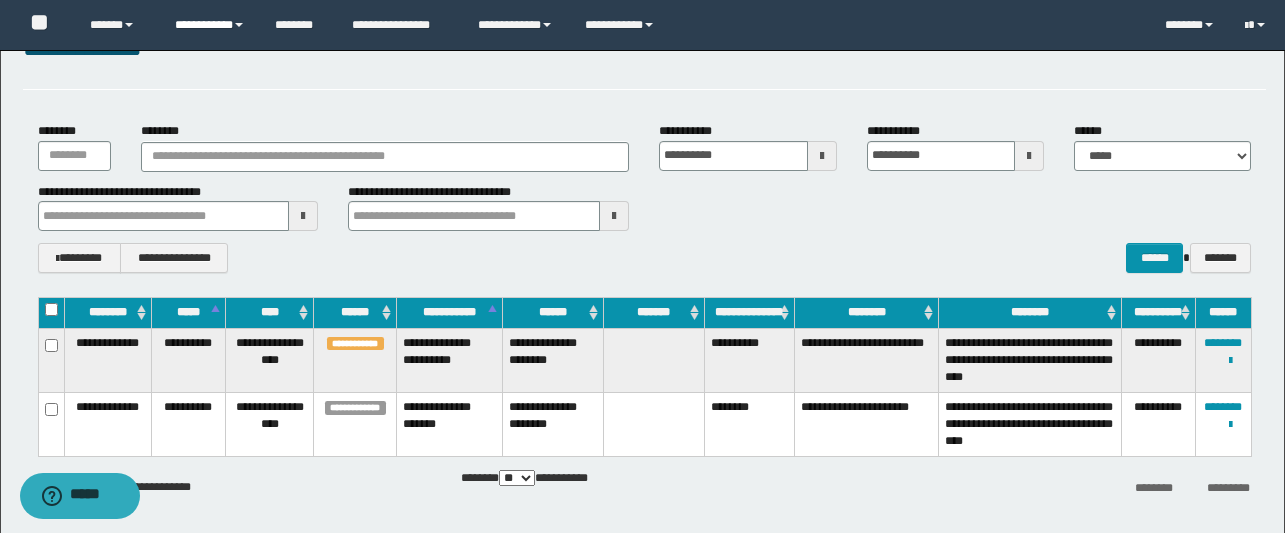 click on "**********" at bounding box center [210, 25] 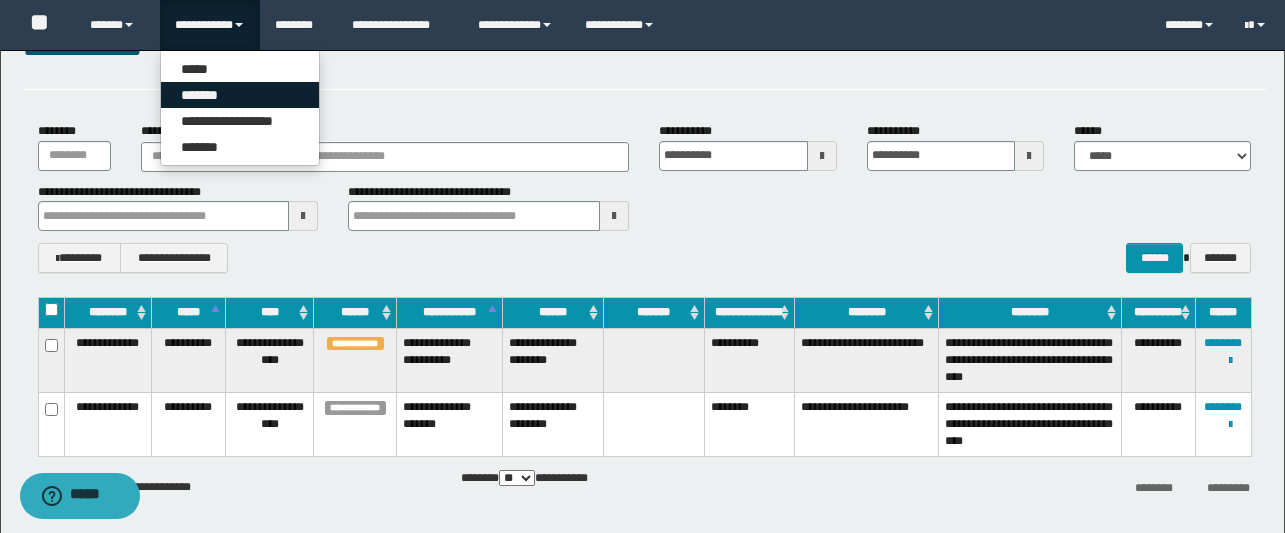 click on "*******" at bounding box center [240, 95] 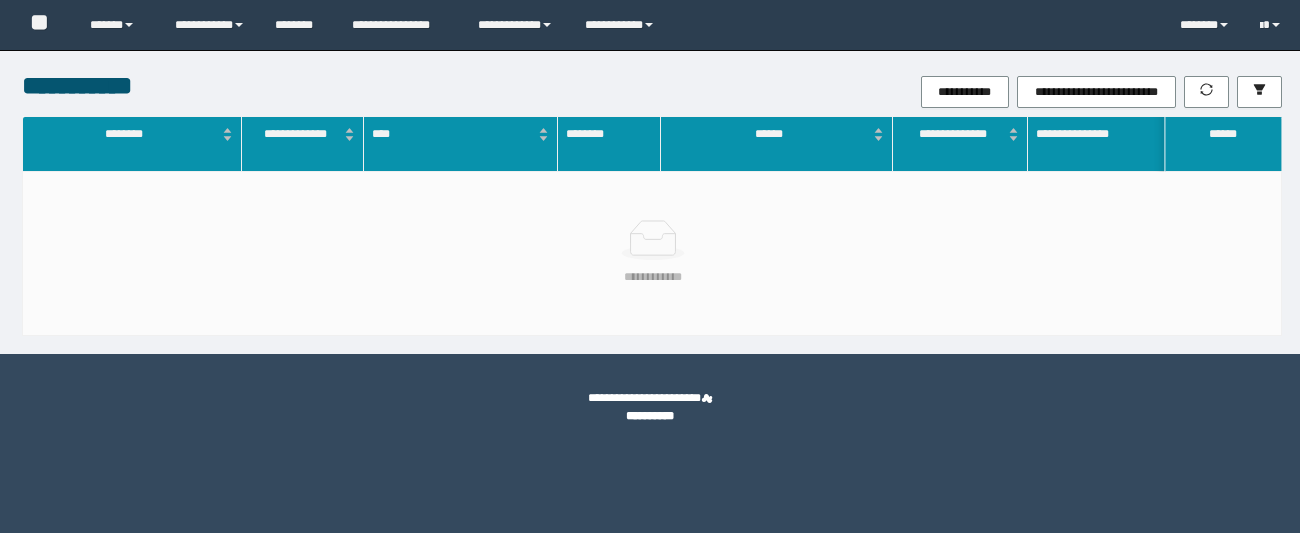 scroll, scrollTop: 0, scrollLeft: 0, axis: both 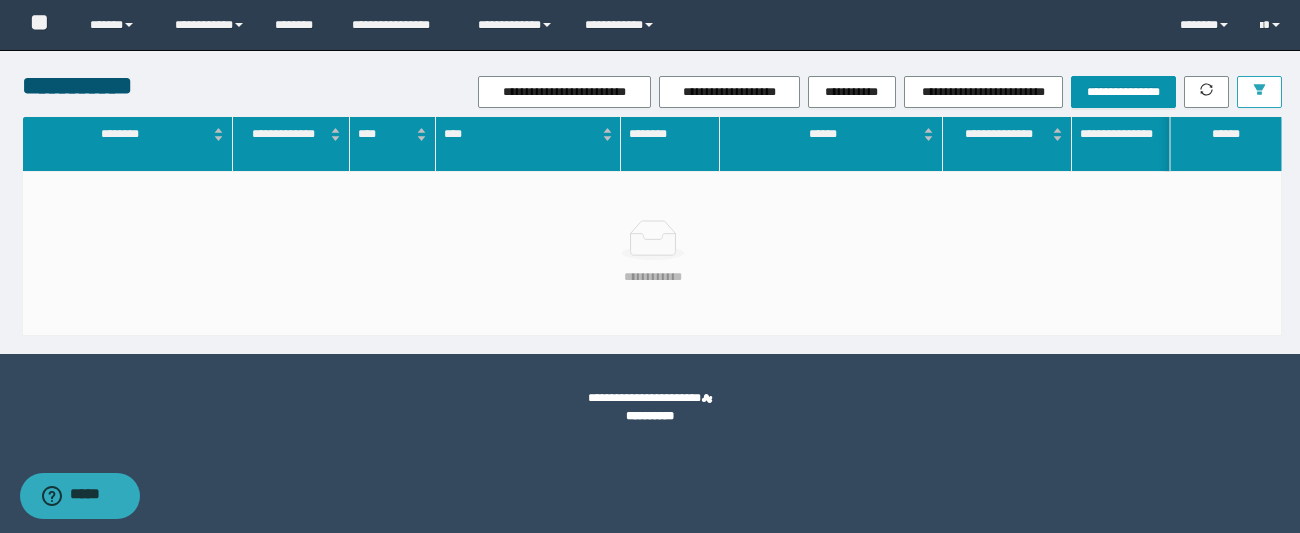 click 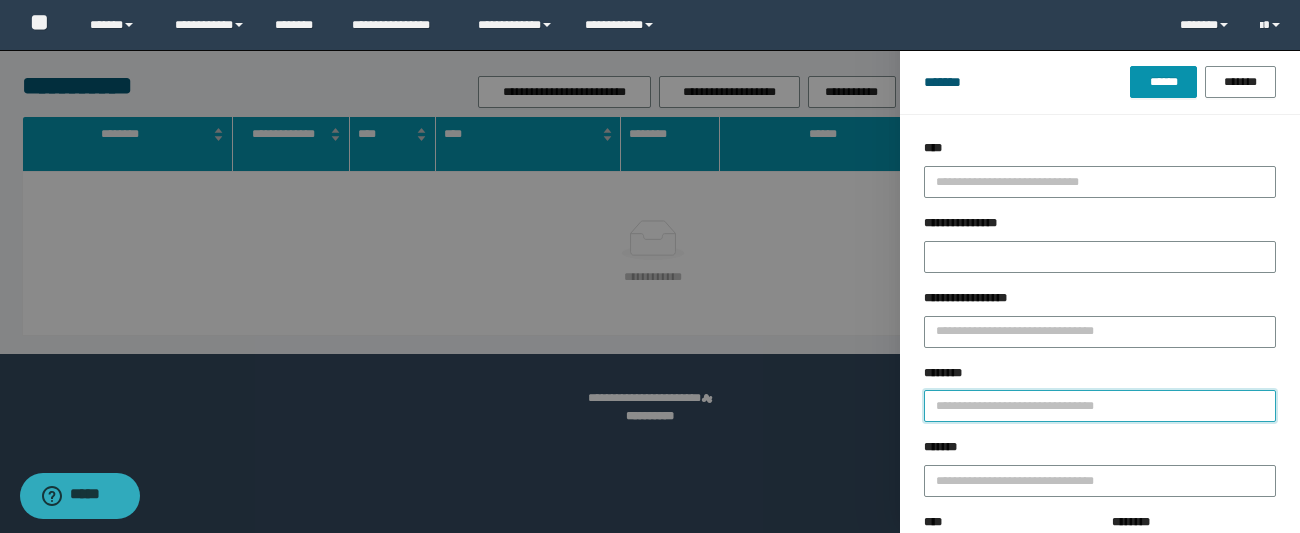 click on "********" at bounding box center (1100, 406) 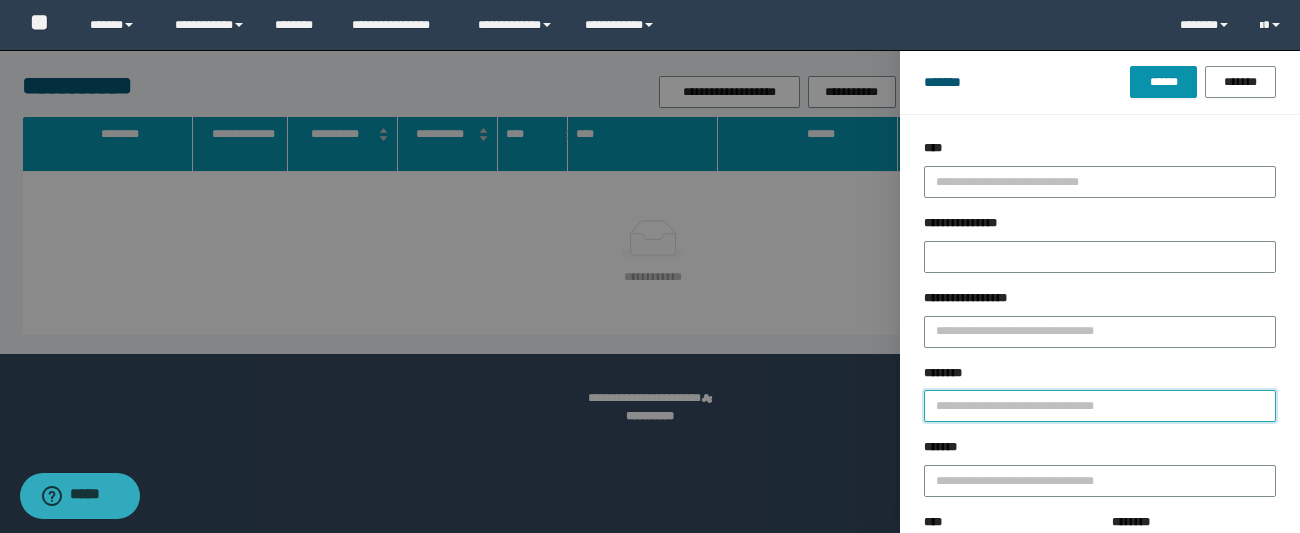 paste on "**********" 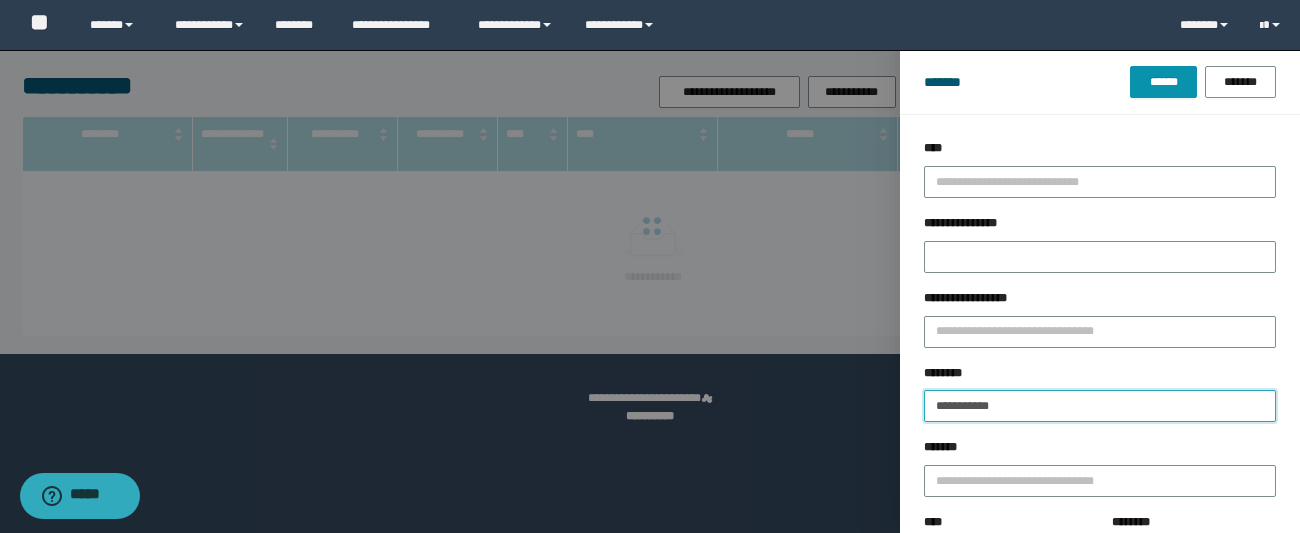 type on "**********" 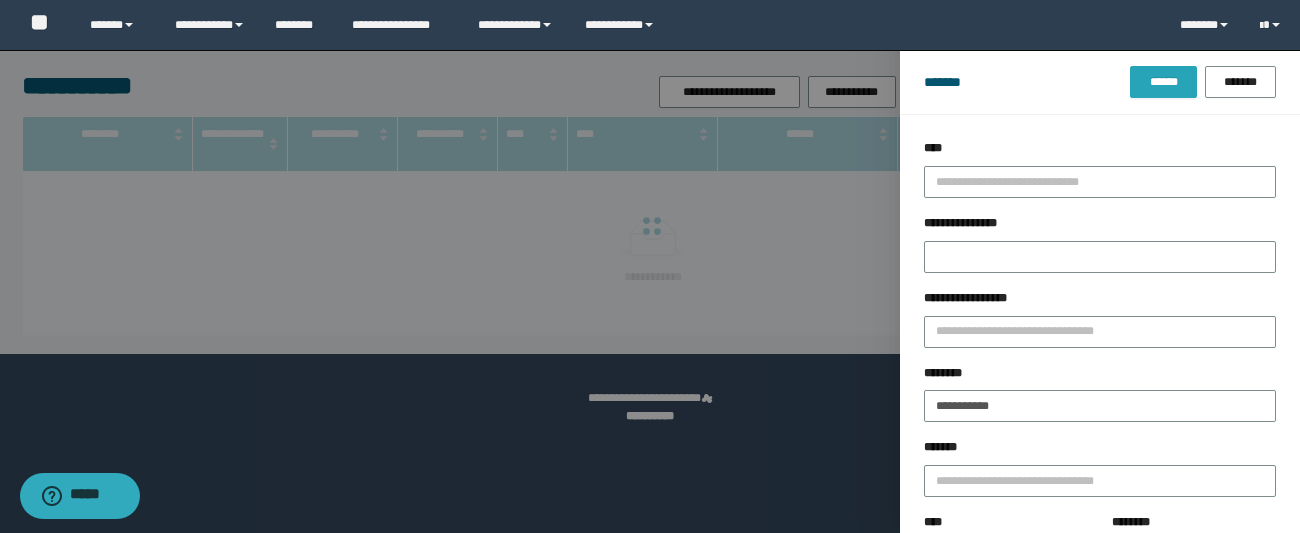 click on "******" at bounding box center [1163, 82] 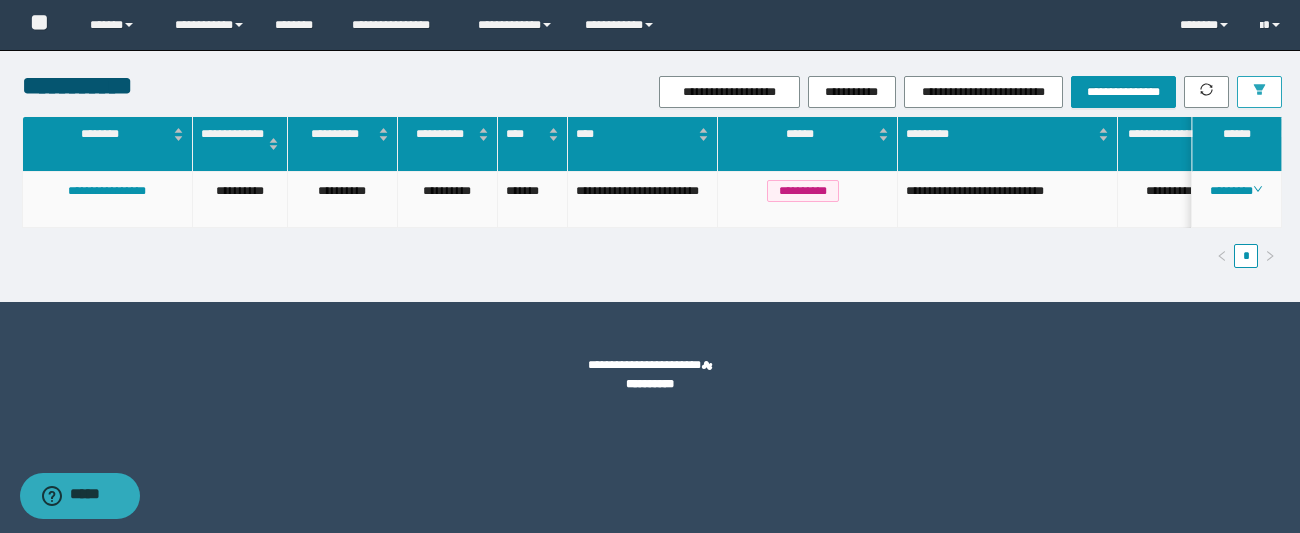 scroll, scrollTop: 0, scrollLeft: 72, axis: horizontal 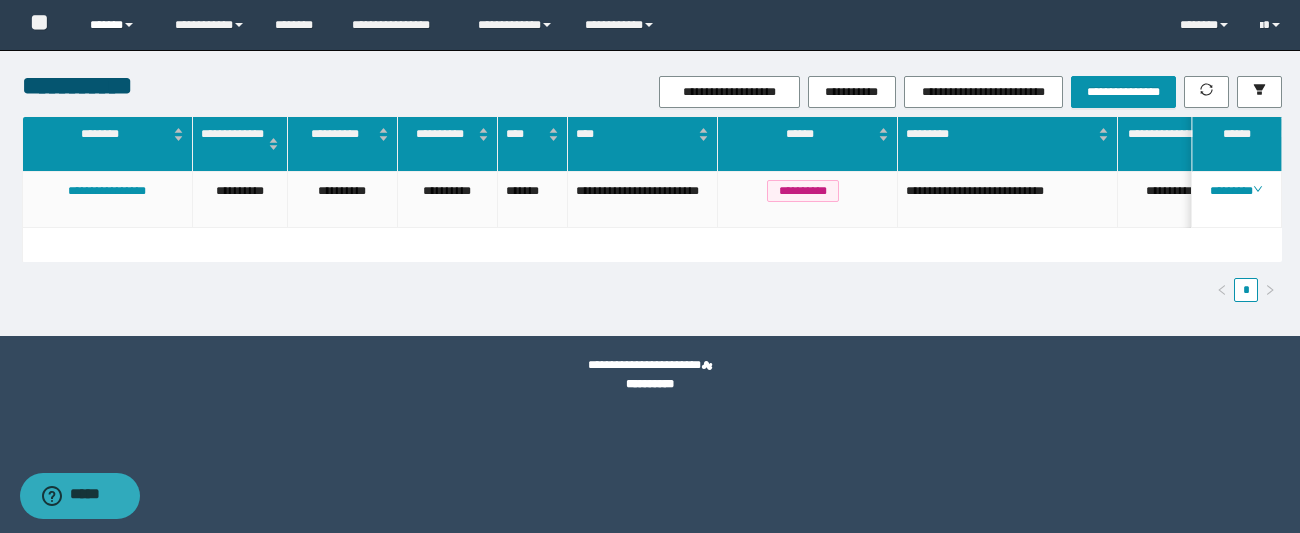 click on "******" at bounding box center (117, 25) 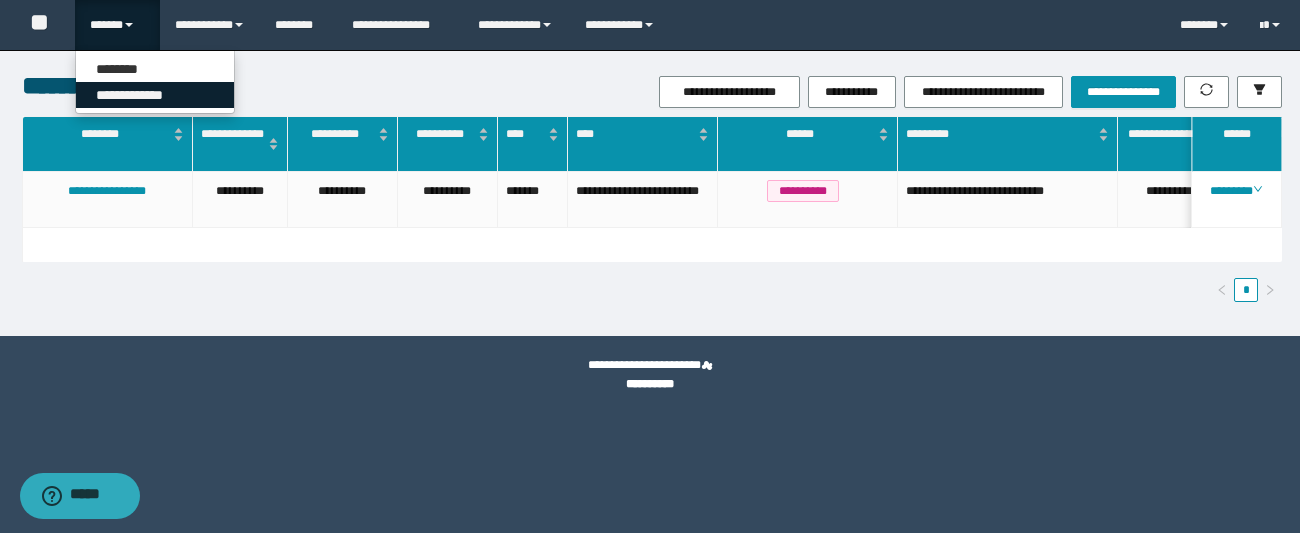 click on "**********" at bounding box center (155, 95) 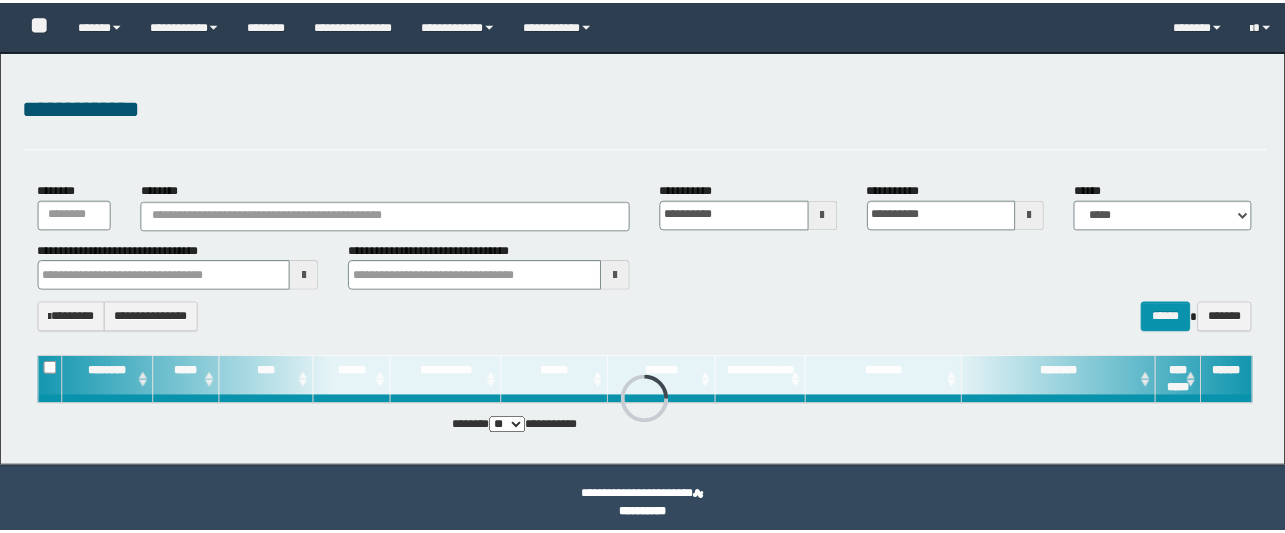 scroll, scrollTop: 0, scrollLeft: 0, axis: both 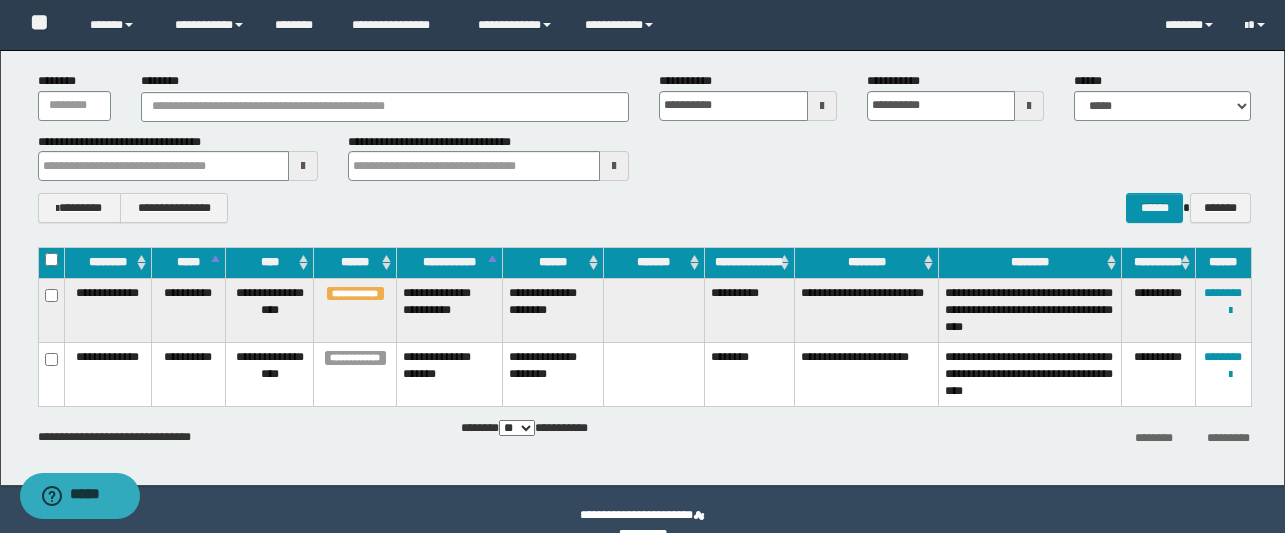 click on "**********" at bounding box center [749, 310] 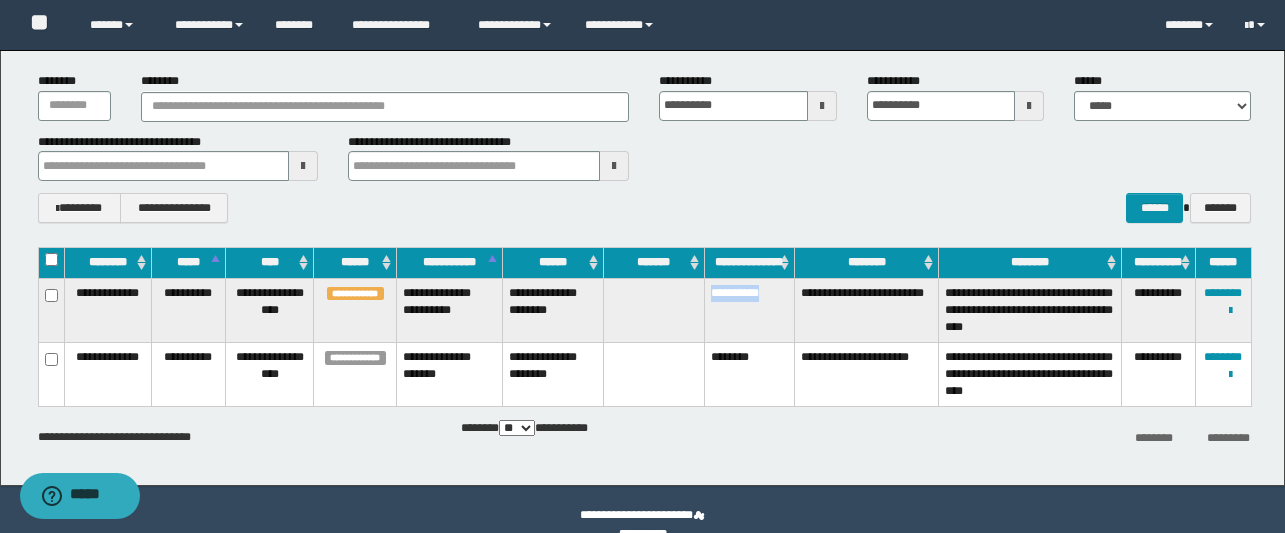 click on "**********" at bounding box center [749, 310] 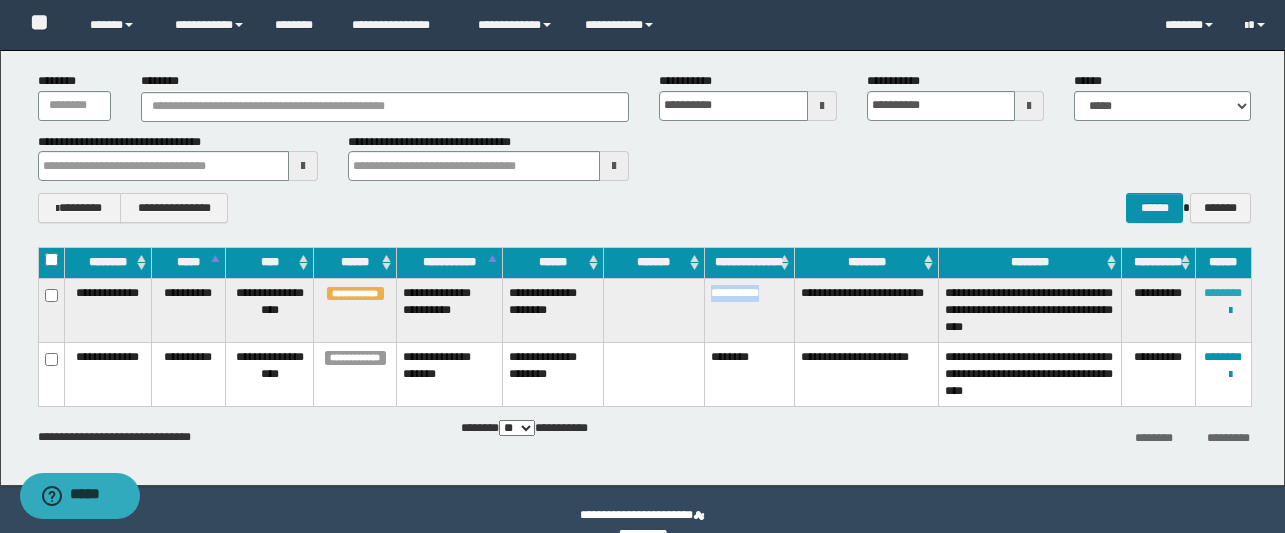 click on "********" at bounding box center [1223, 293] 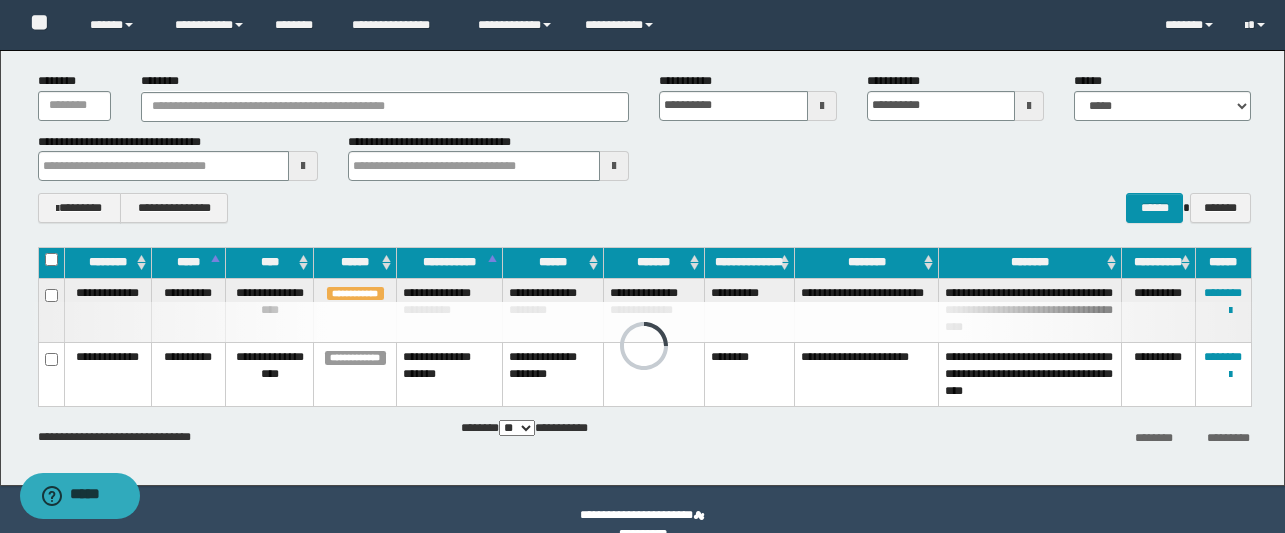 scroll, scrollTop: 75, scrollLeft: 0, axis: vertical 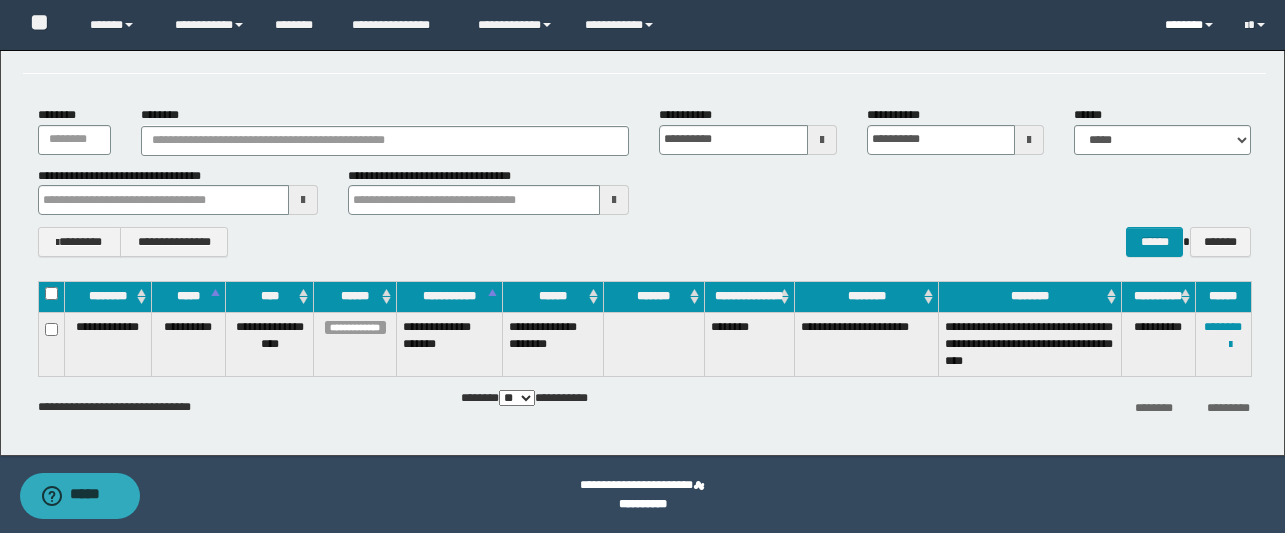 click on "*******" at bounding box center [1189, 25] 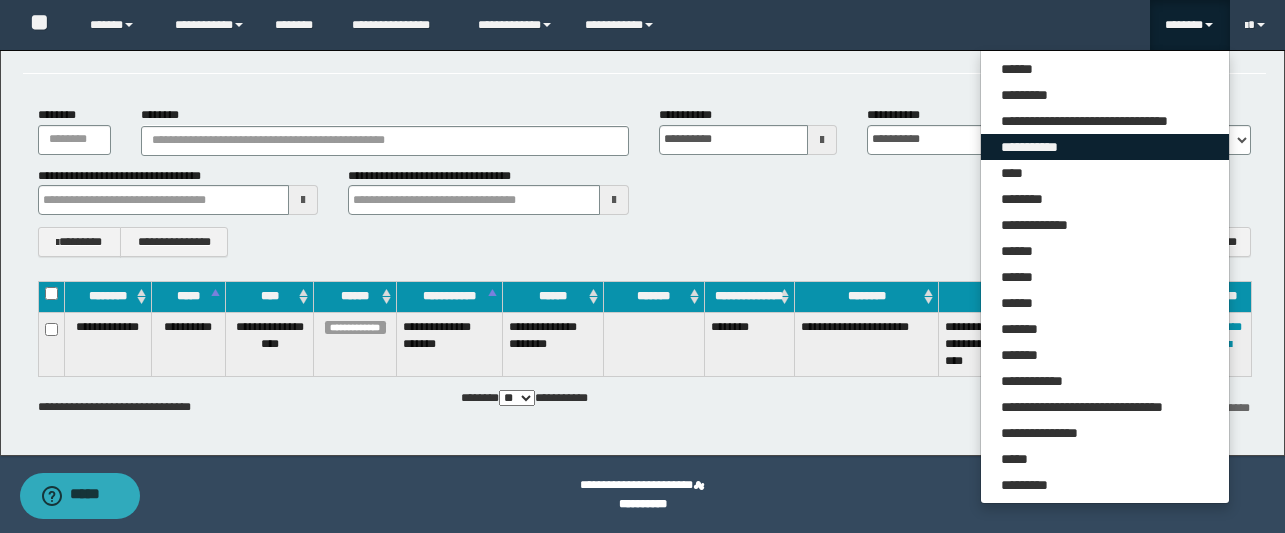 click on "**********" at bounding box center [1105, 147] 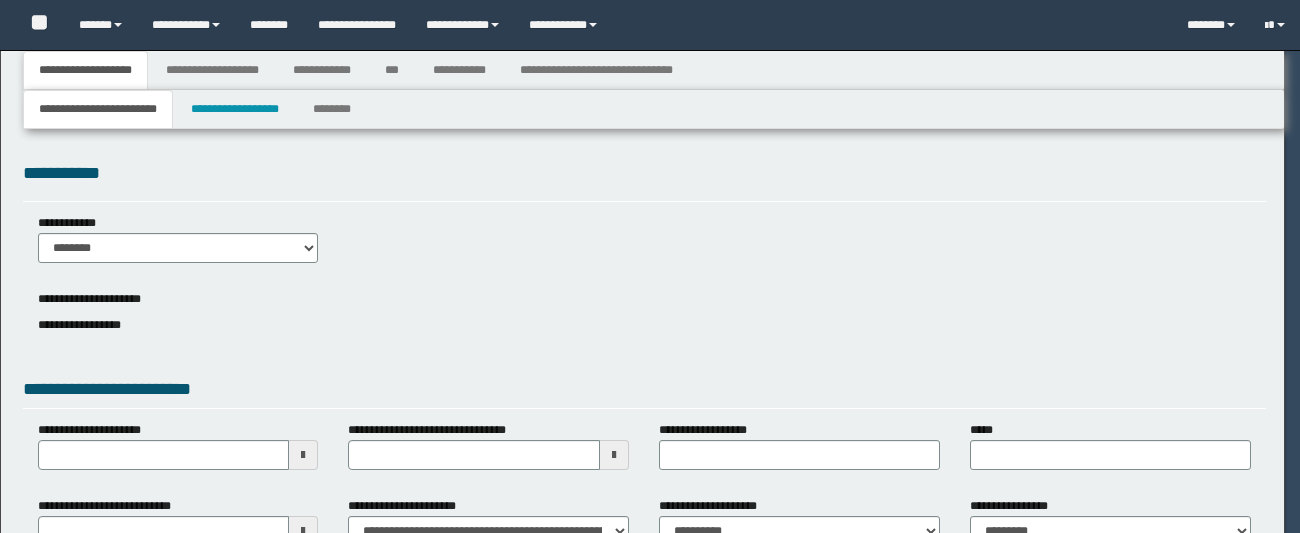 select on "*" 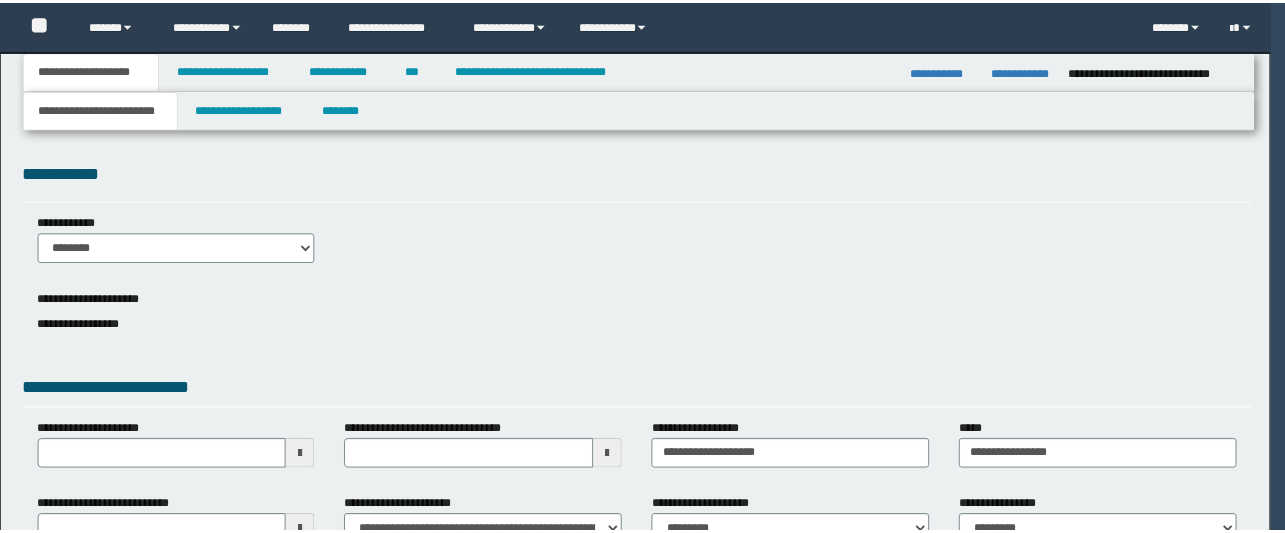 scroll, scrollTop: 0, scrollLeft: 0, axis: both 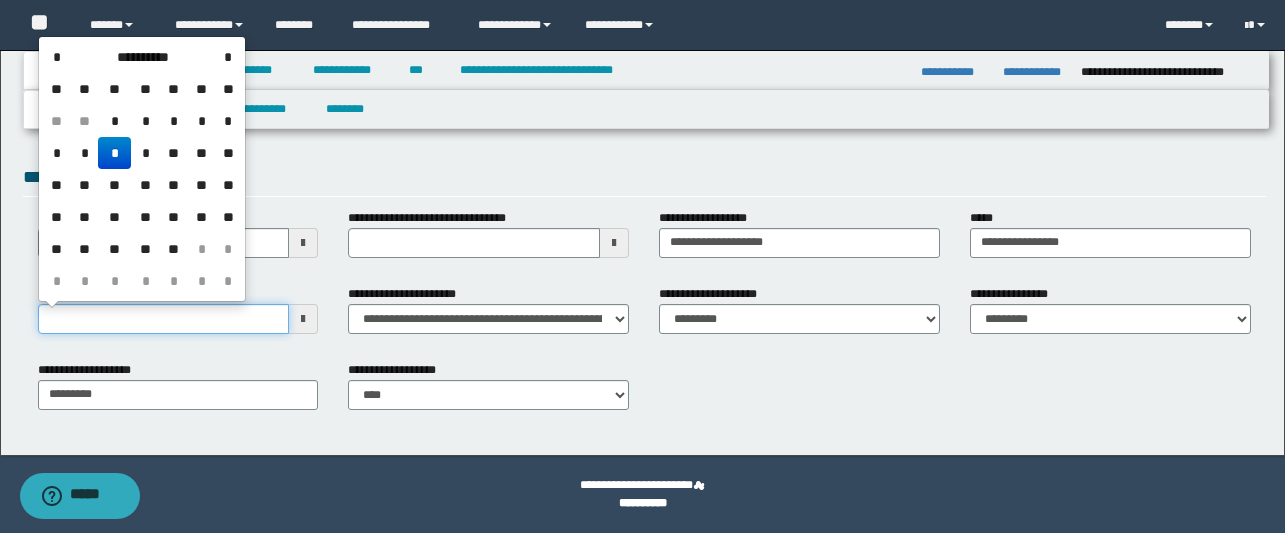 click on "**********" at bounding box center (164, 319) 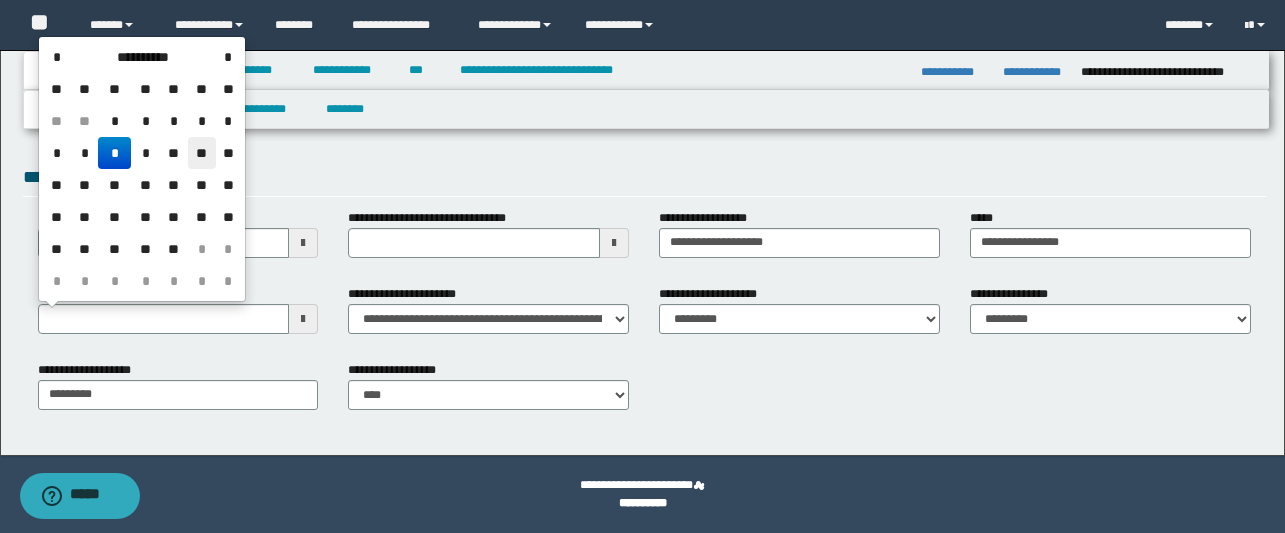 click on "**" at bounding box center [202, 153] 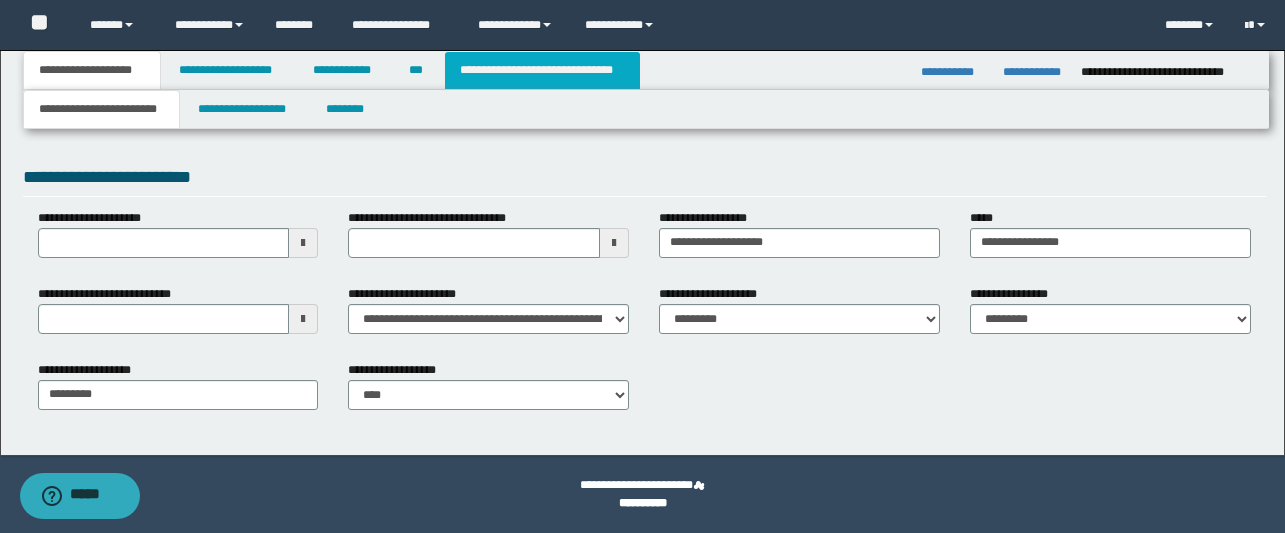 click on "**********" at bounding box center (542, 70) 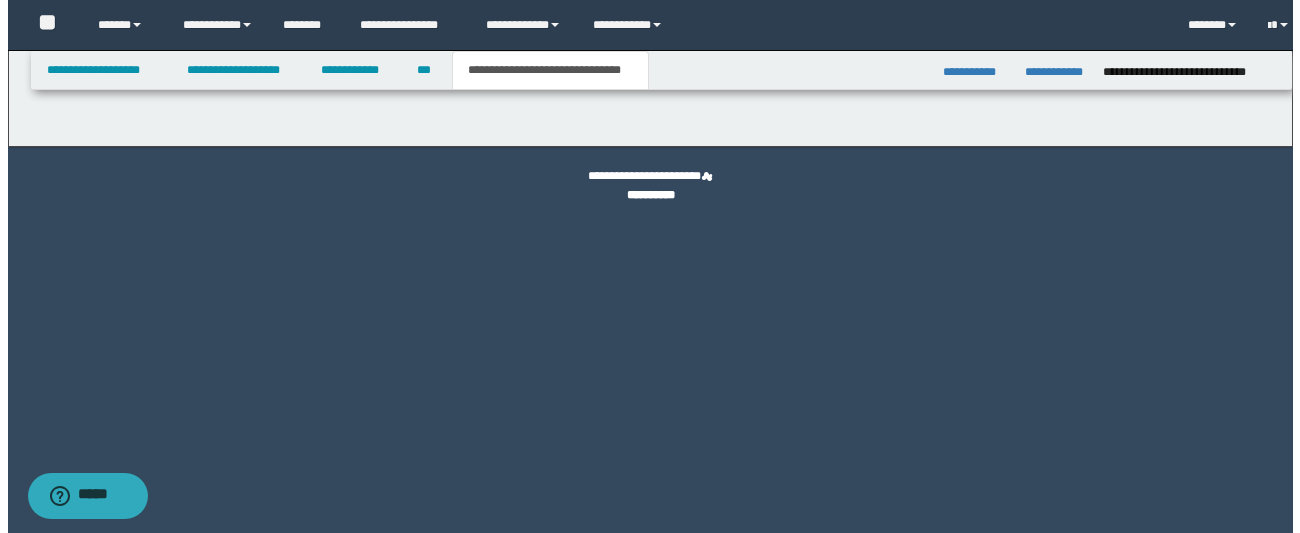 scroll, scrollTop: 0, scrollLeft: 0, axis: both 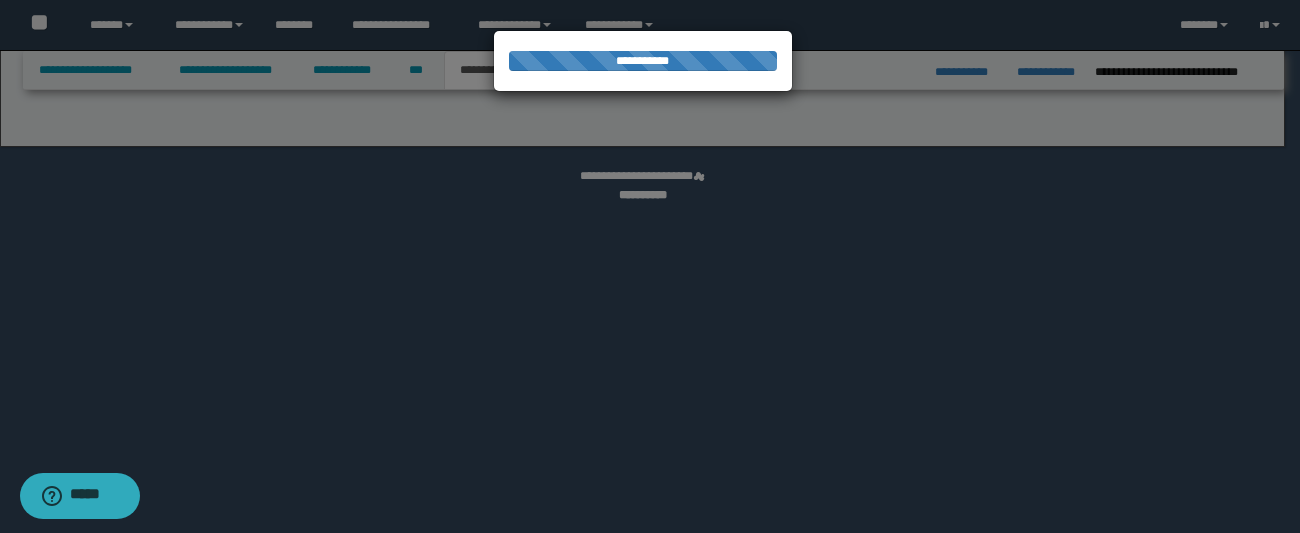 select on "*" 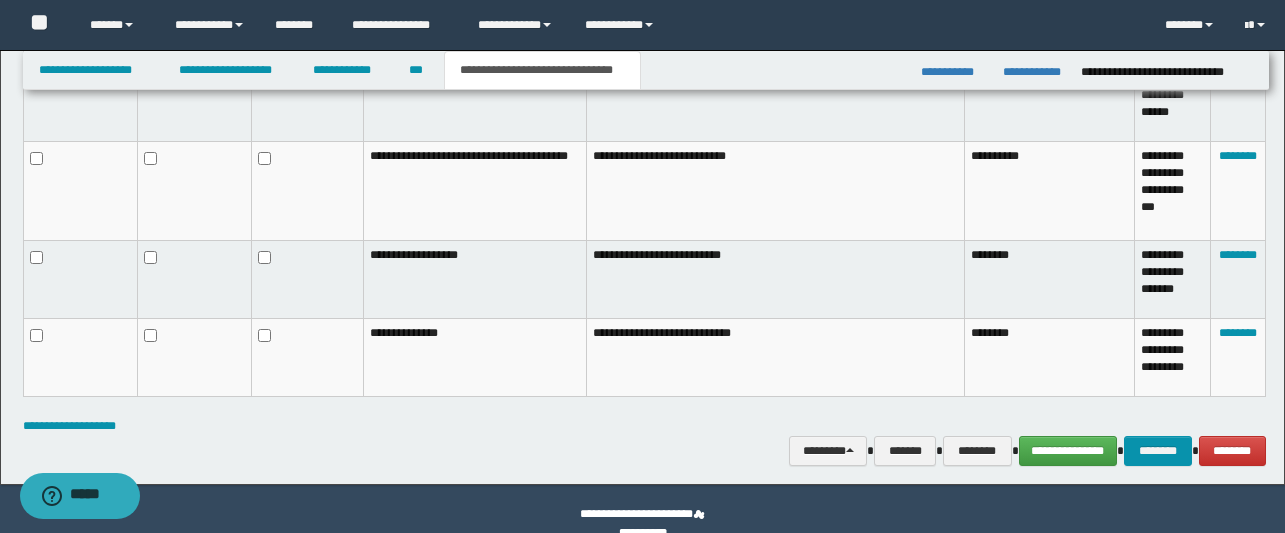 scroll, scrollTop: 1399, scrollLeft: 0, axis: vertical 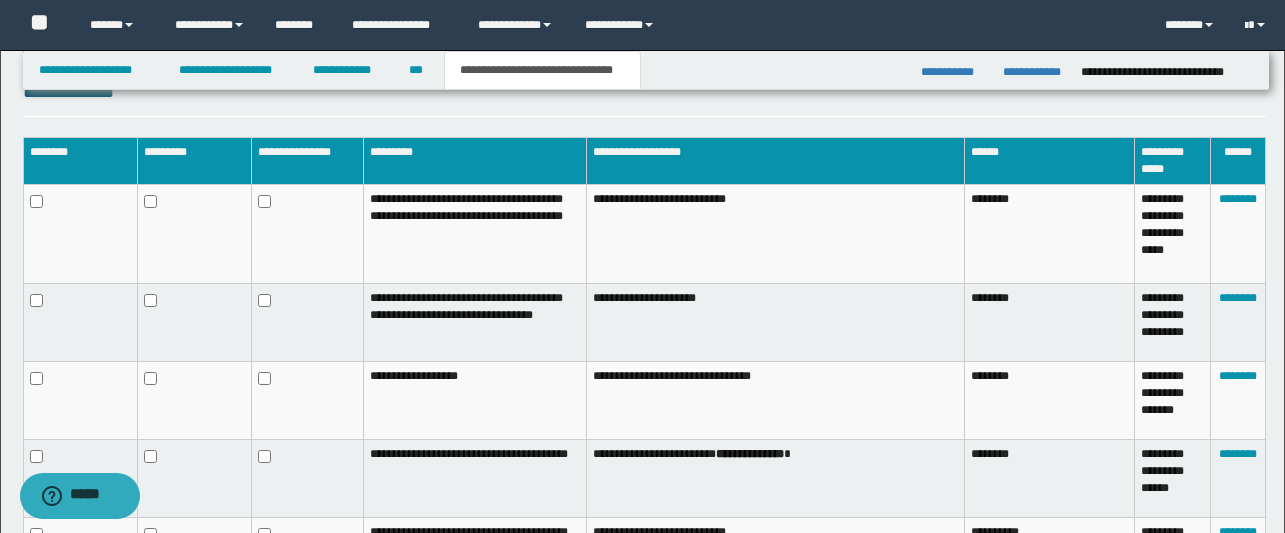 click at bounding box center [195, 233] 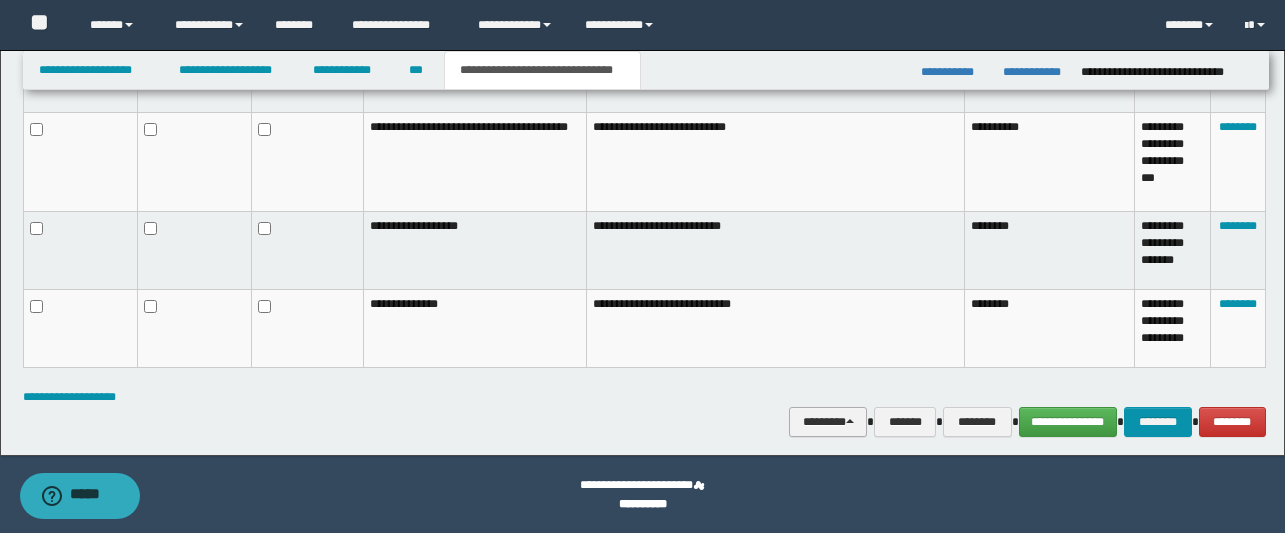 click on "********" at bounding box center [828, 422] 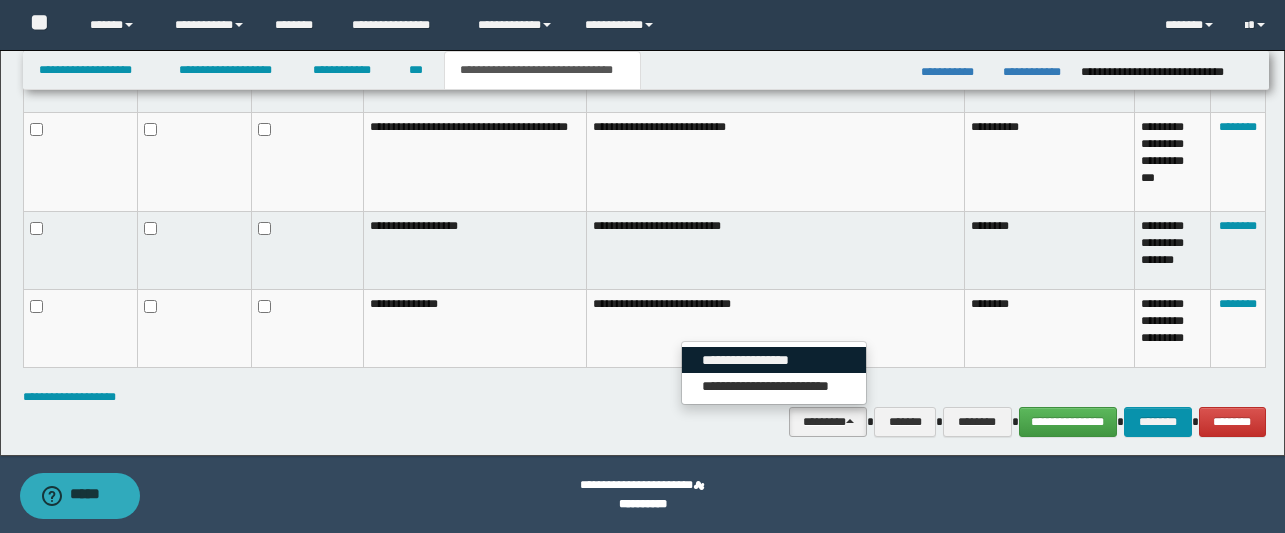 click on "**********" at bounding box center [774, 360] 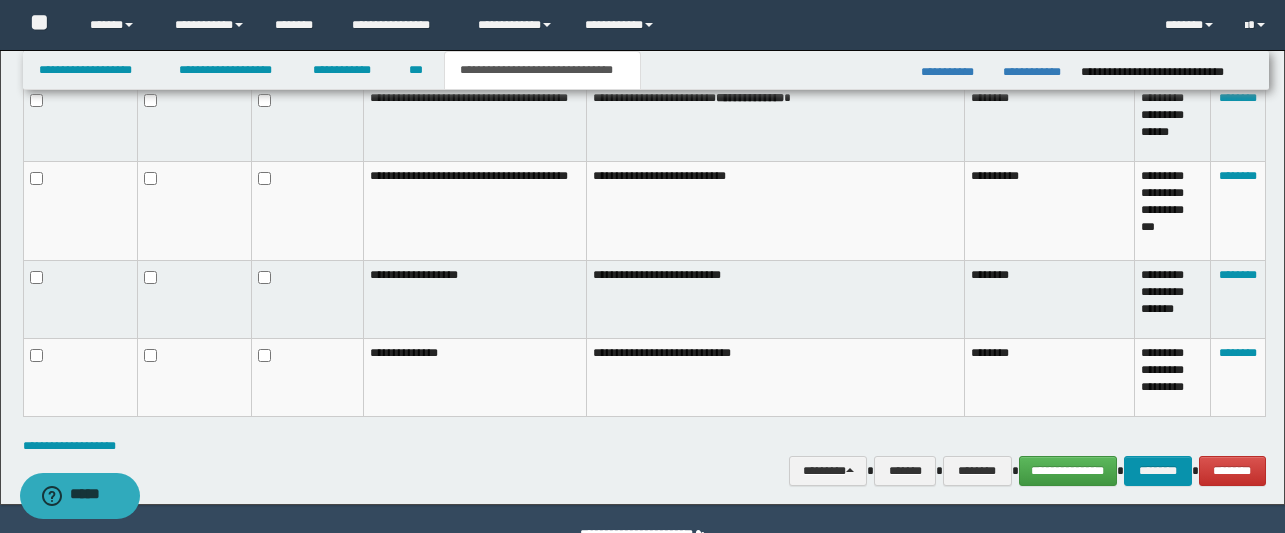 scroll, scrollTop: 1399, scrollLeft: 0, axis: vertical 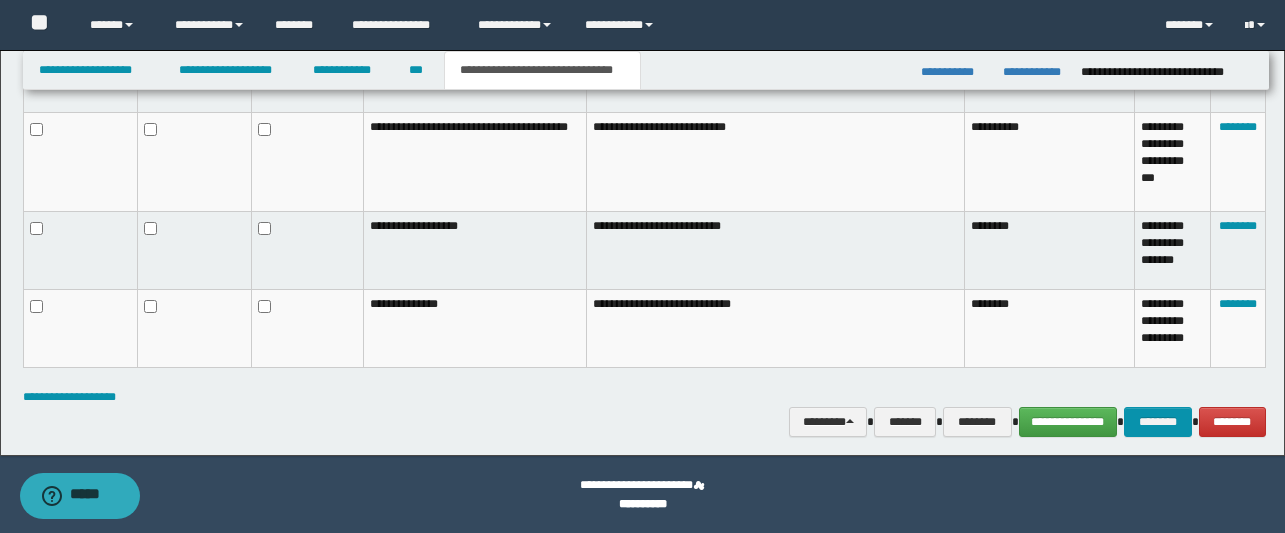 click on "**********" at bounding box center [642, -447] 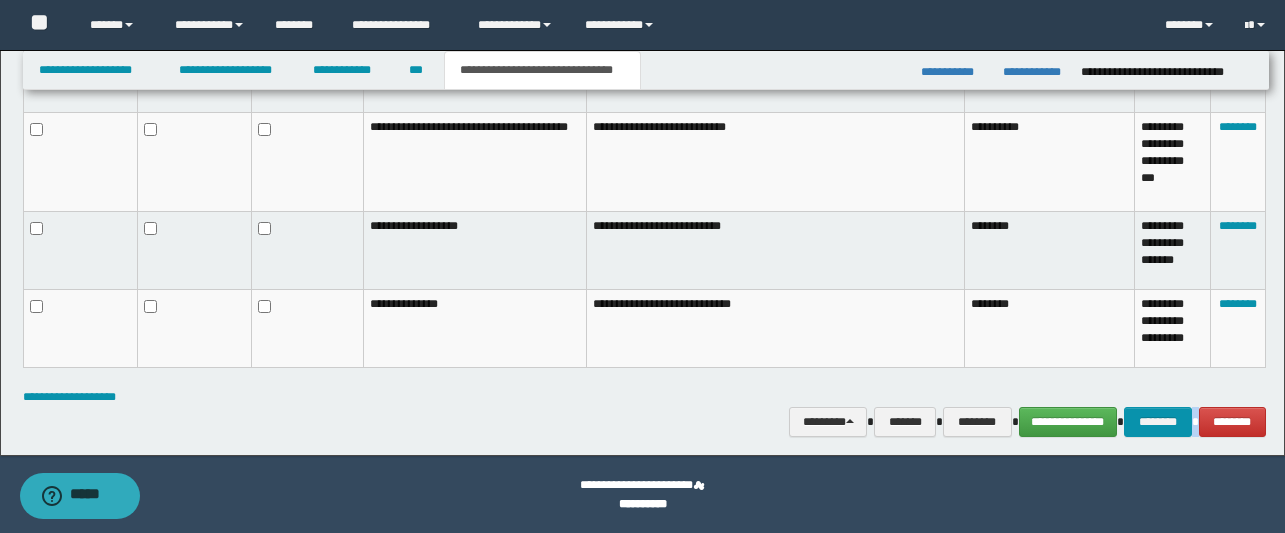 click on "**********" at bounding box center [642, -447] 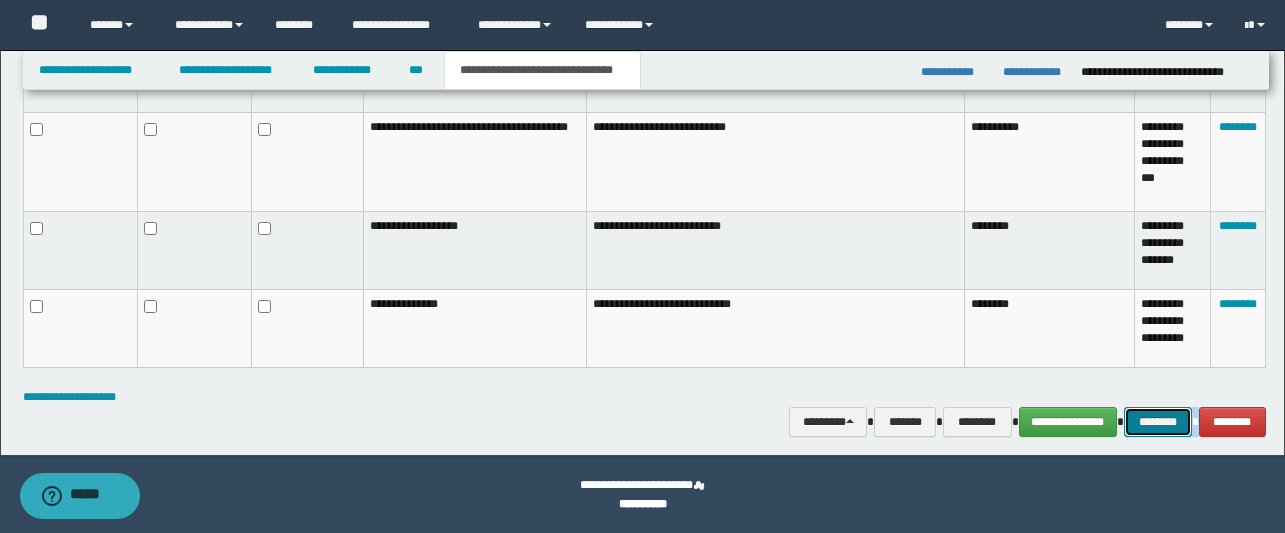click on "********" at bounding box center (1158, 422) 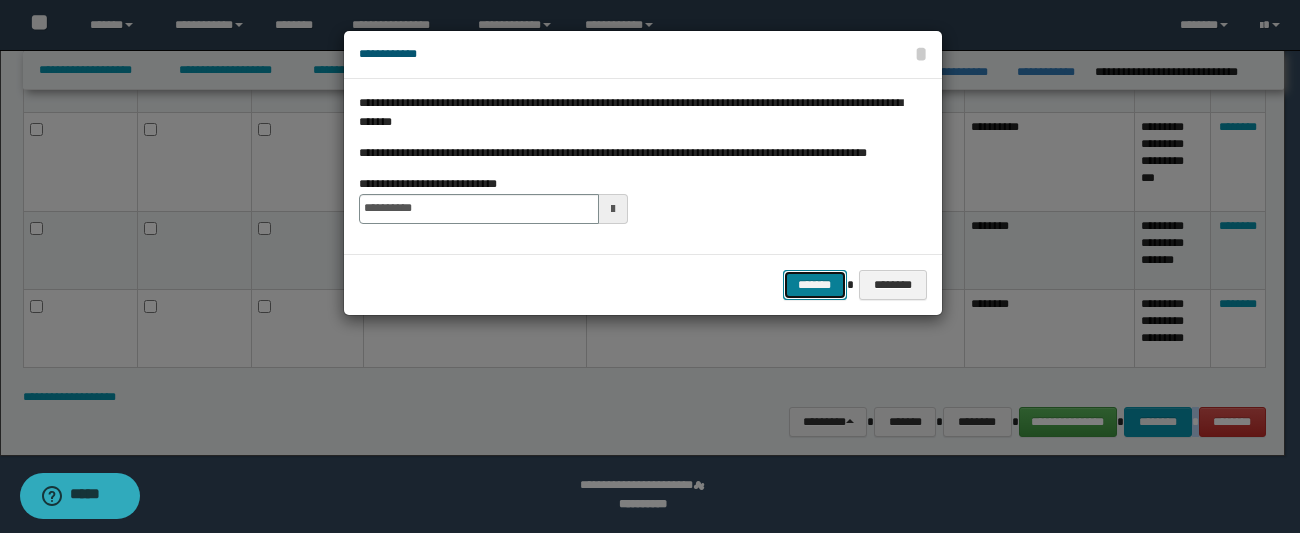 drag, startPoint x: 823, startPoint y: 286, endPoint x: 828, endPoint y: 474, distance: 188.06648 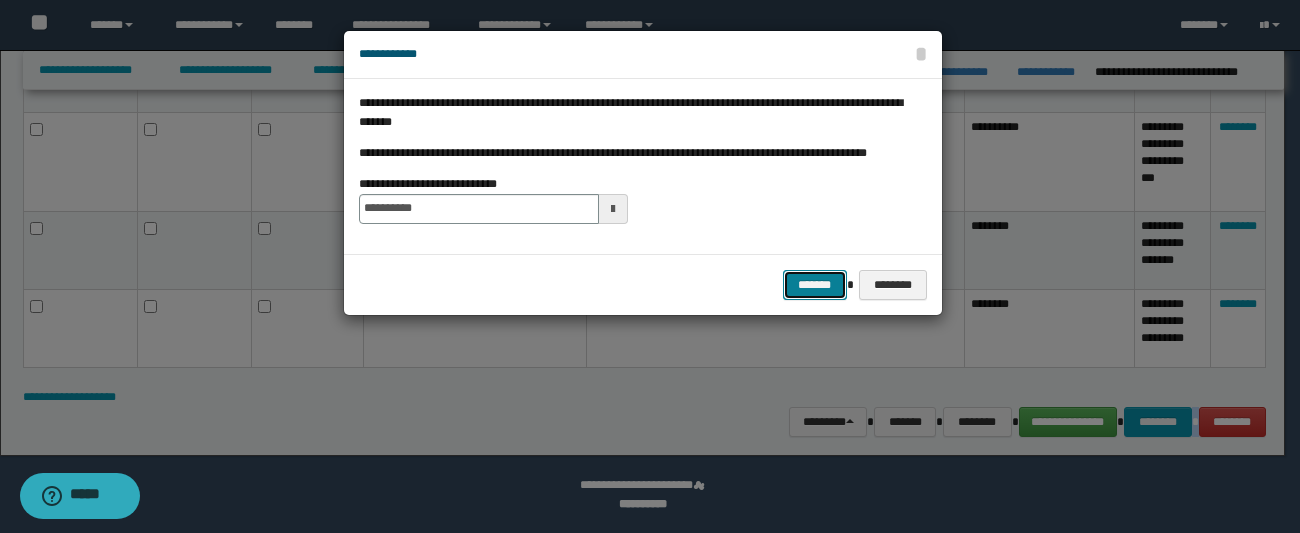 click on "*******" at bounding box center (815, 285) 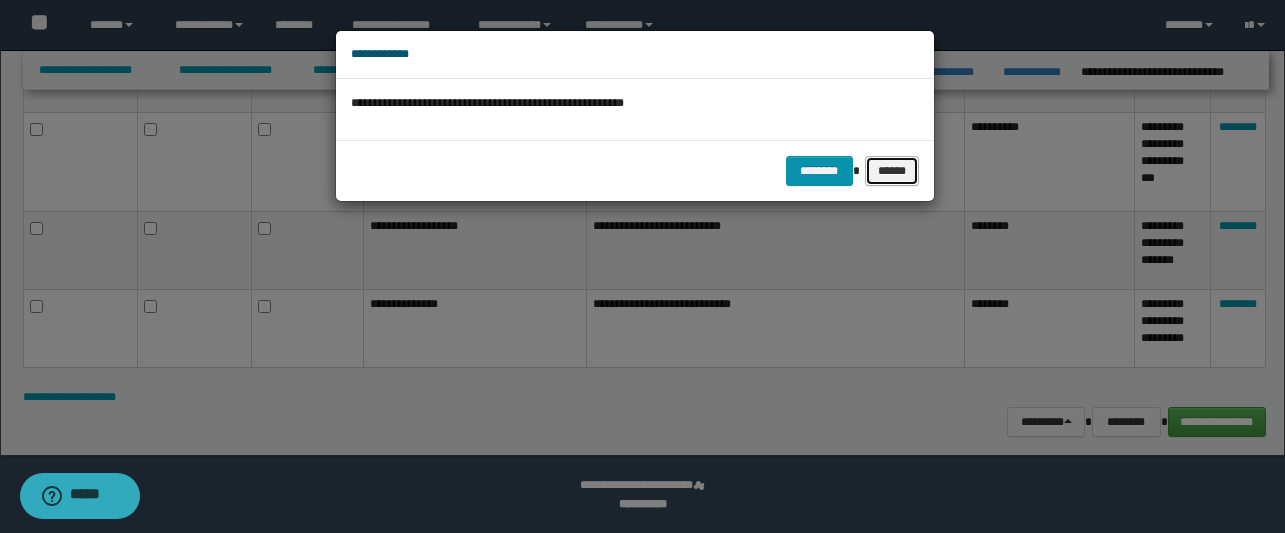 click on "******" at bounding box center [892, 171] 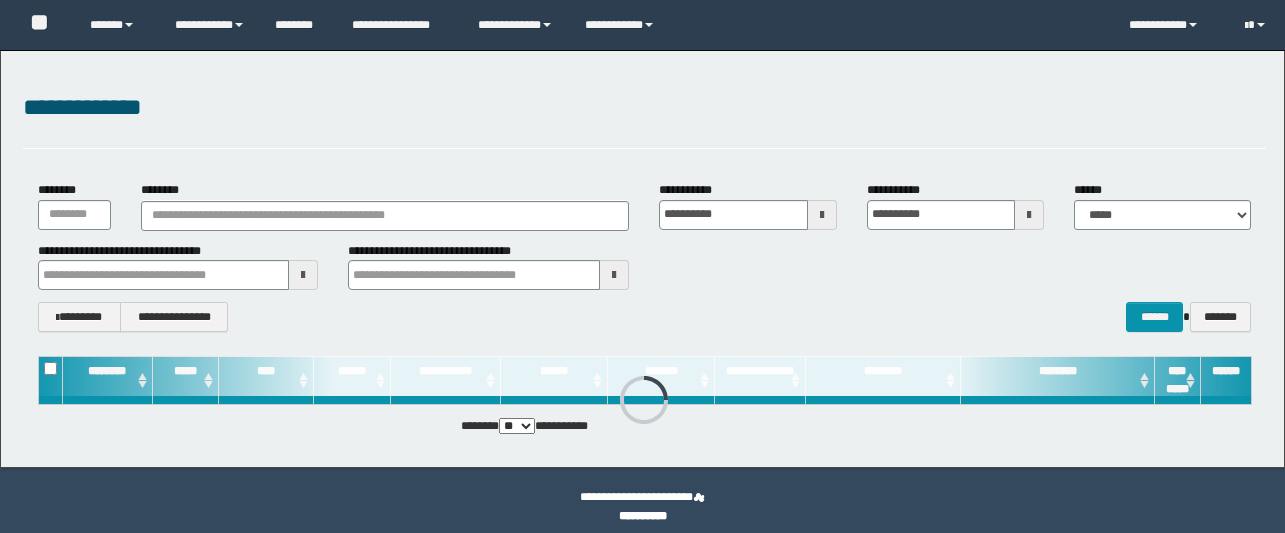 scroll, scrollTop: 0, scrollLeft: 0, axis: both 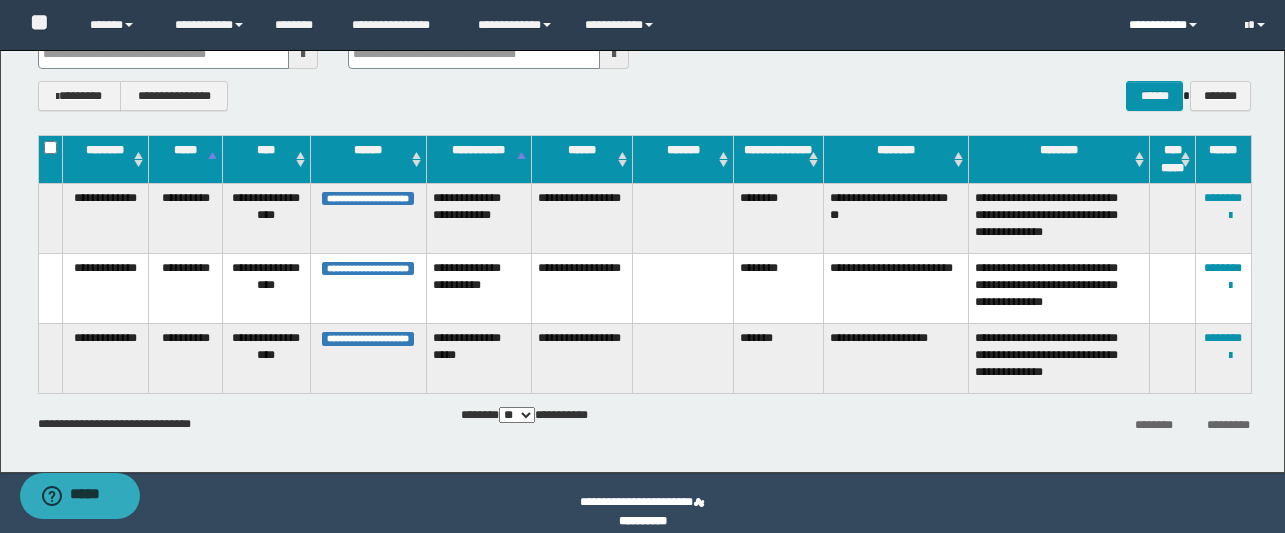 click on "**********" at bounding box center [1171, 25] 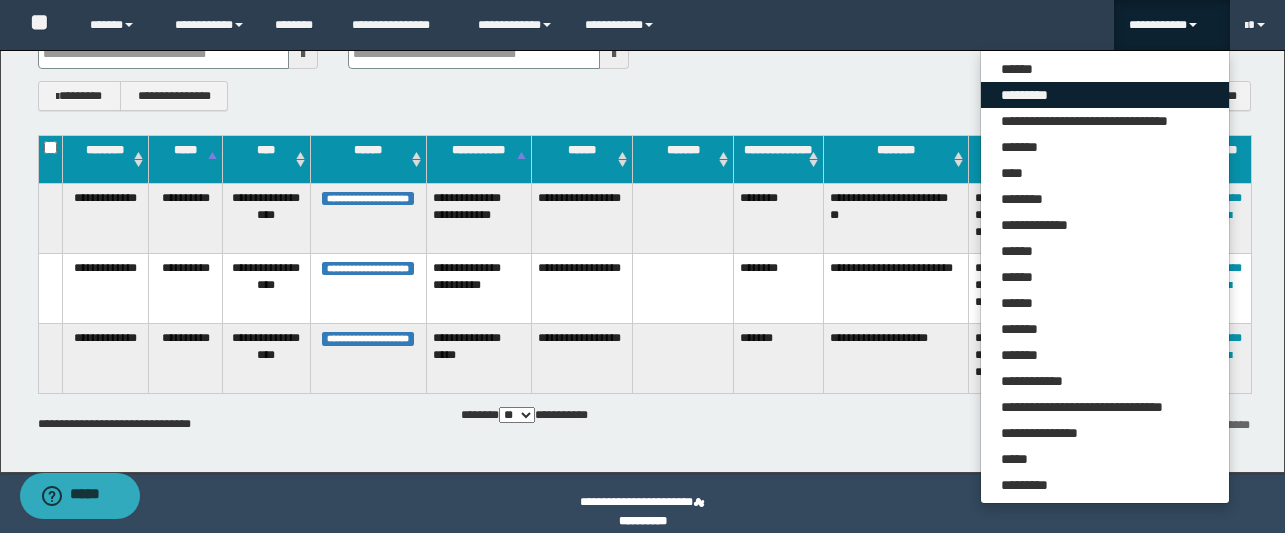 click on "*********" at bounding box center (1105, 95) 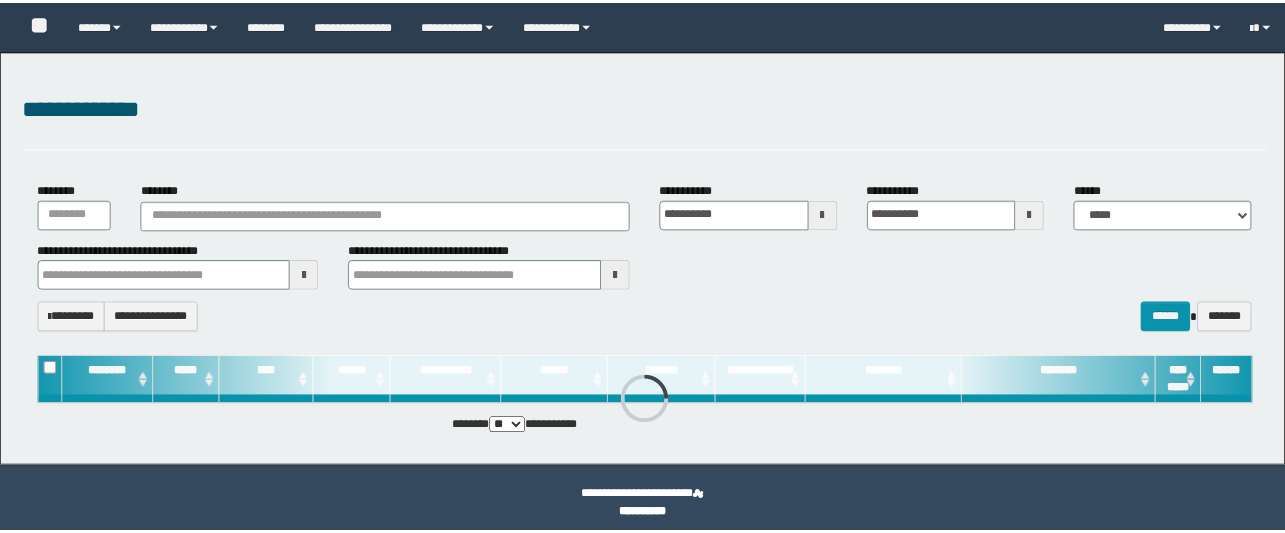 scroll, scrollTop: 12, scrollLeft: 0, axis: vertical 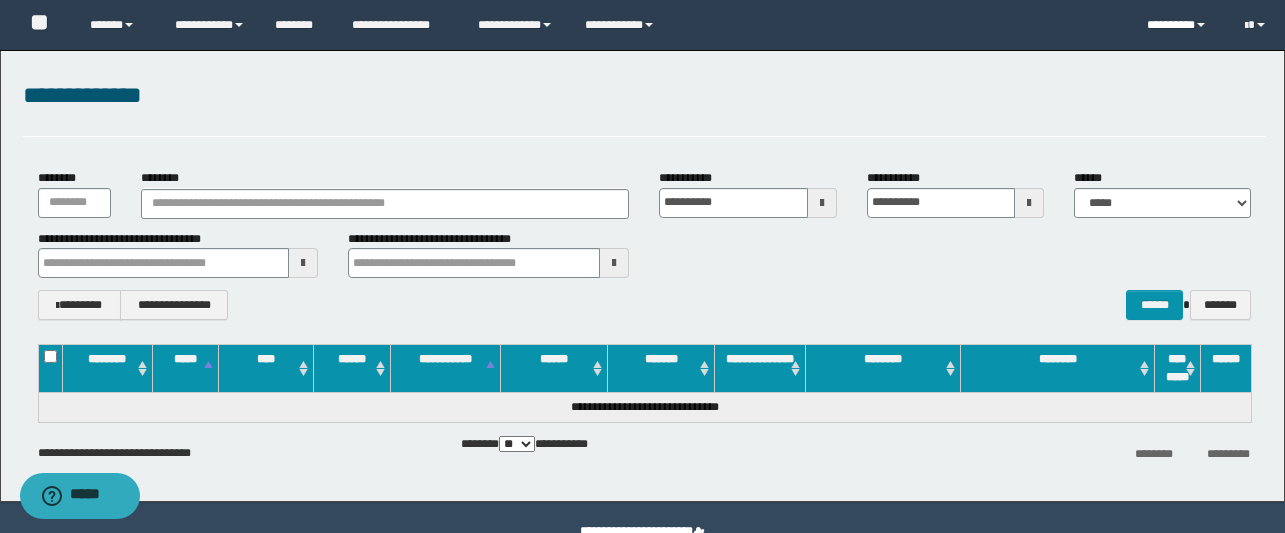 click on "*********" at bounding box center (1180, 25) 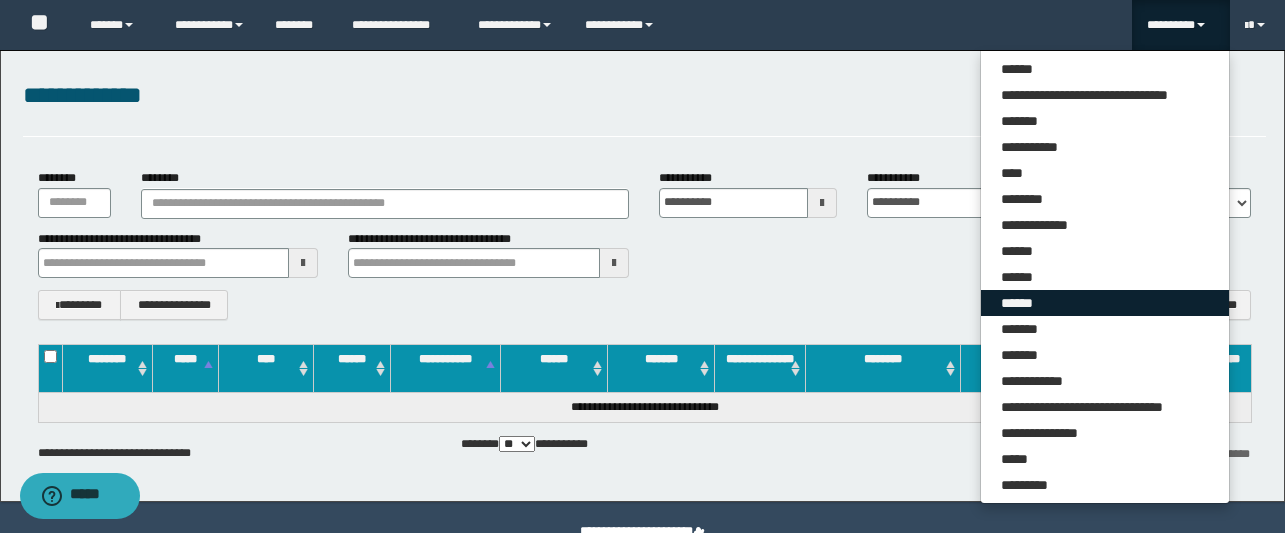 click on "******" at bounding box center (1105, 303) 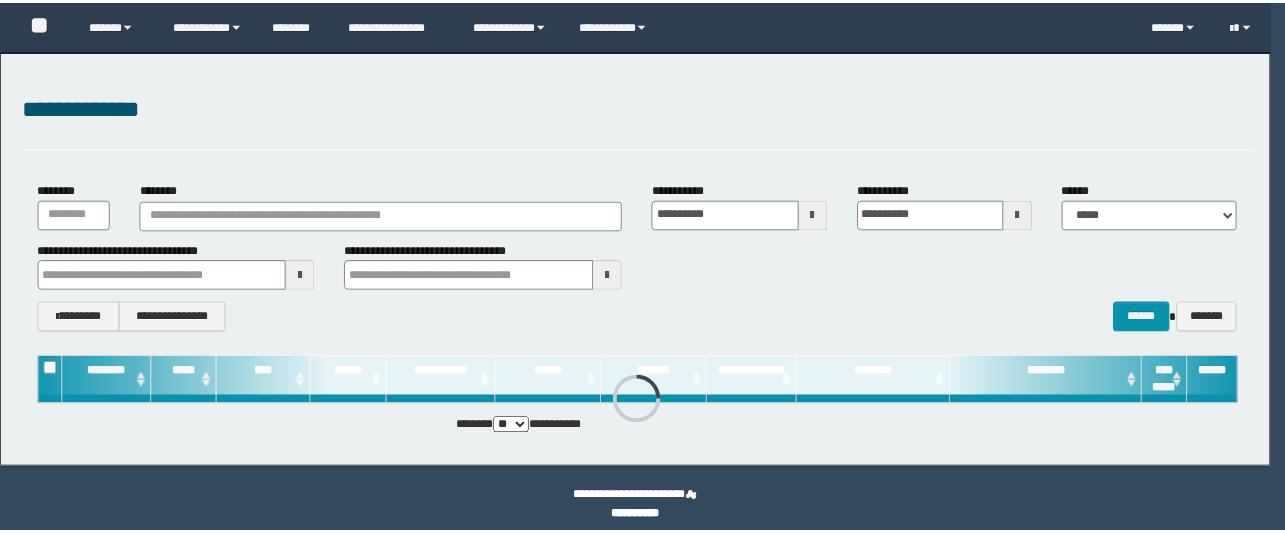 scroll, scrollTop: 12, scrollLeft: 0, axis: vertical 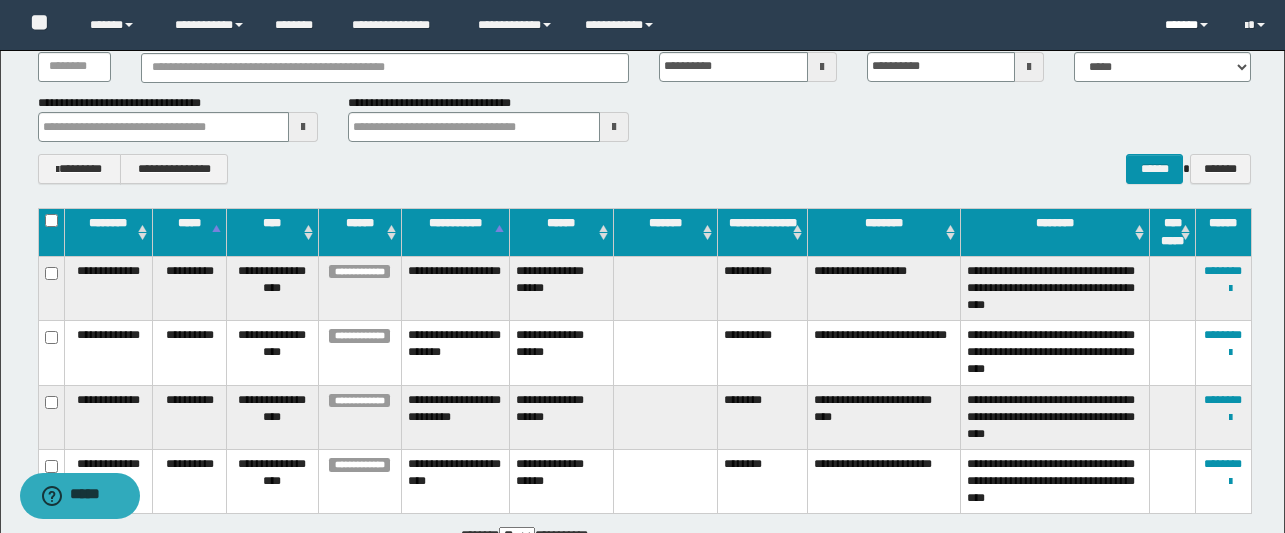click on "******" at bounding box center (1190, 25) 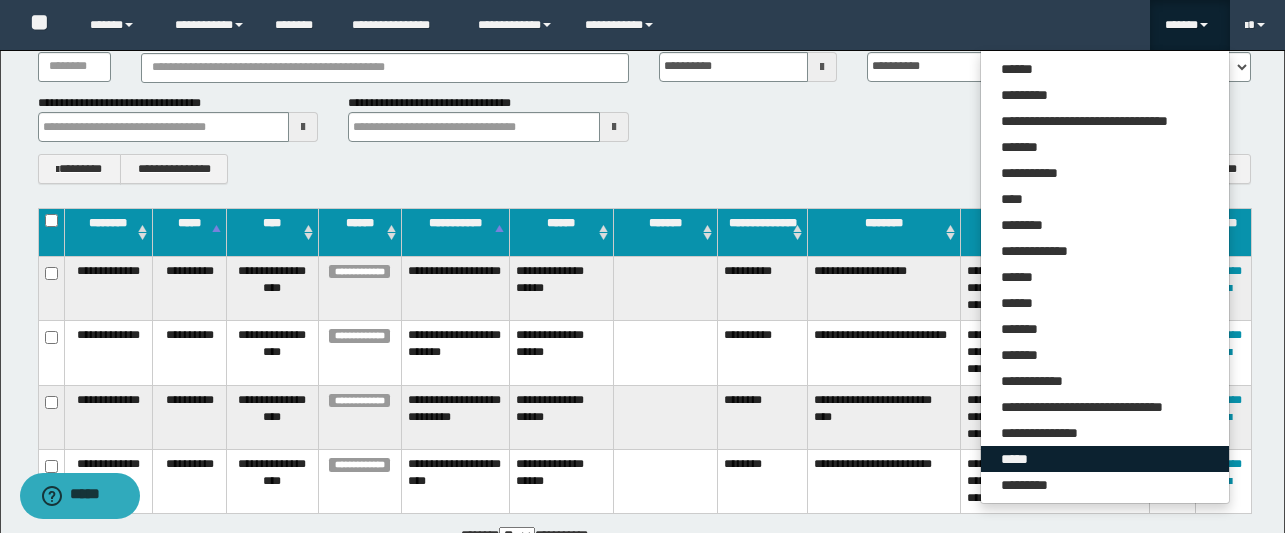 click on "*****" at bounding box center [1105, 459] 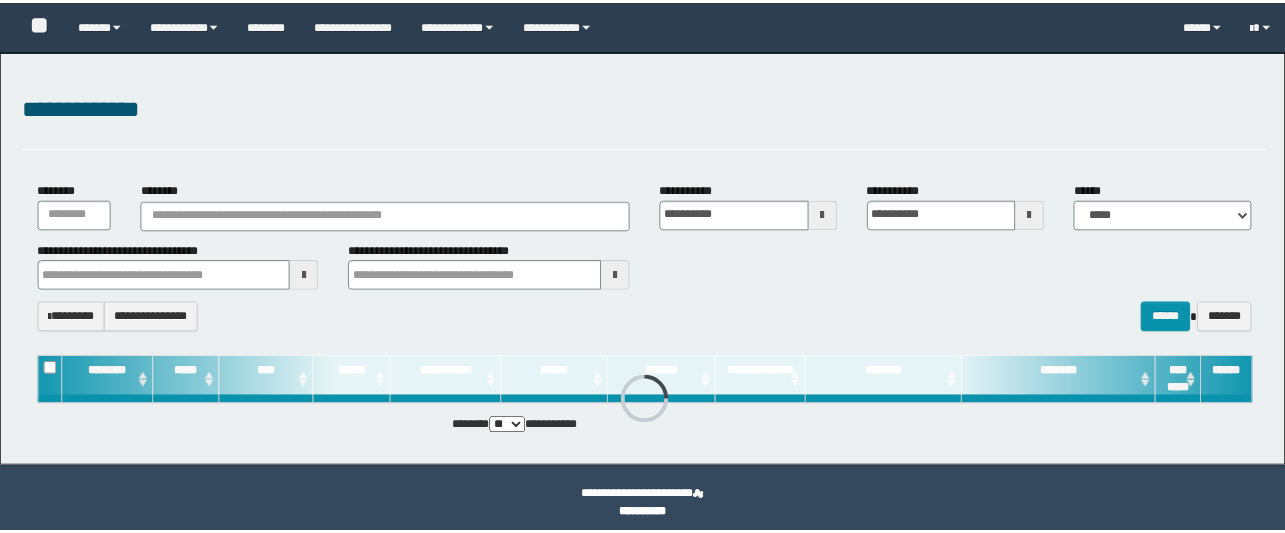 scroll, scrollTop: 12, scrollLeft: 0, axis: vertical 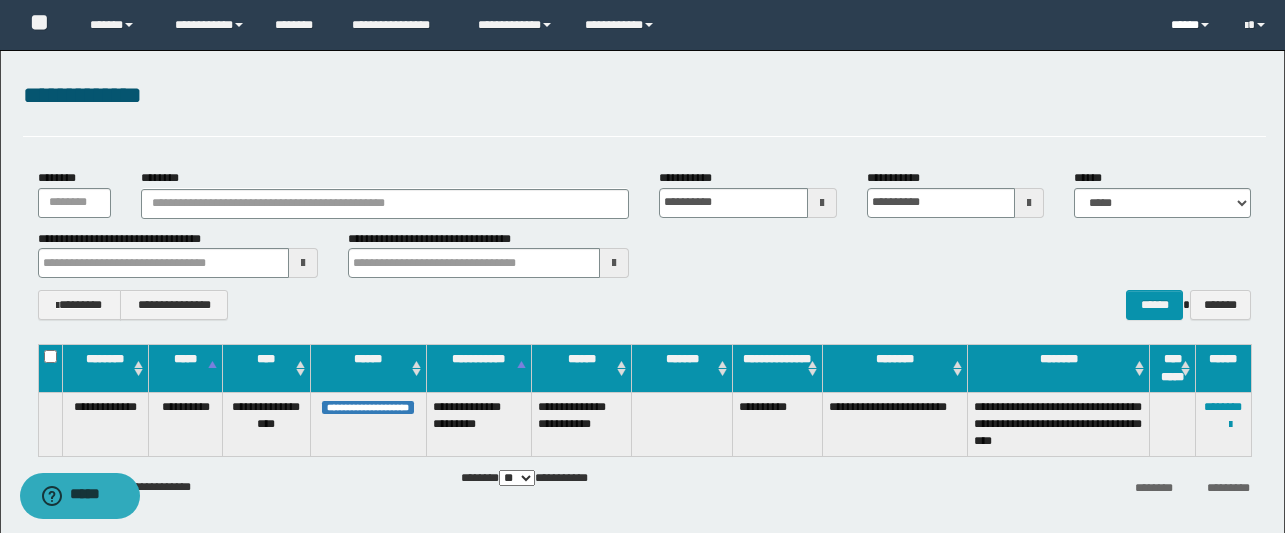 click on "*****" at bounding box center [1192, 25] 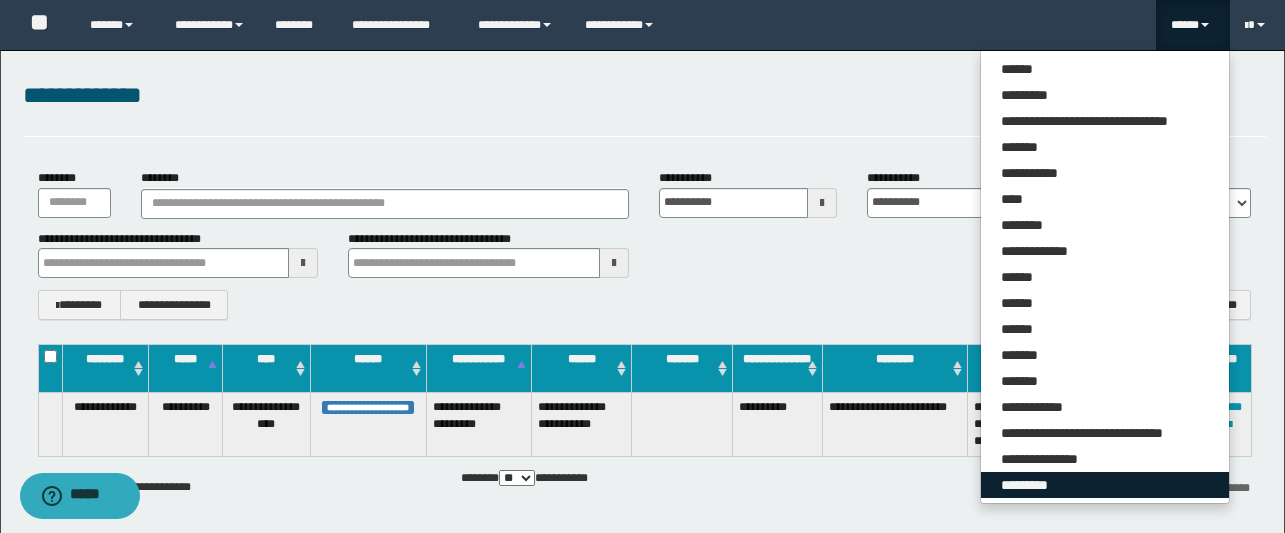click on "*********" at bounding box center (1105, 485) 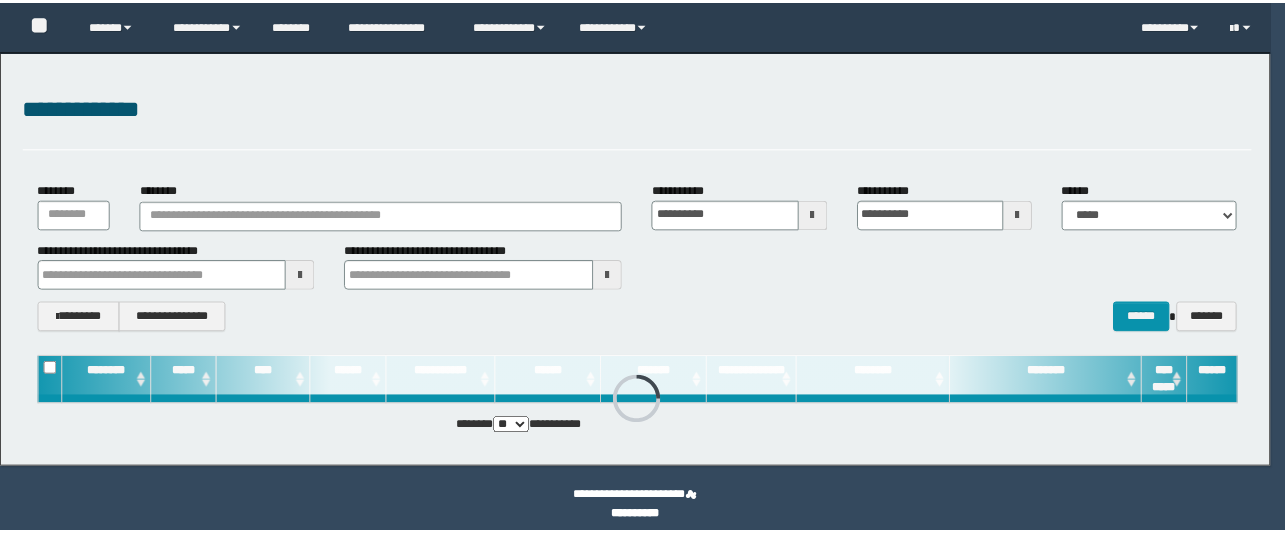 scroll, scrollTop: 12, scrollLeft: 0, axis: vertical 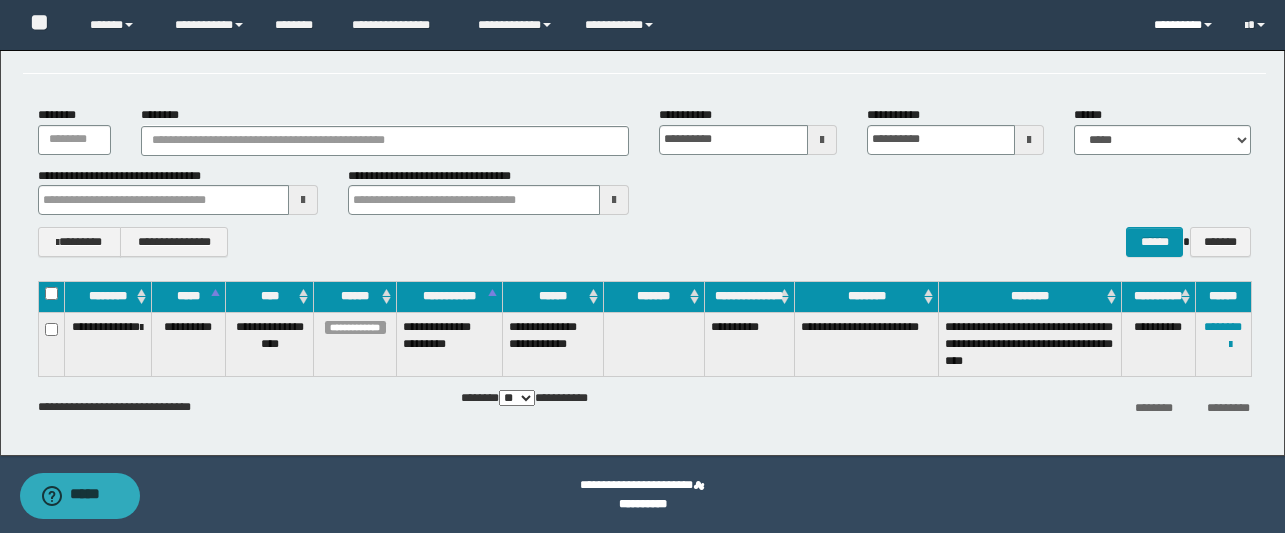 click on "*********" at bounding box center [1184, 25] 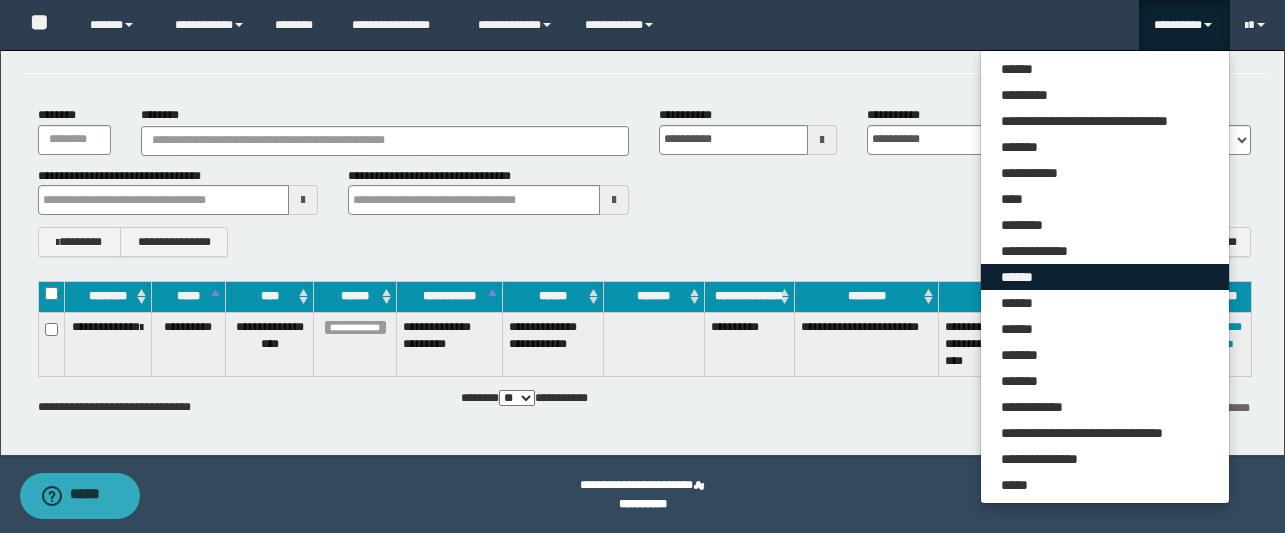 click on "******" at bounding box center (1105, 277) 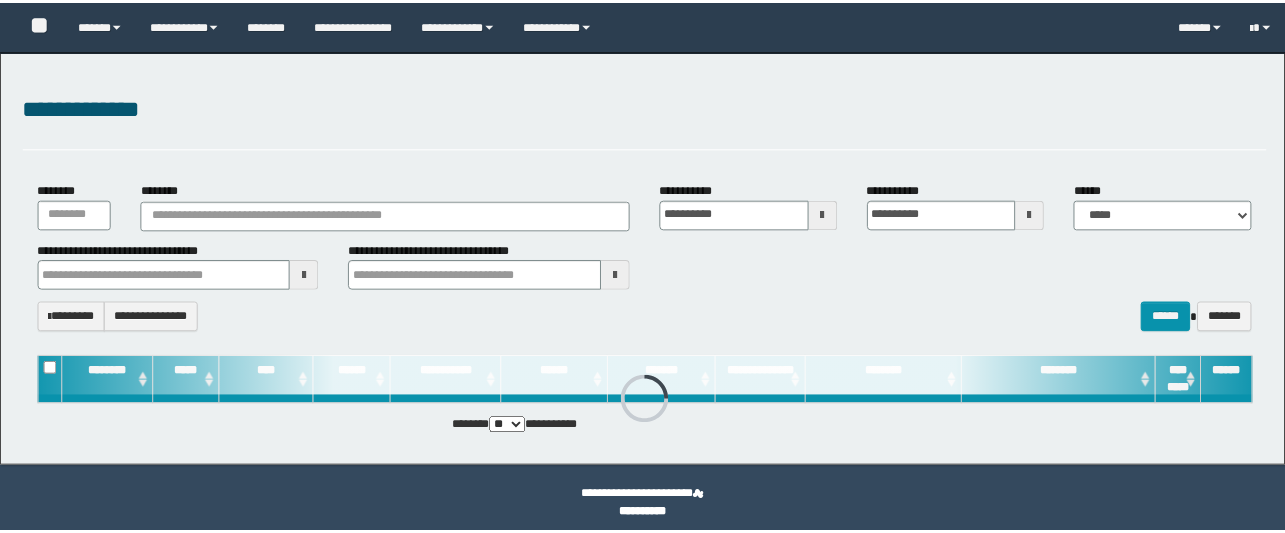 scroll, scrollTop: 12, scrollLeft: 0, axis: vertical 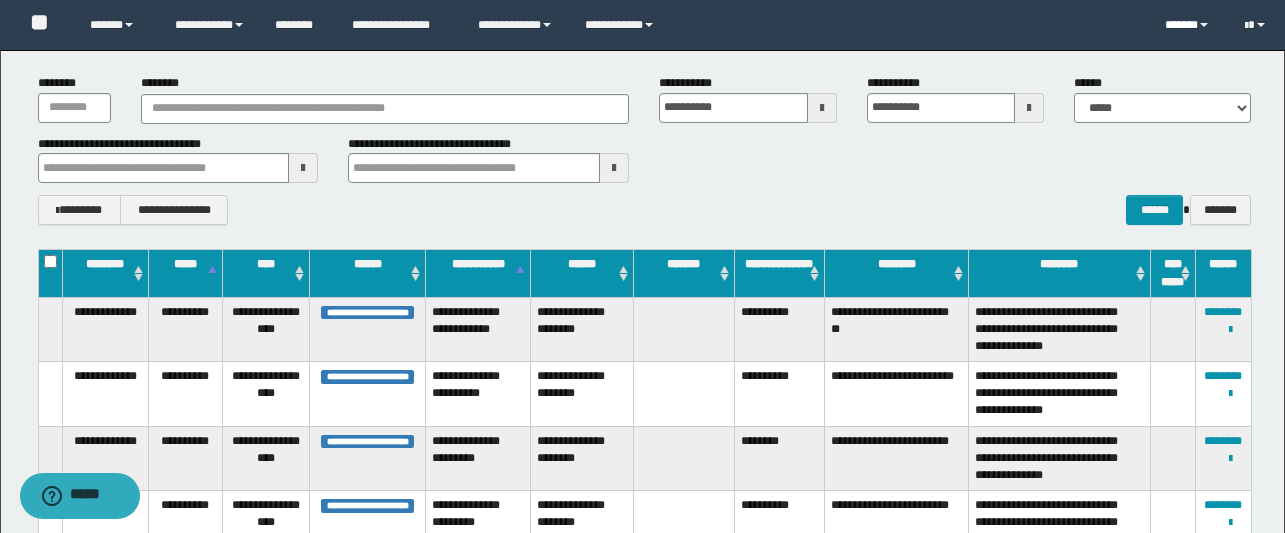 click on "******" at bounding box center (1190, 25) 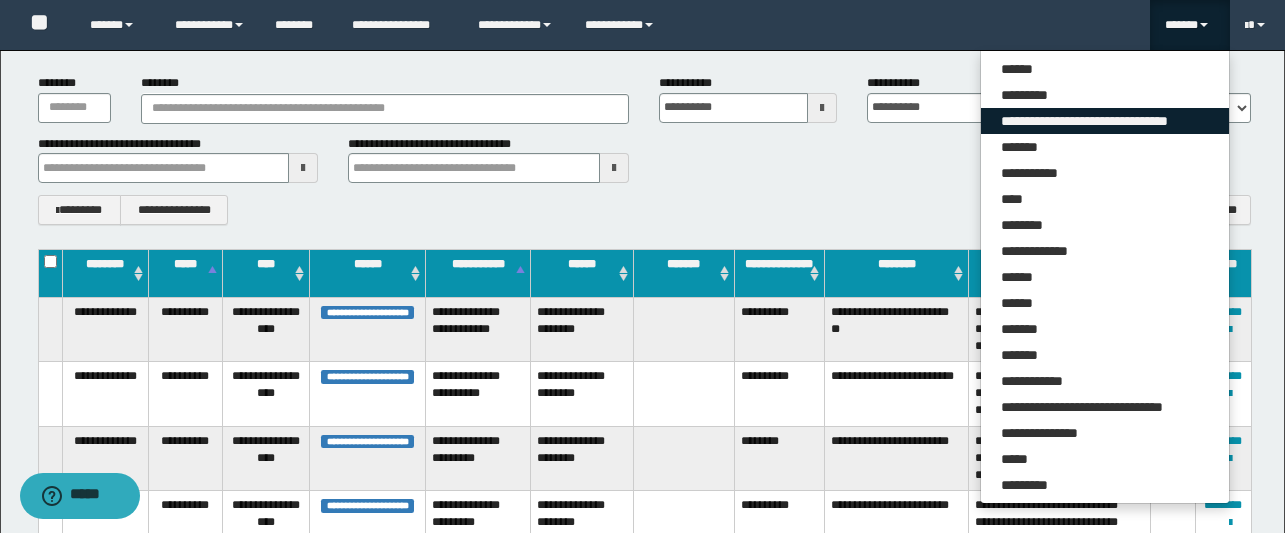 click on "**********" at bounding box center [1105, 121] 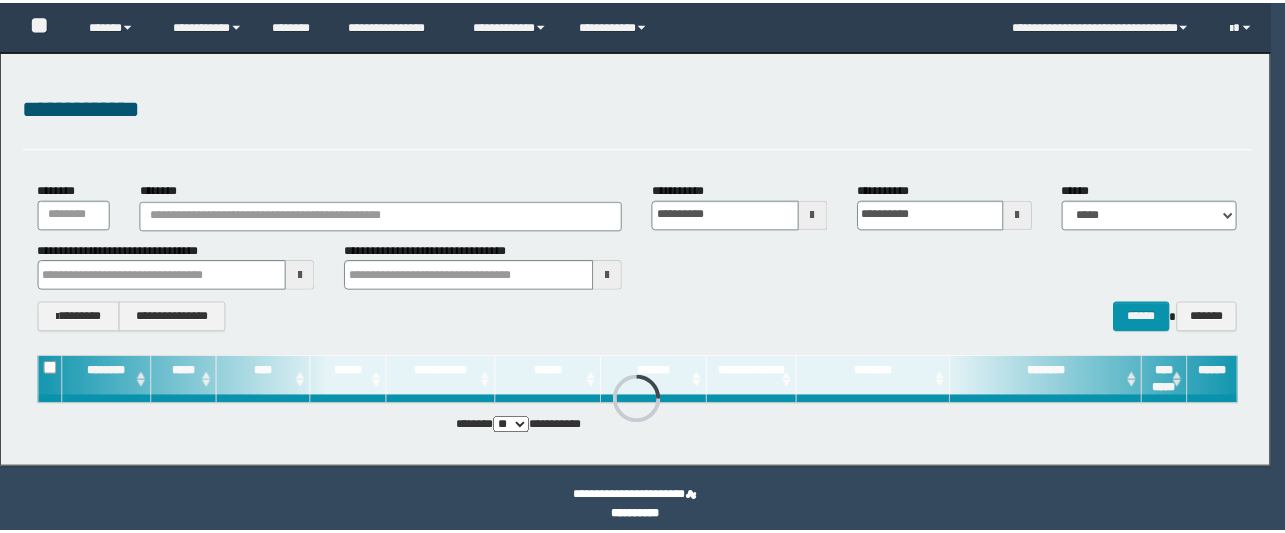 scroll, scrollTop: 12, scrollLeft: 0, axis: vertical 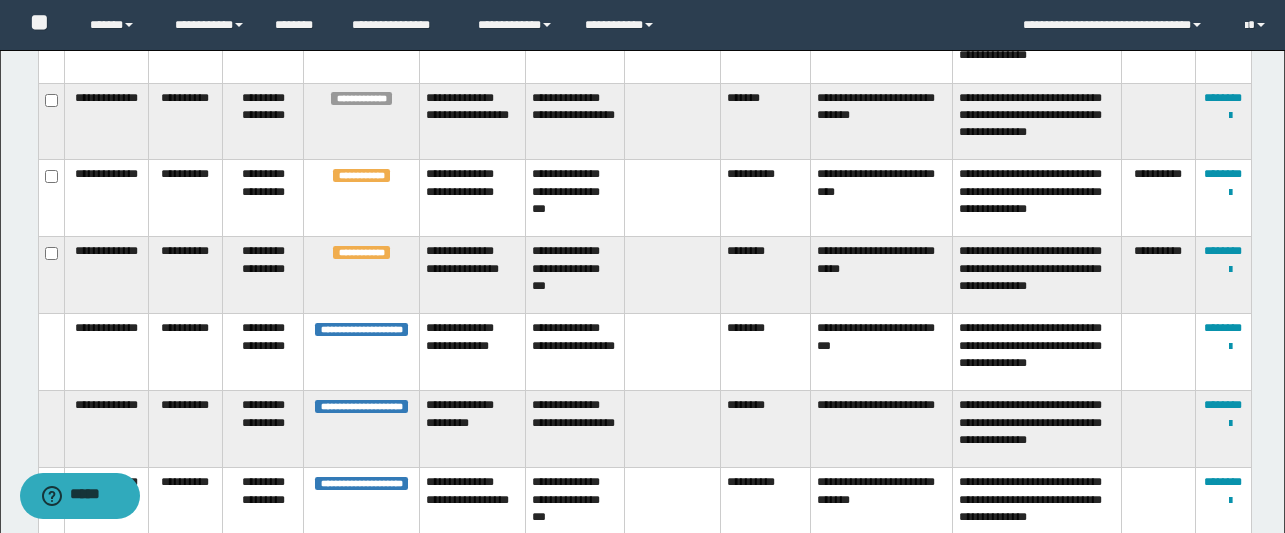 click on "**********" at bounding box center (765, 198) 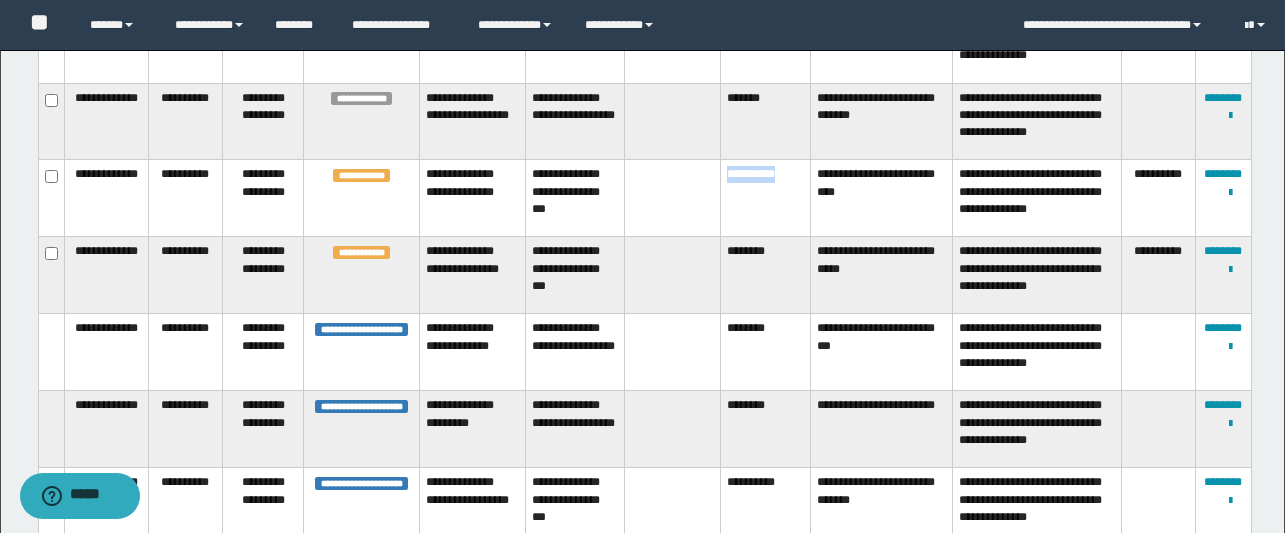 click on "**********" at bounding box center [765, 198] 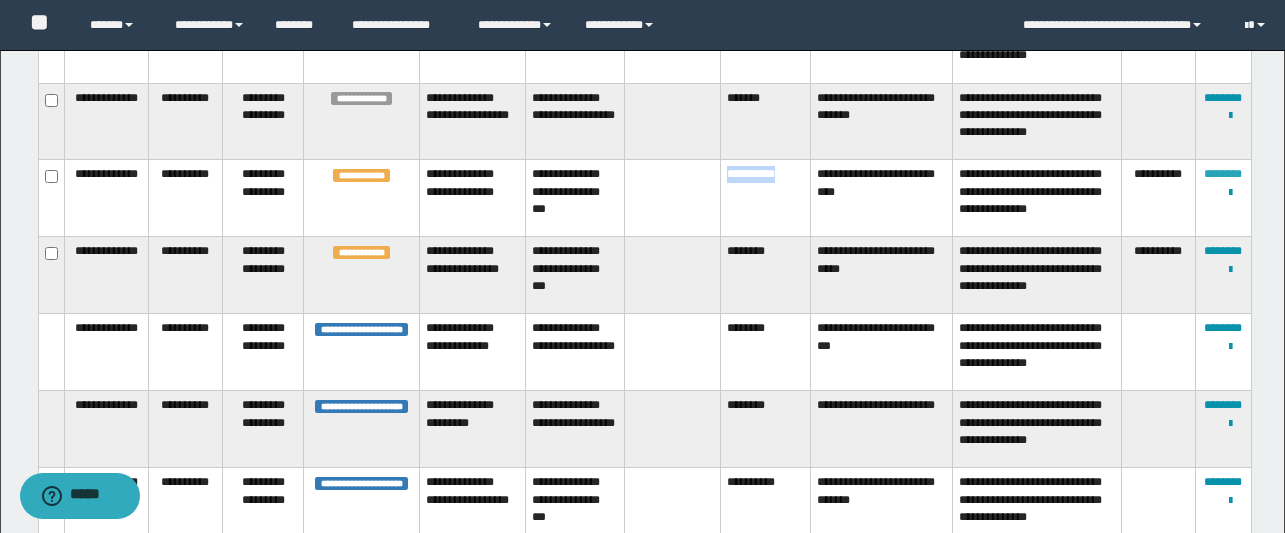 click on "********" at bounding box center [1223, 174] 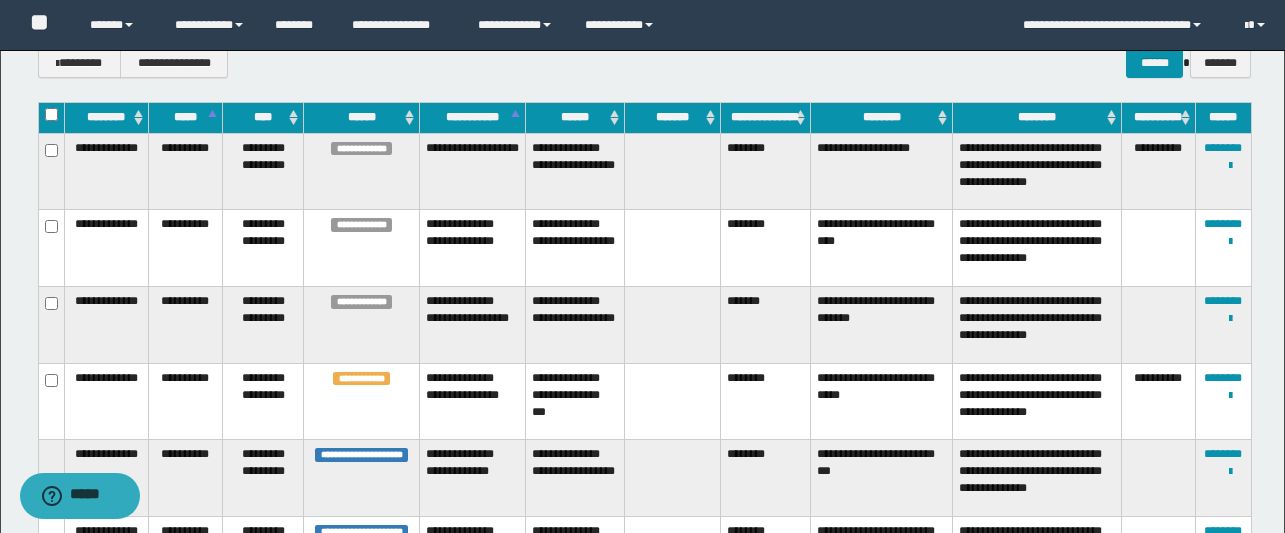 scroll, scrollTop: 253, scrollLeft: 0, axis: vertical 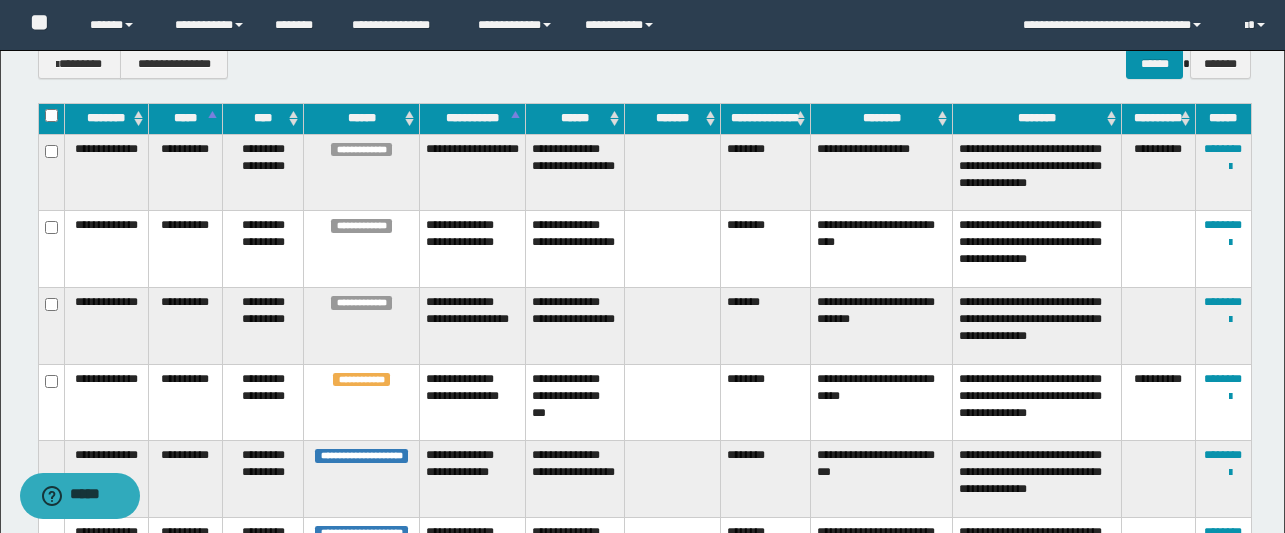 click on "********" at bounding box center [765, 402] 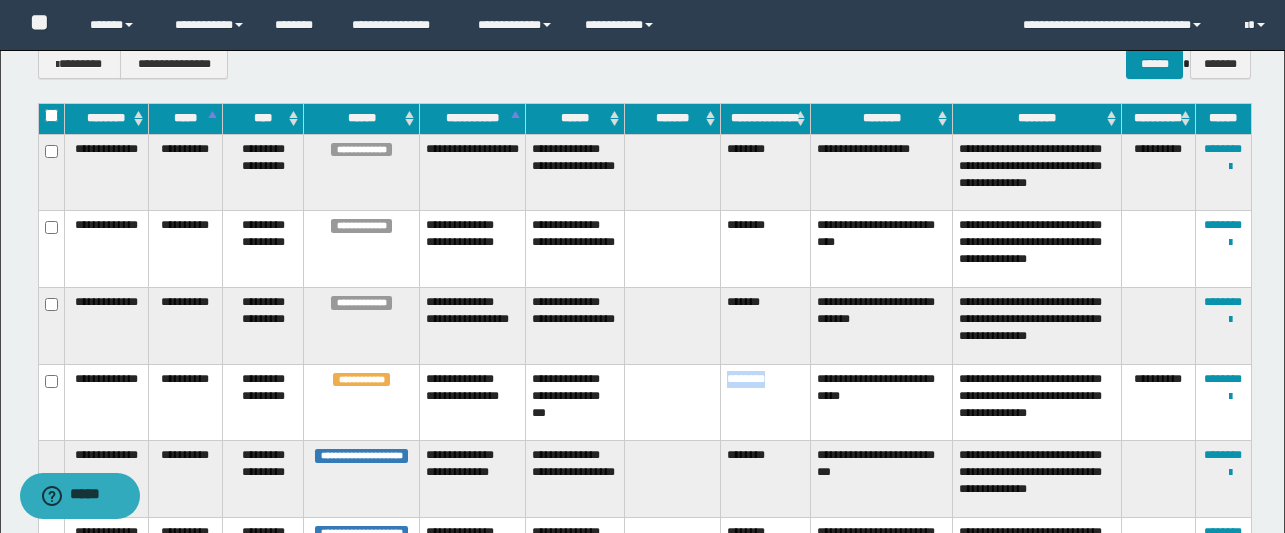 click on "********" at bounding box center [765, 402] 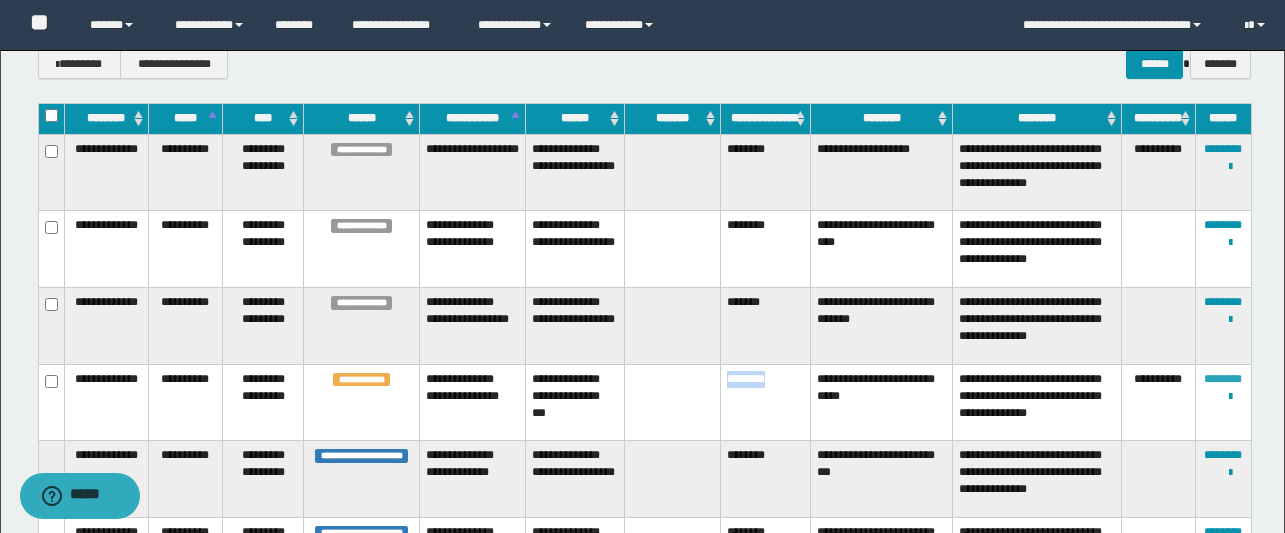 click on "********" at bounding box center (1223, 379) 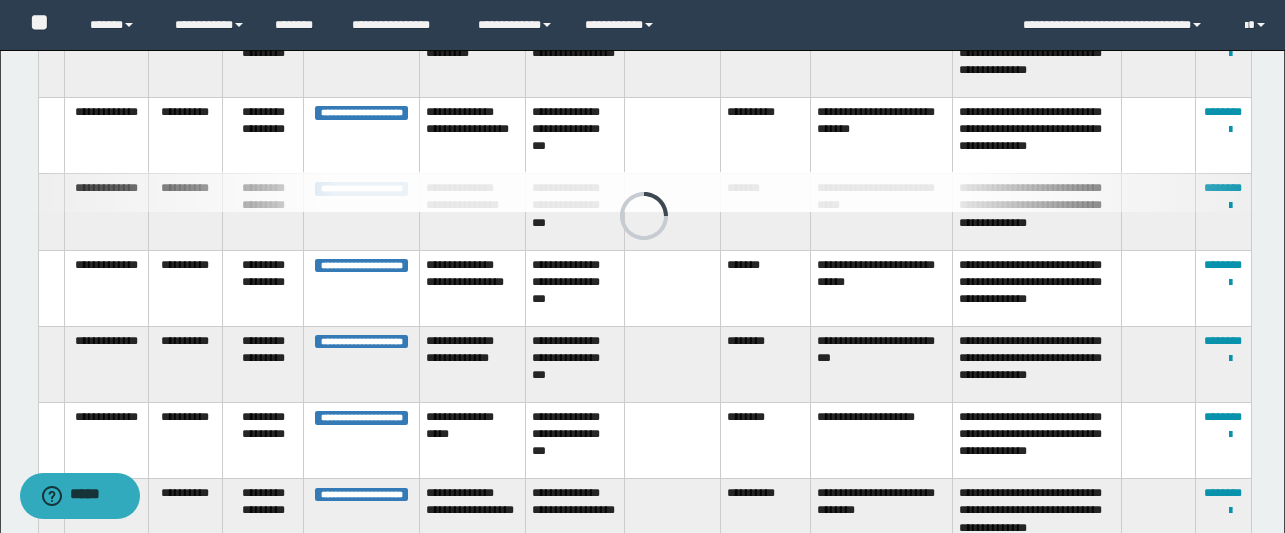 scroll, scrollTop: 0, scrollLeft: 0, axis: both 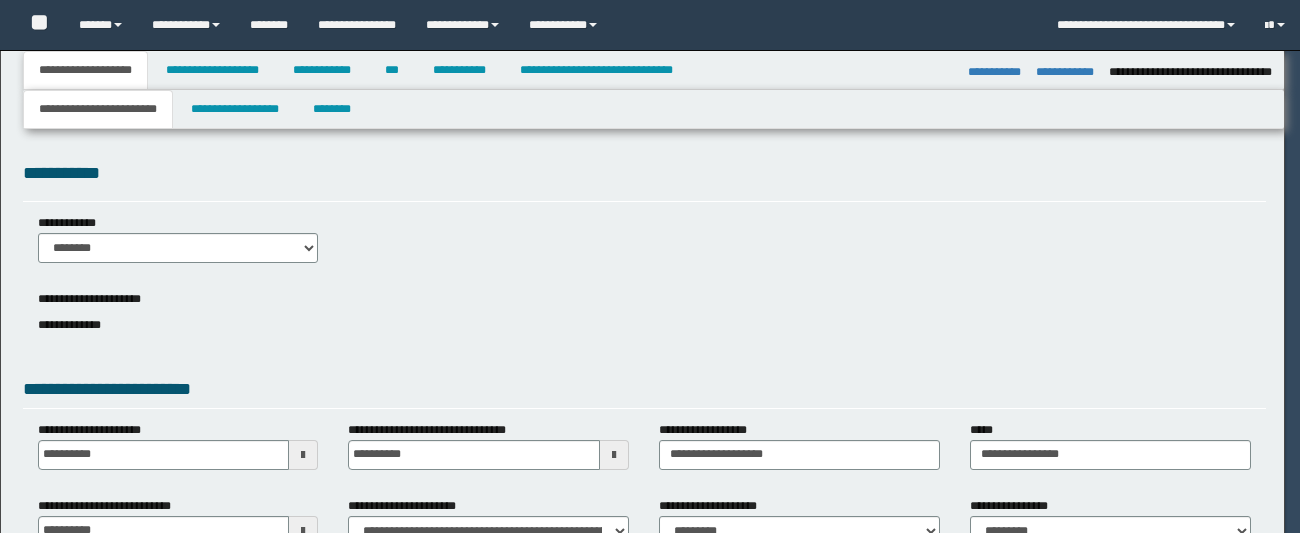 select on "*" 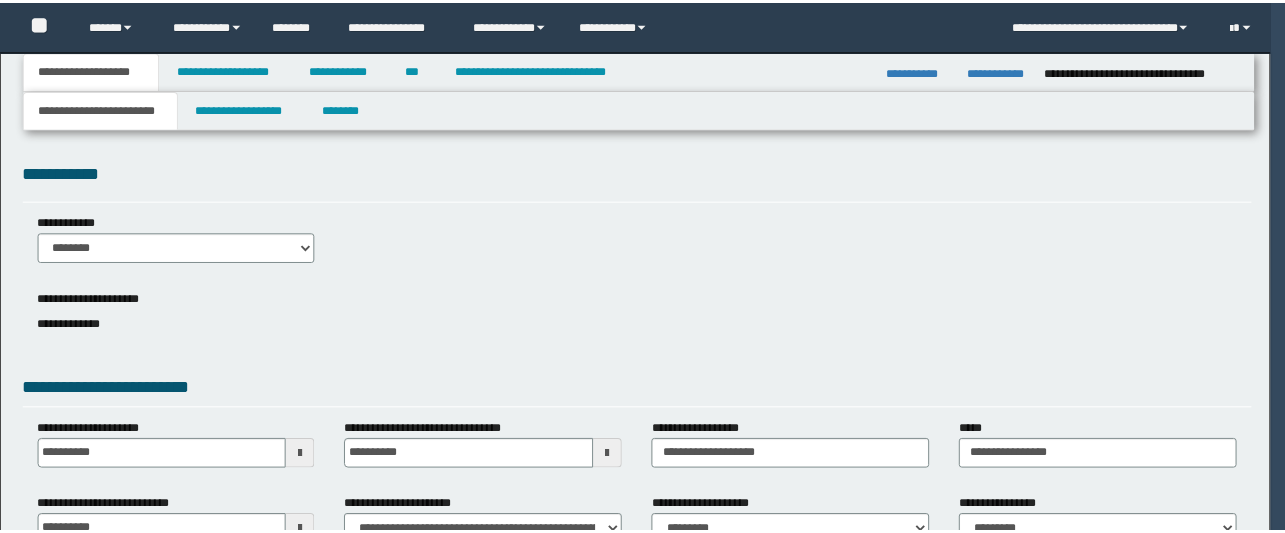 scroll, scrollTop: 0, scrollLeft: 0, axis: both 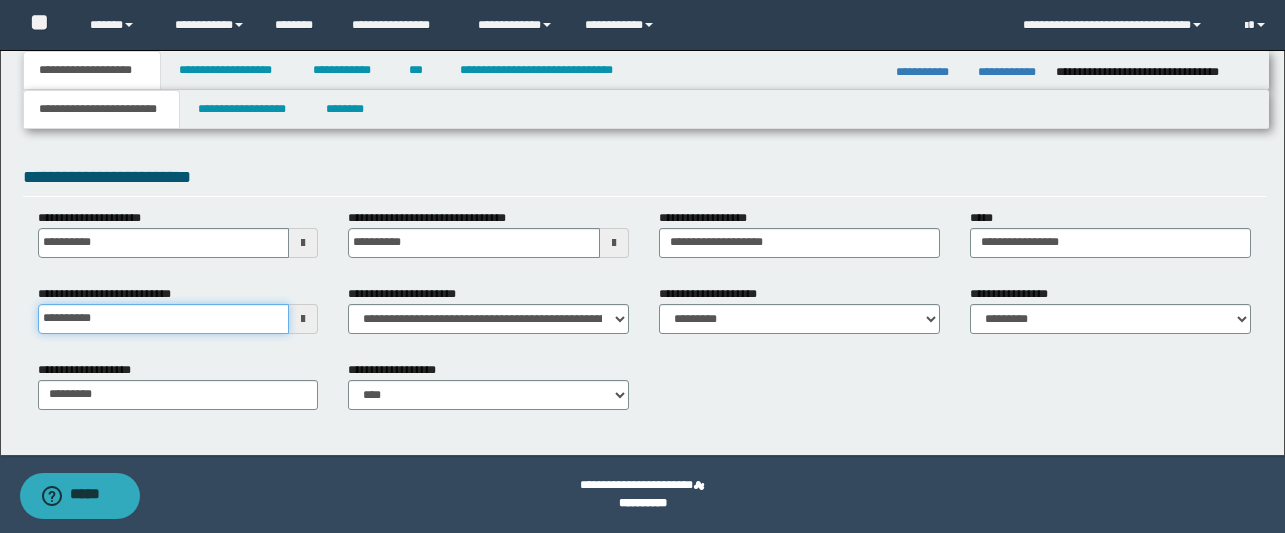 click on "**********" at bounding box center [164, 319] 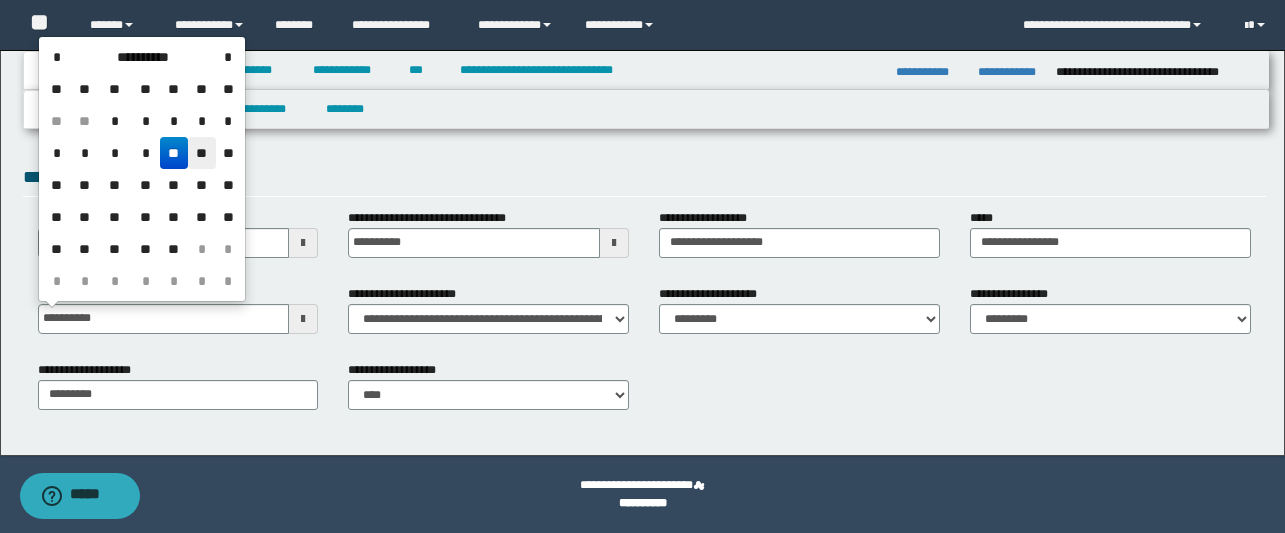 click on "**" at bounding box center [202, 153] 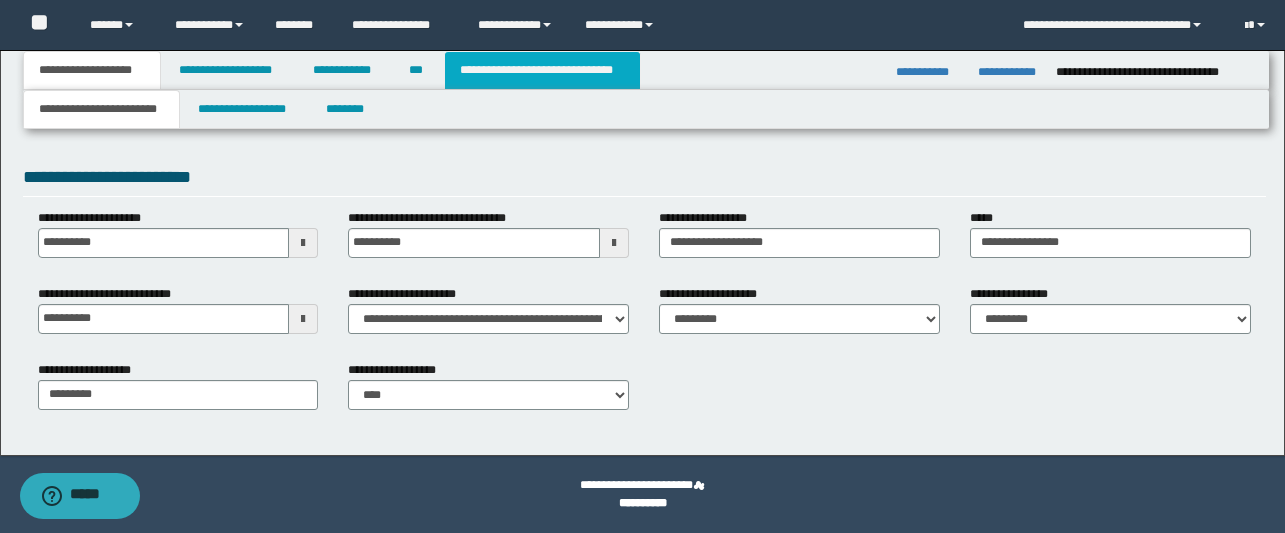 click on "**********" at bounding box center [542, 70] 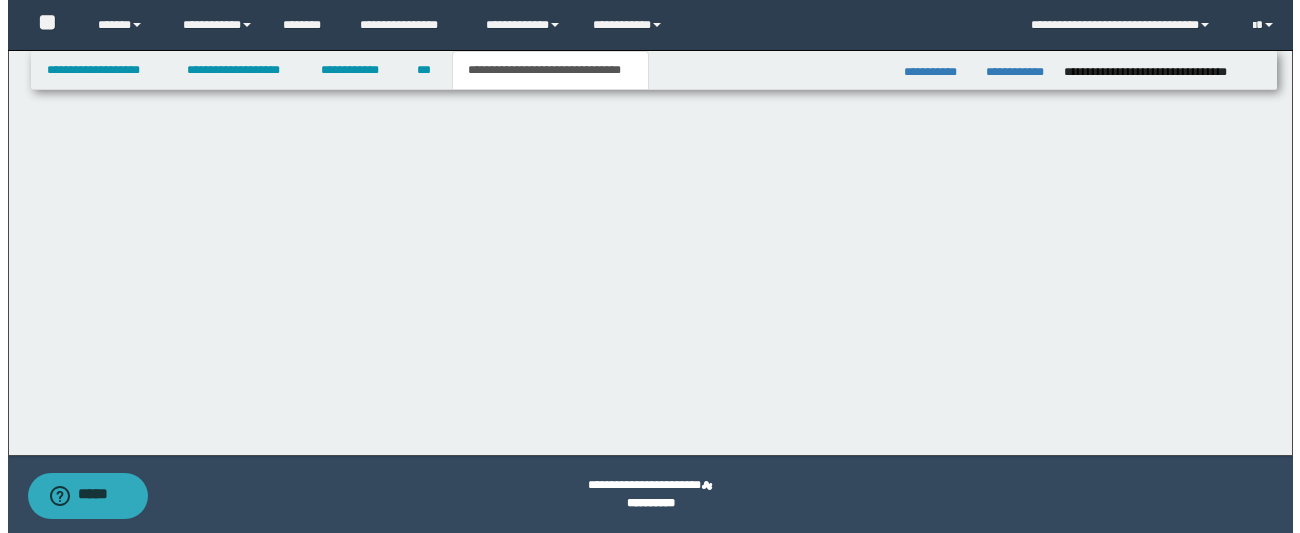 scroll, scrollTop: 0, scrollLeft: 0, axis: both 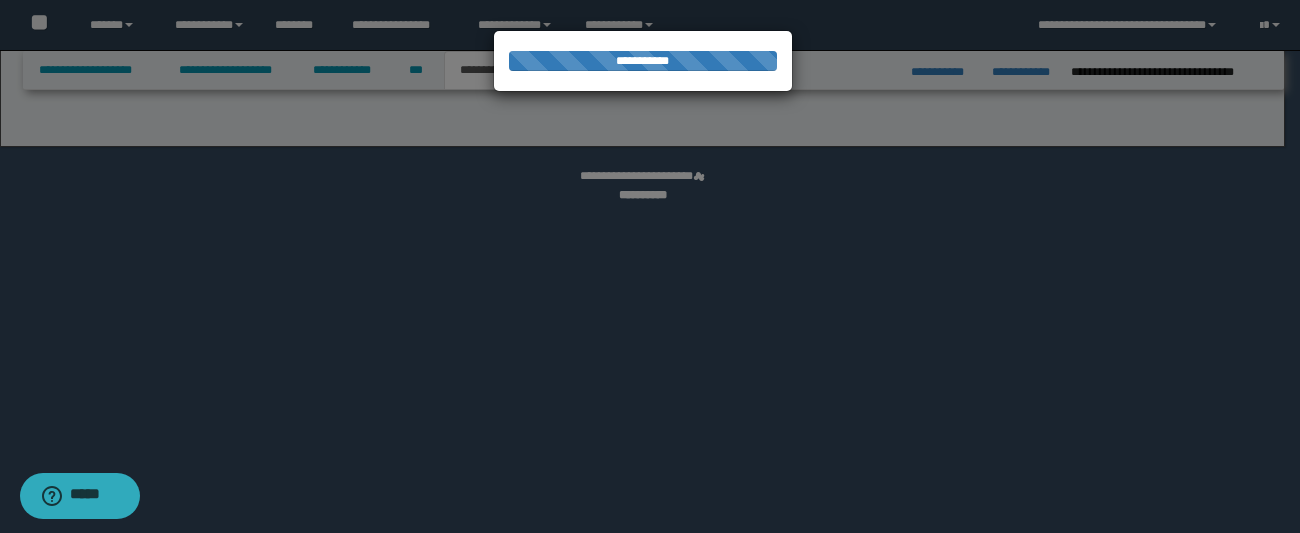 select on "*" 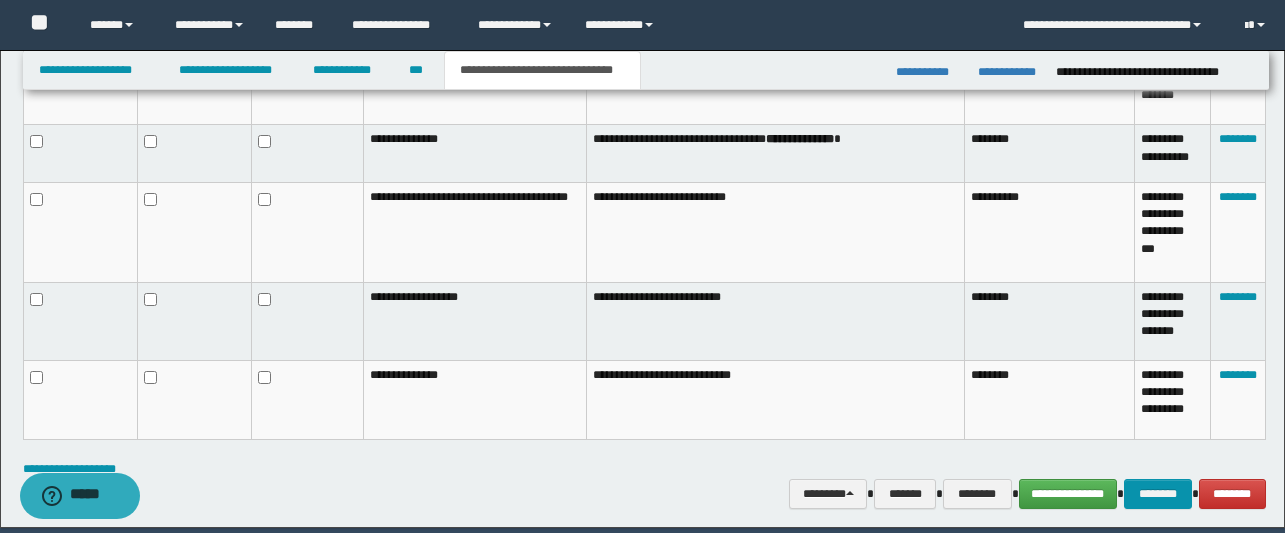scroll, scrollTop: 1382, scrollLeft: 0, axis: vertical 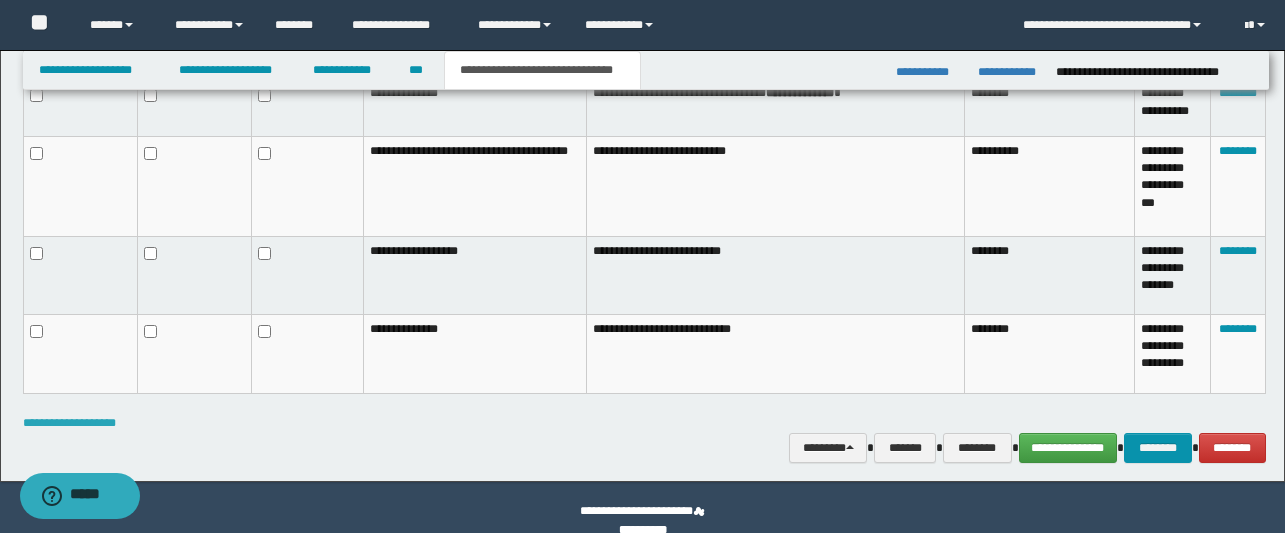 click on "**********" at bounding box center [69, 423] 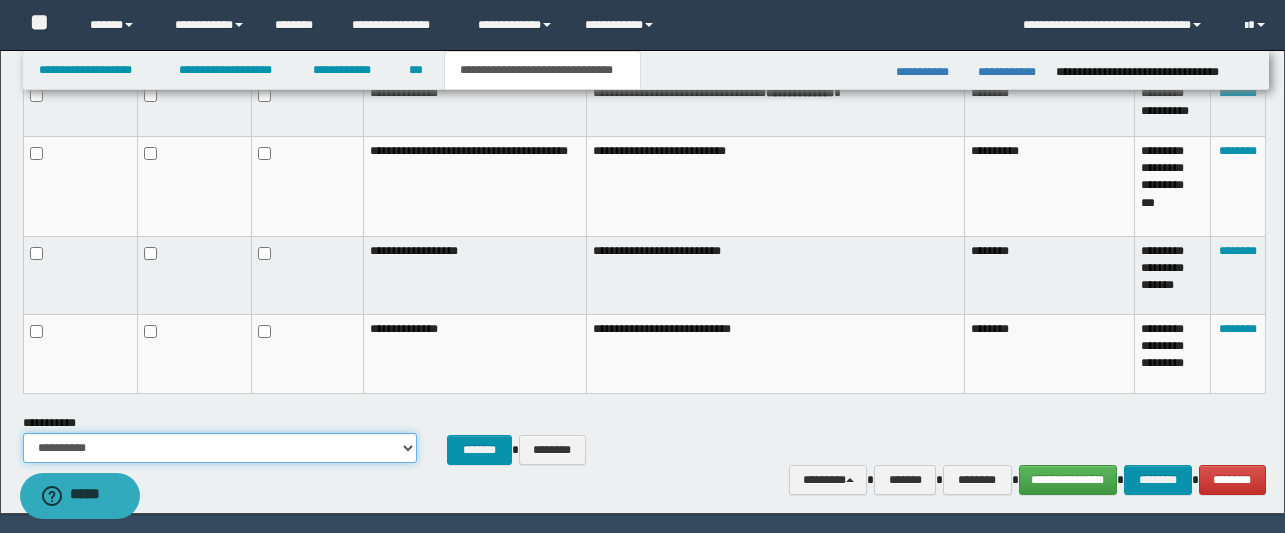 click on "**********" at bounding box center [220, 448] 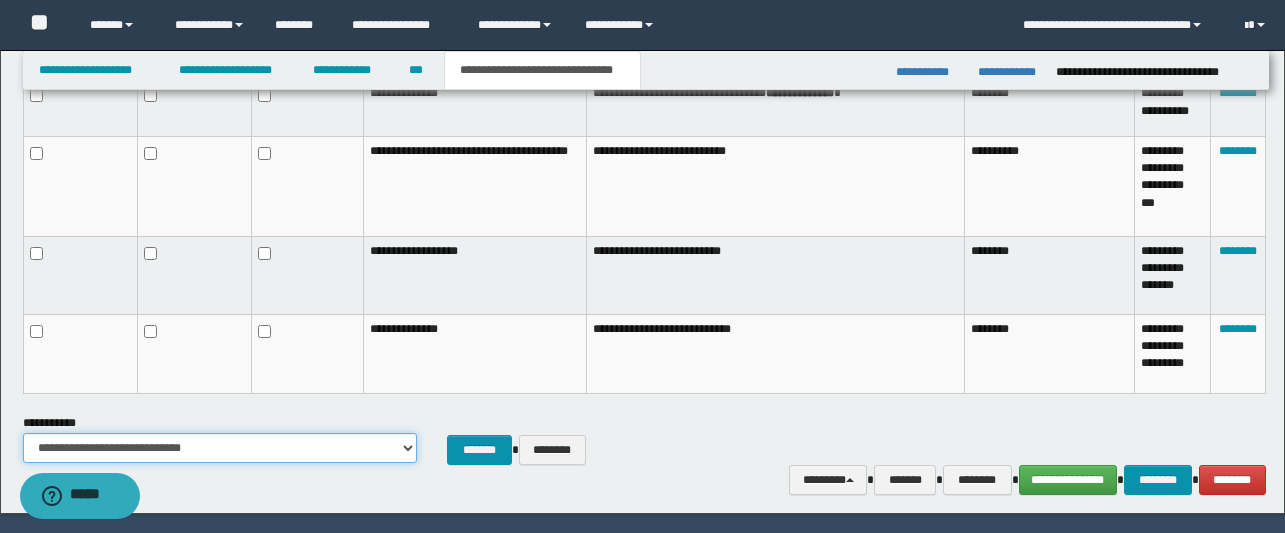 click on "**********" at bounding box center [220, 448] 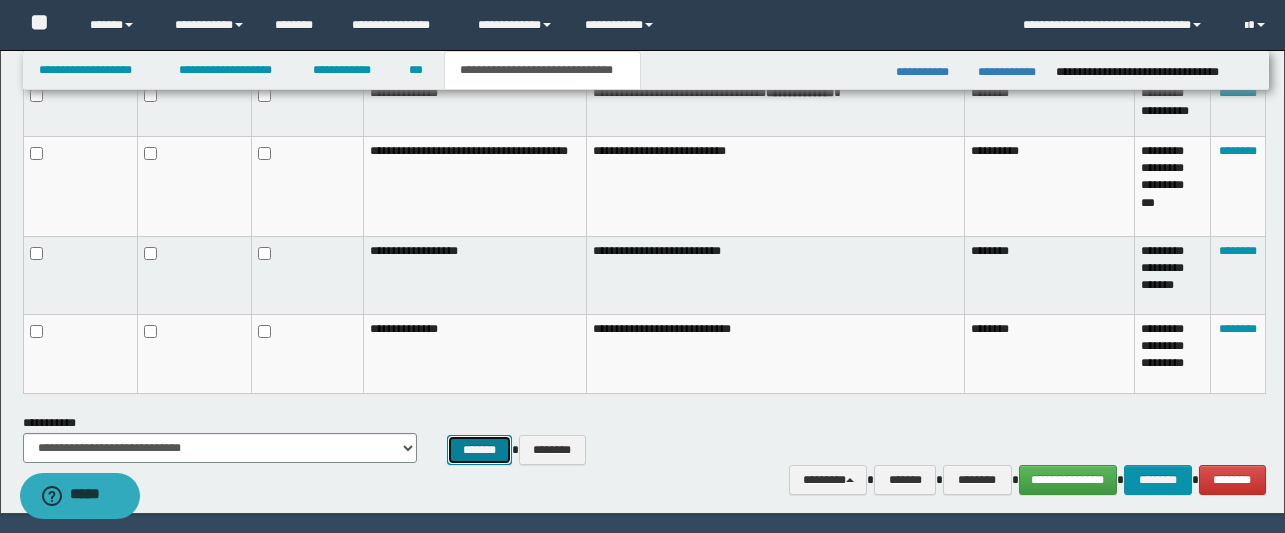 click on "*******" at bounding box center [479, 450] 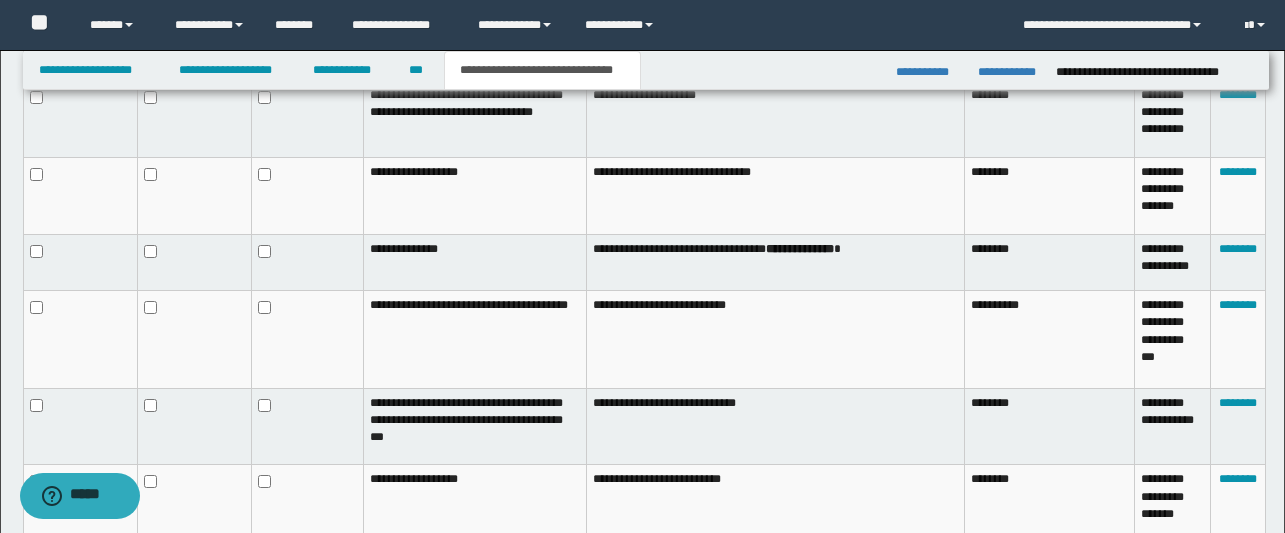 scroll, scrollTop: 1193, scrollLeft: 0, axis: vertical 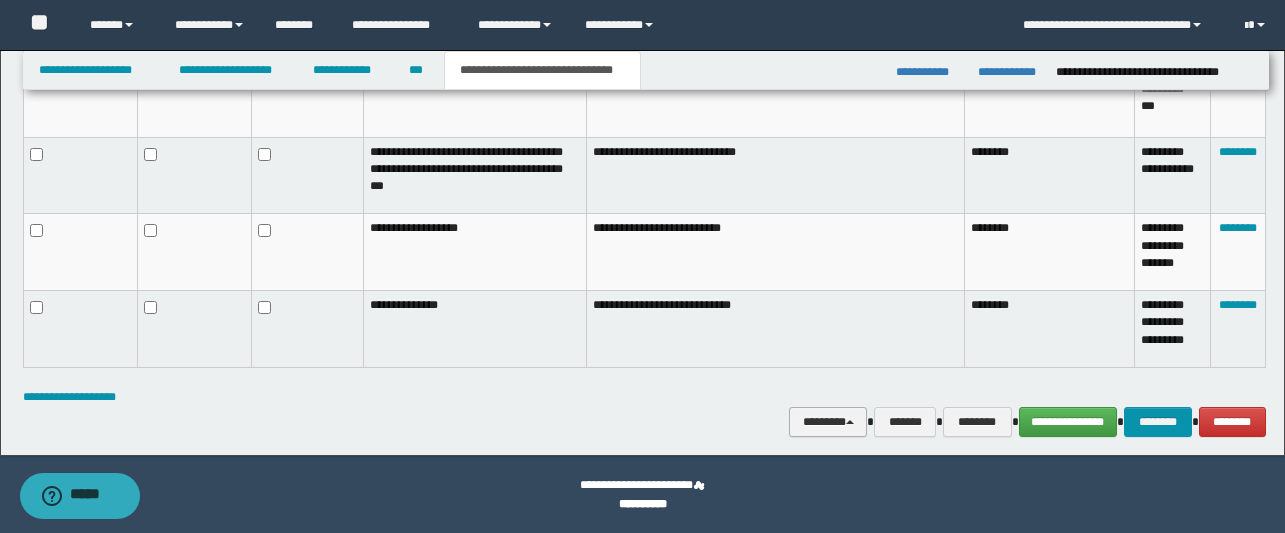 click on "********" at bounding box center [828, 422] 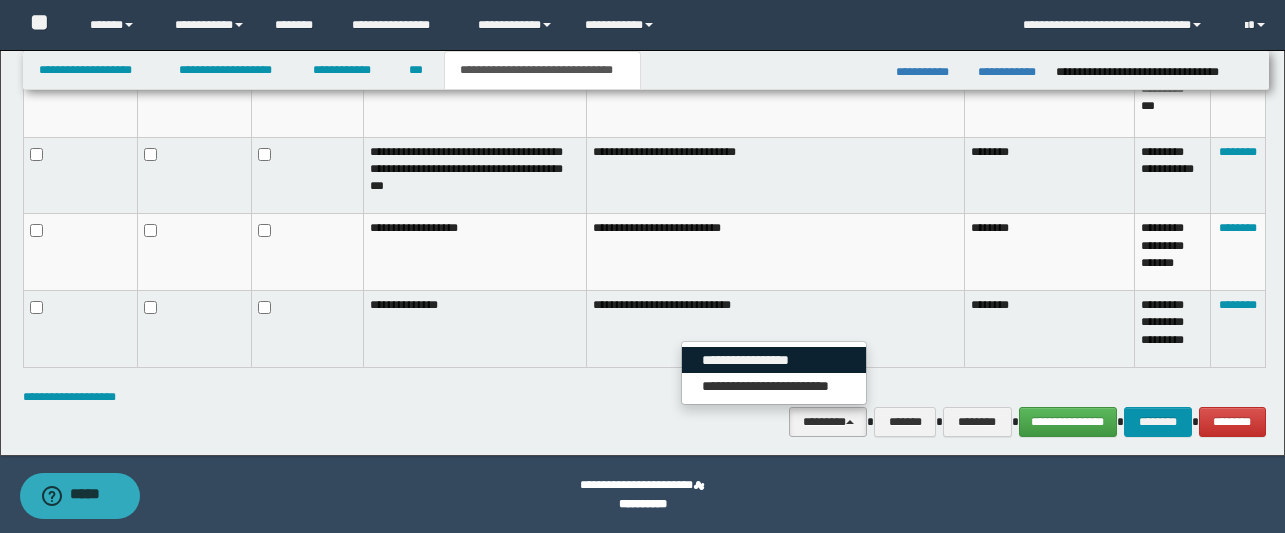 click on "**********" at bounding box center [774, 360] 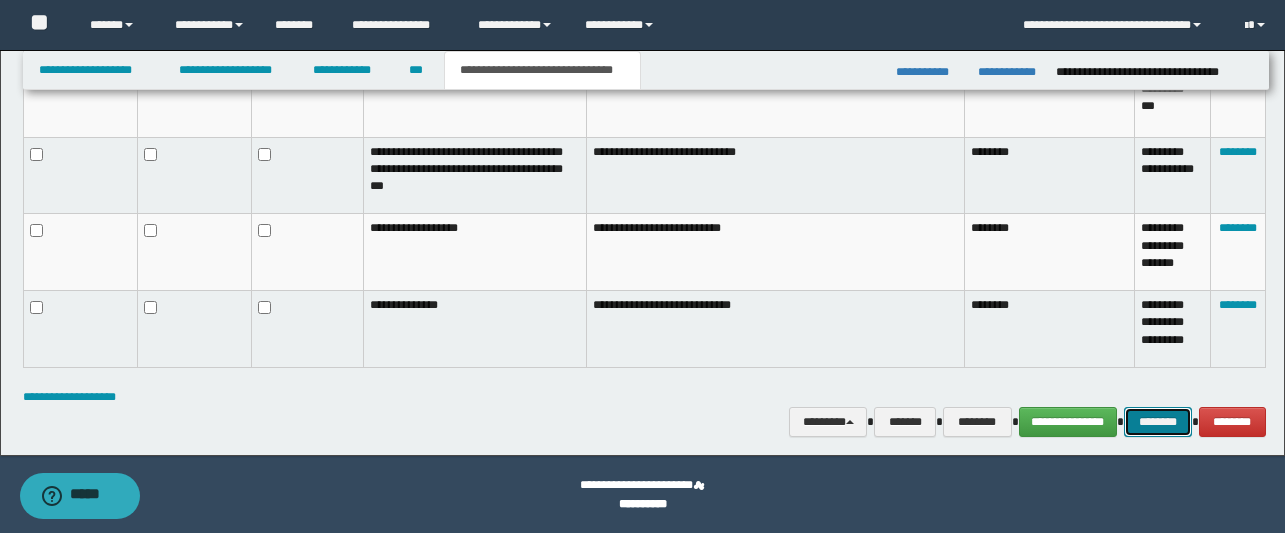click on "********" at bounding box center [1158, 422] 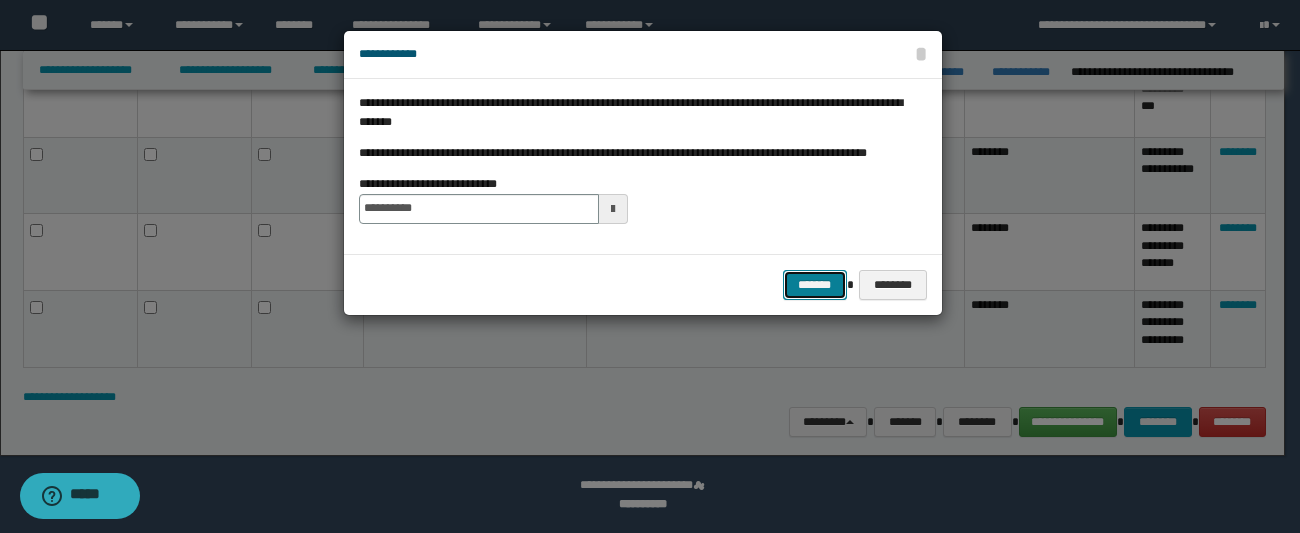 click on "*******" at bounding box center [815, 285] 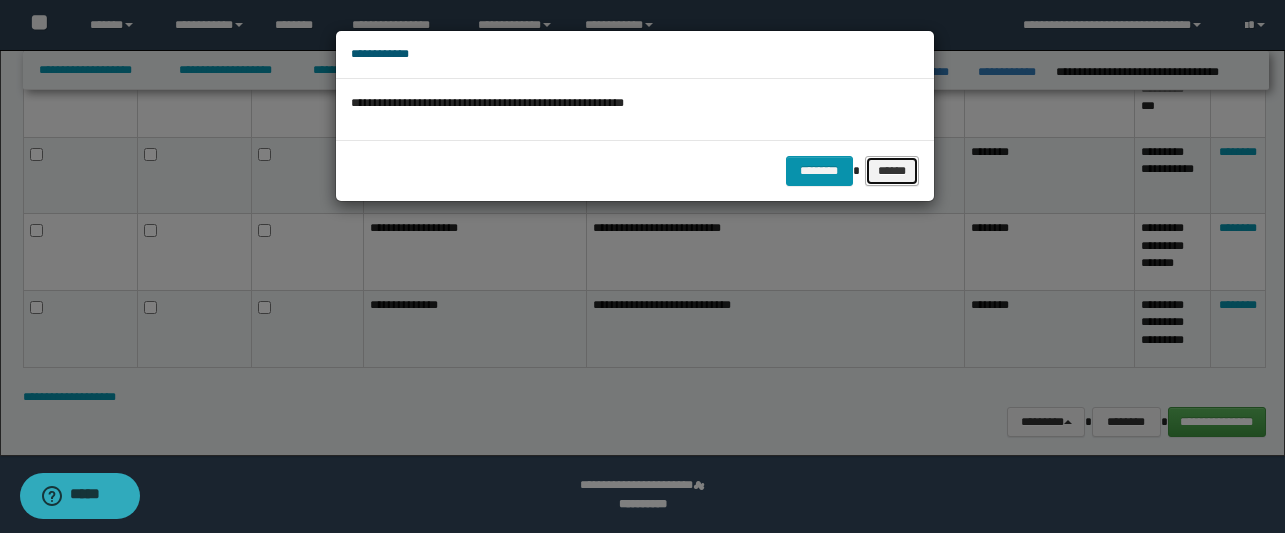 click on "******" at bounding box center (892, 171) 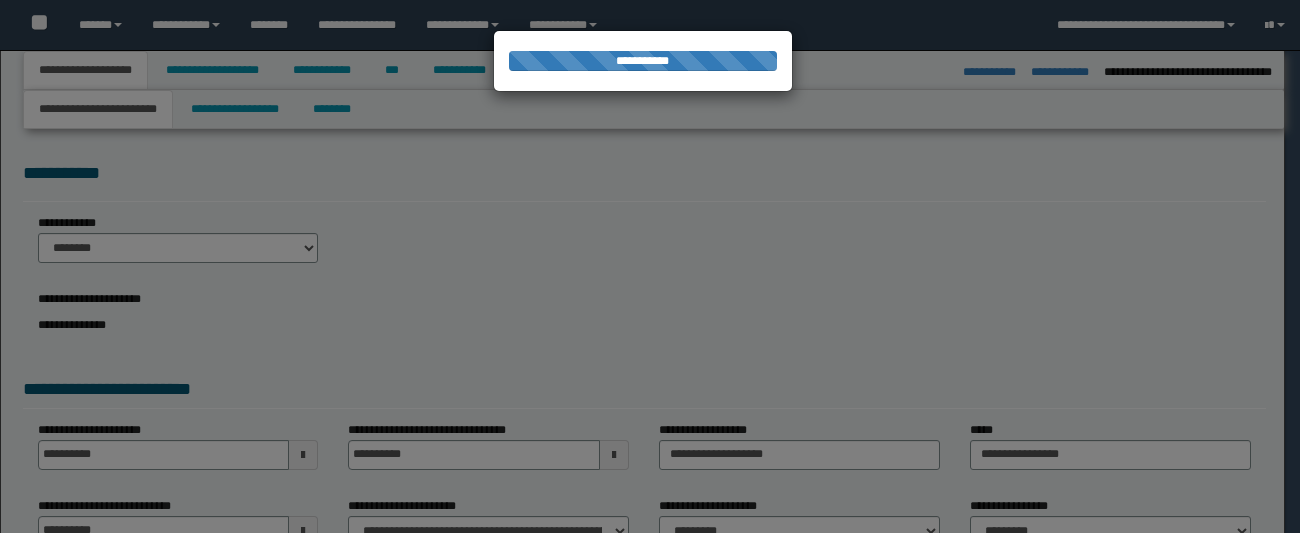 select on "*" 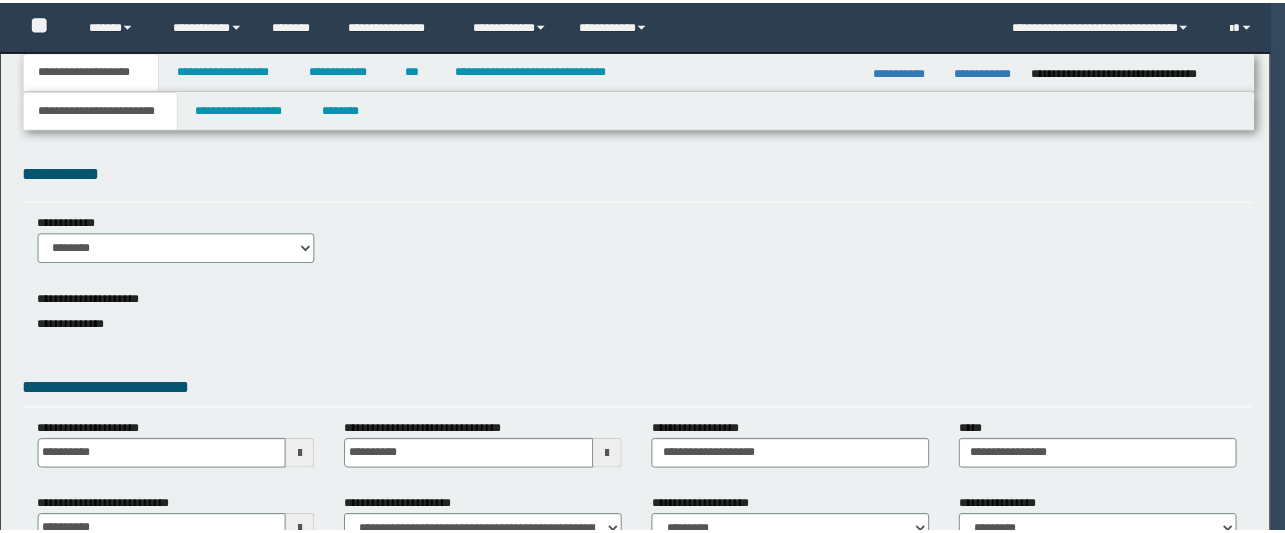 scroll, scrollTop: 0, scrollLeft: 0, axis: both 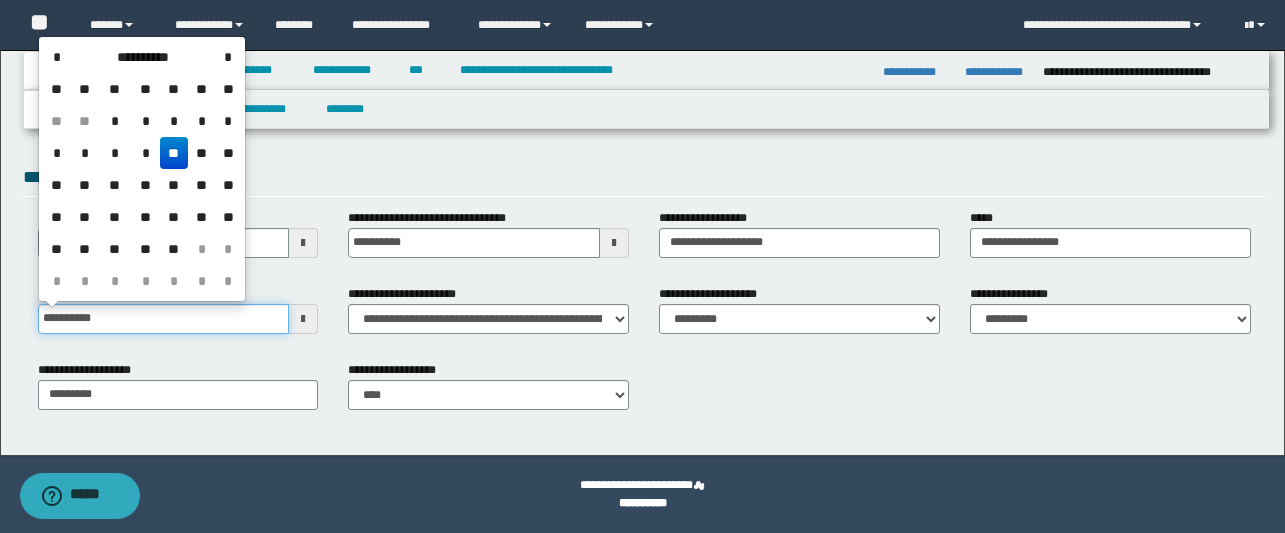 click on "**********" at bounding box center [164, 319] 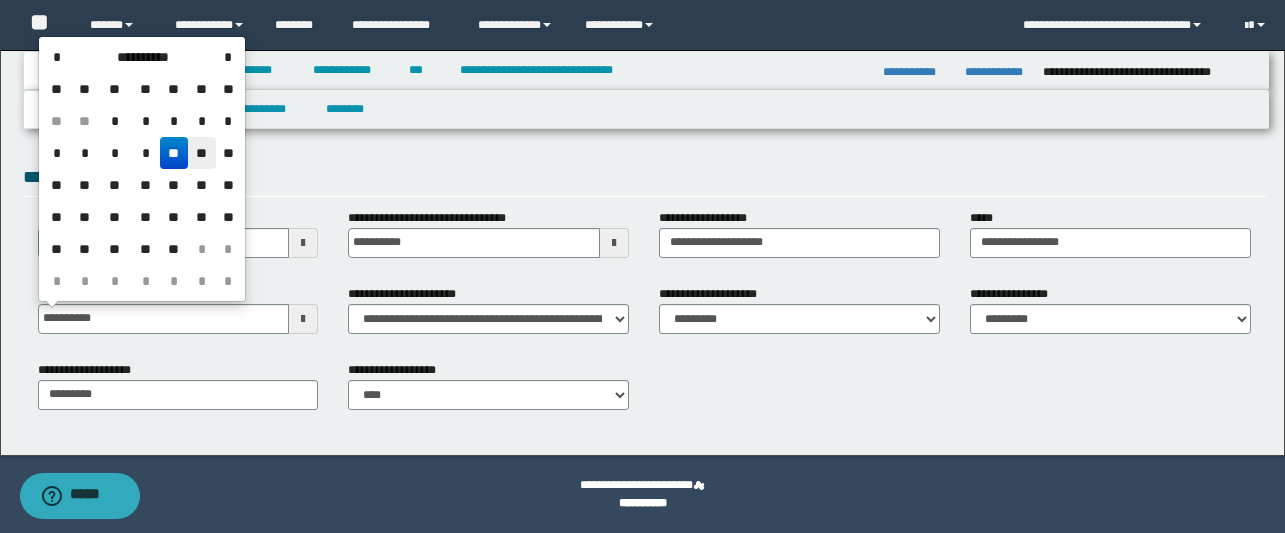 click on "**" at bounding box center (202, 153) 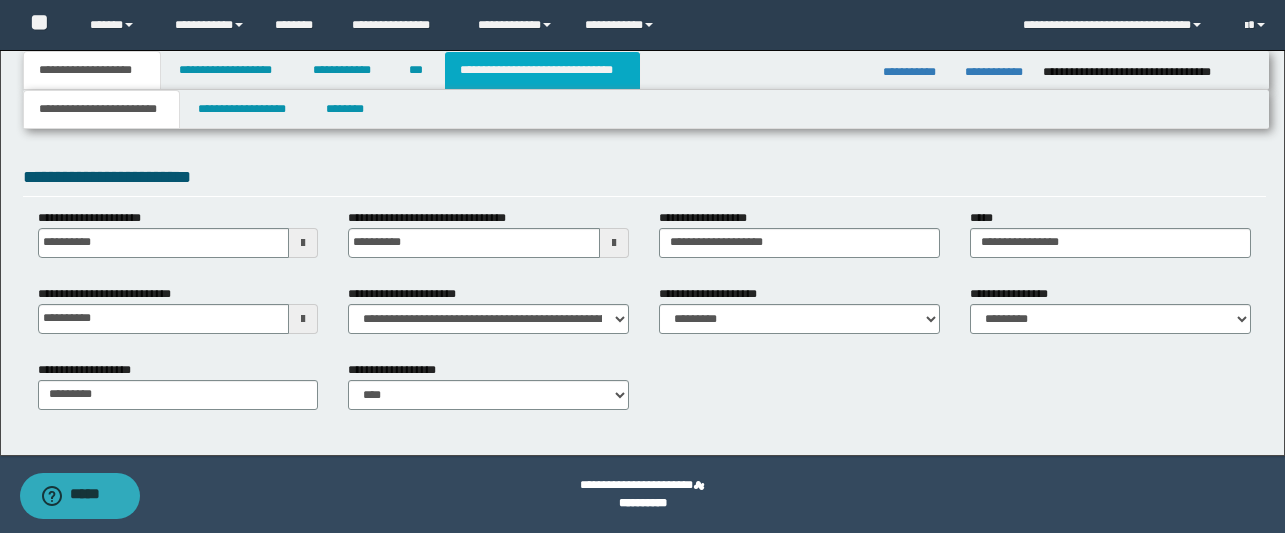 click on "**********" at bounding box center (542, 70) 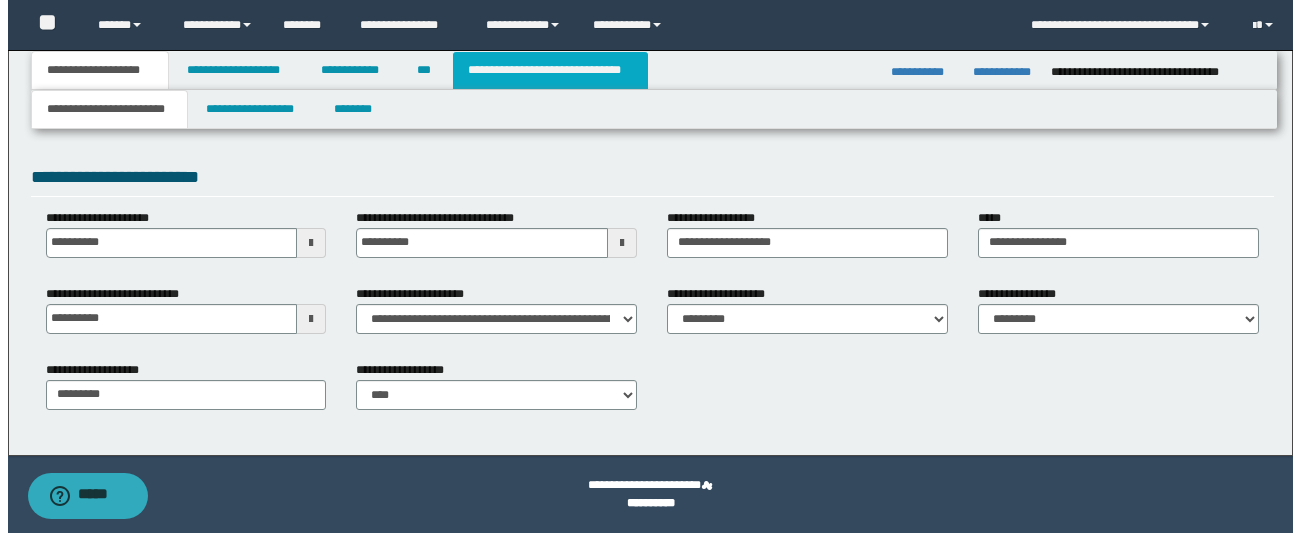 scroll, scrollTop: 0, scrollLeft: 0, axis: both 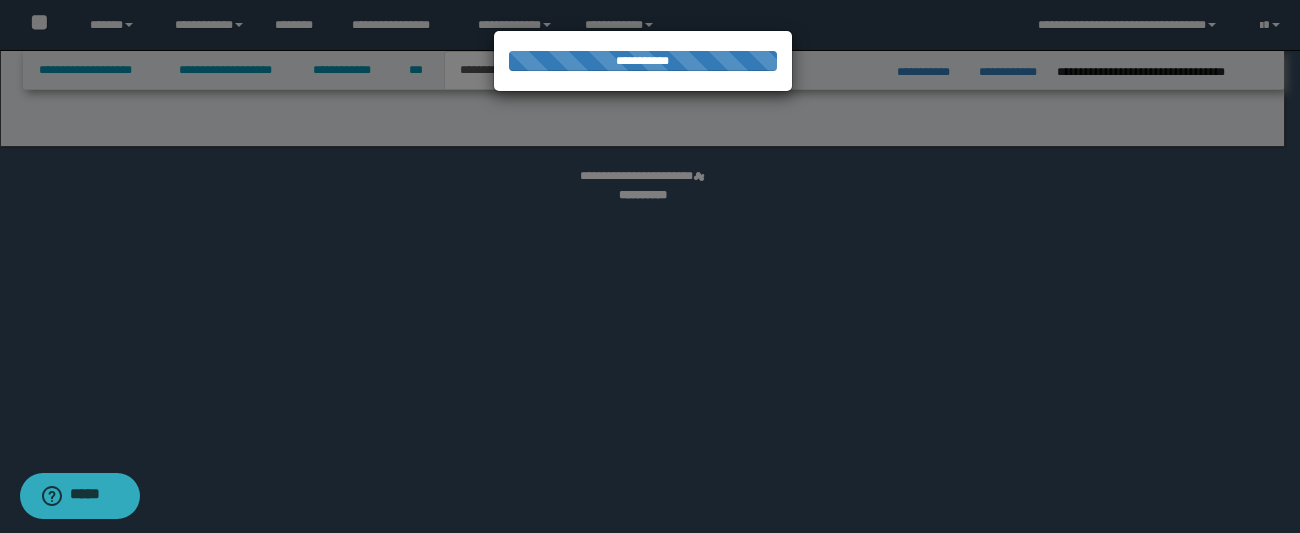 select on "*" 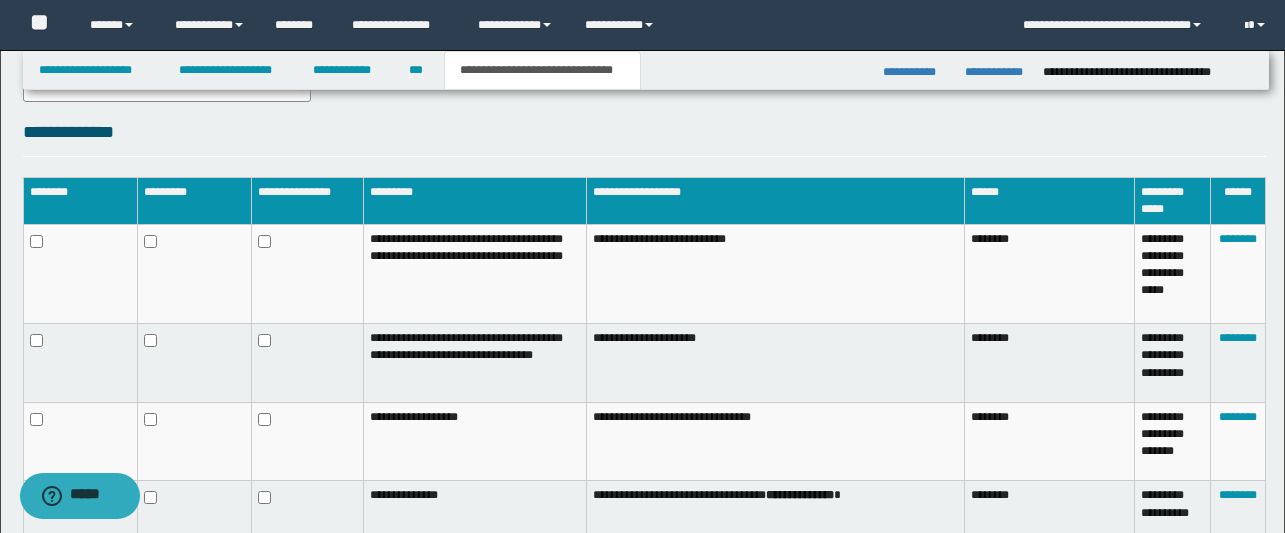 scroll, scrollTop: 1382, scrollLeft: 0, axis: vertical 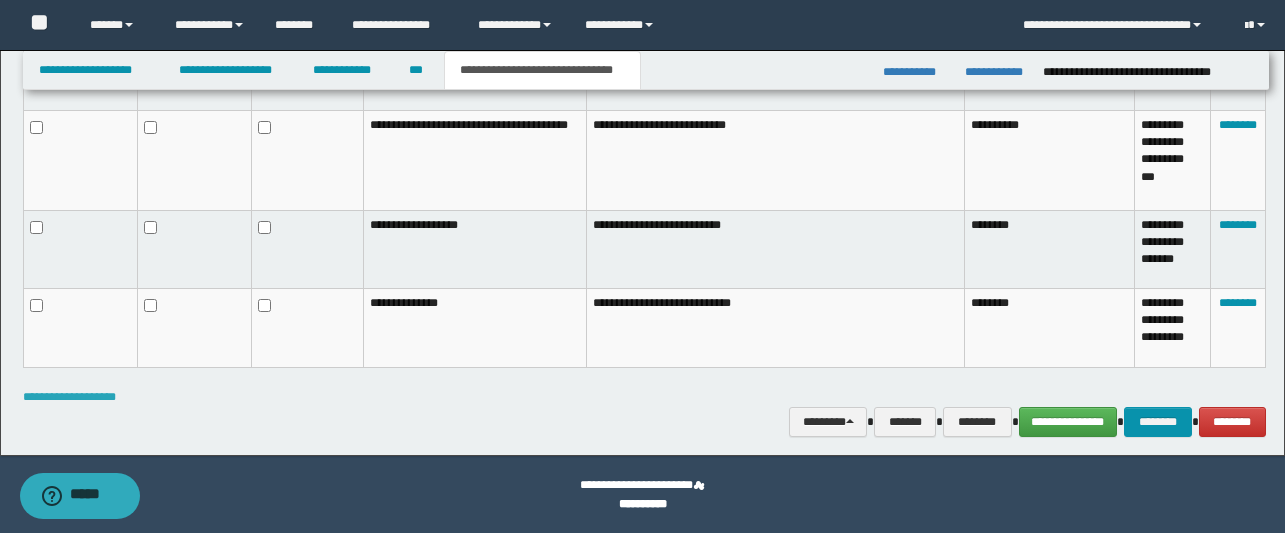 click on "**********" at bounding box center (69, 397) 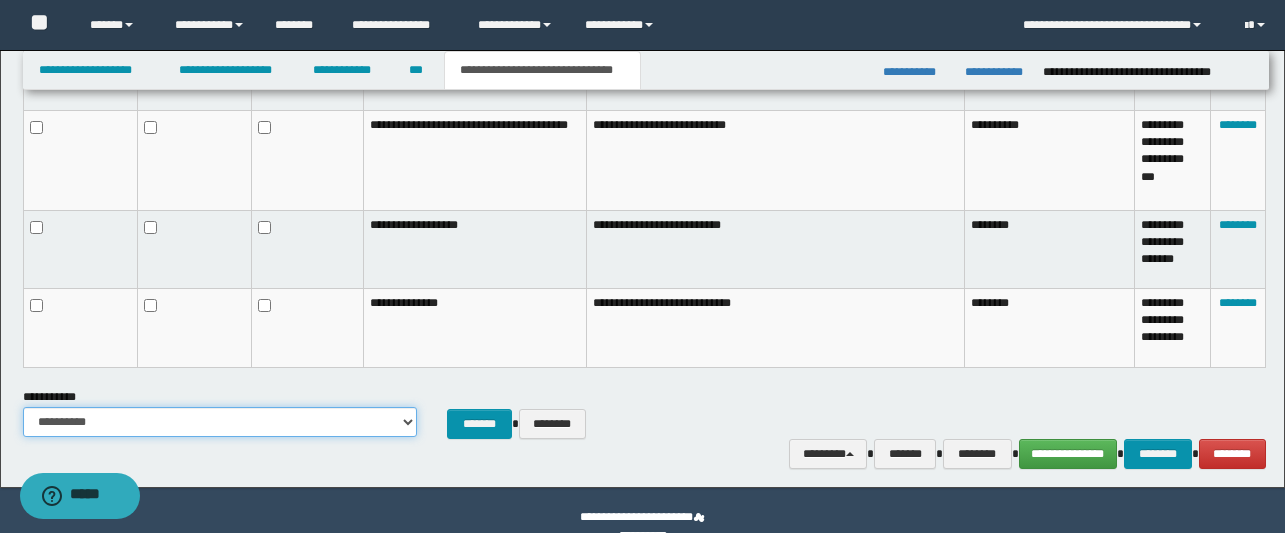 click on "**********" at bounding box center (220, 422) 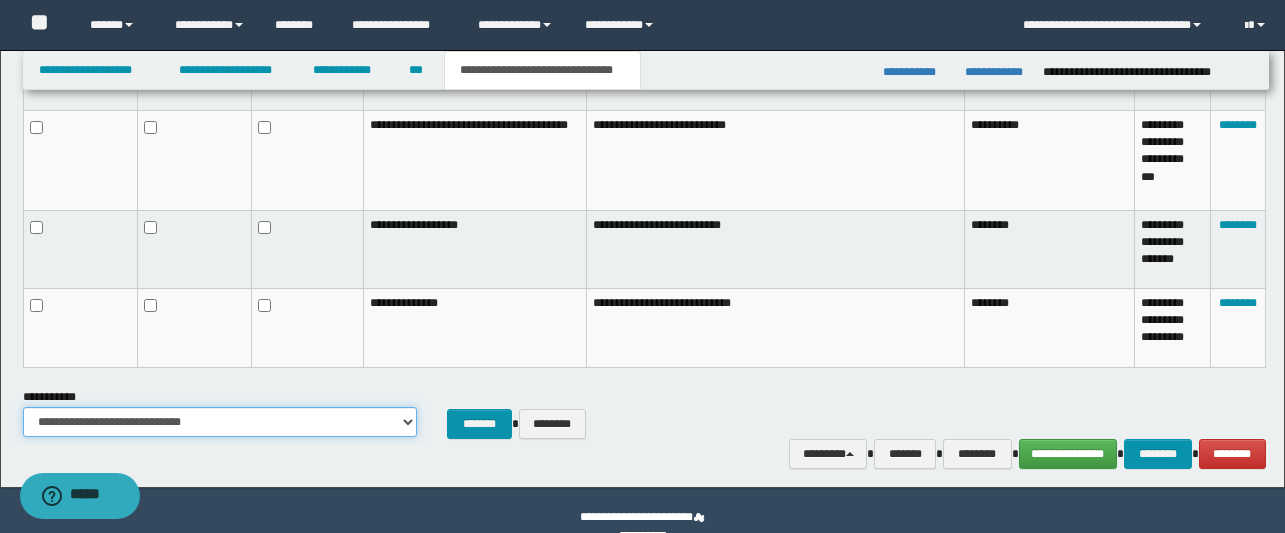 click on "**********" at bounding box center (220, 422) 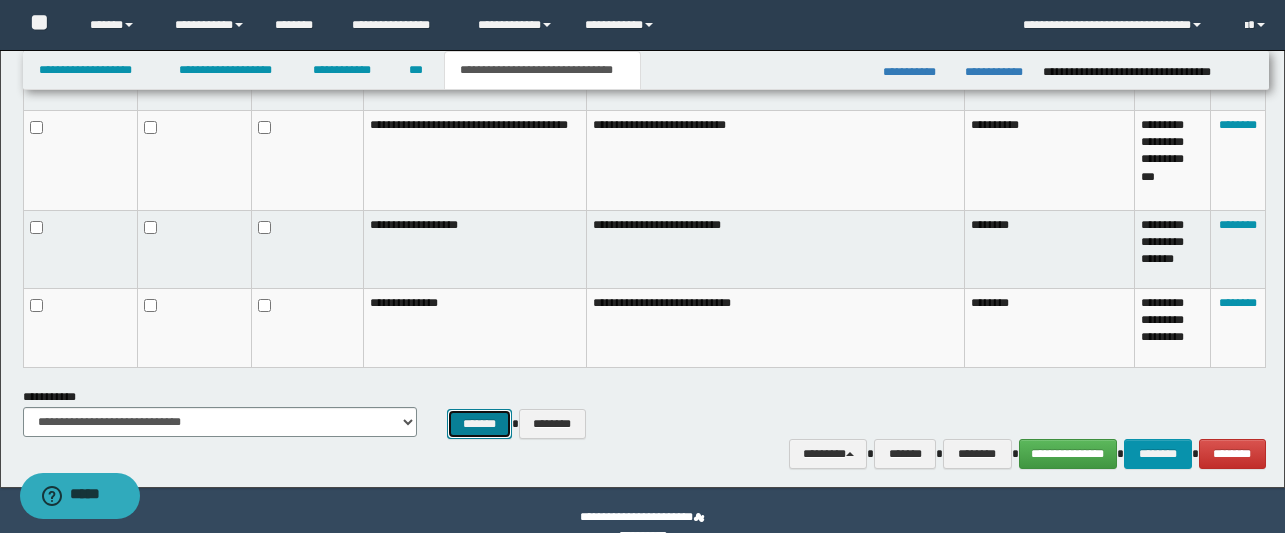 click on "*******" at bounding box center (479, 424) 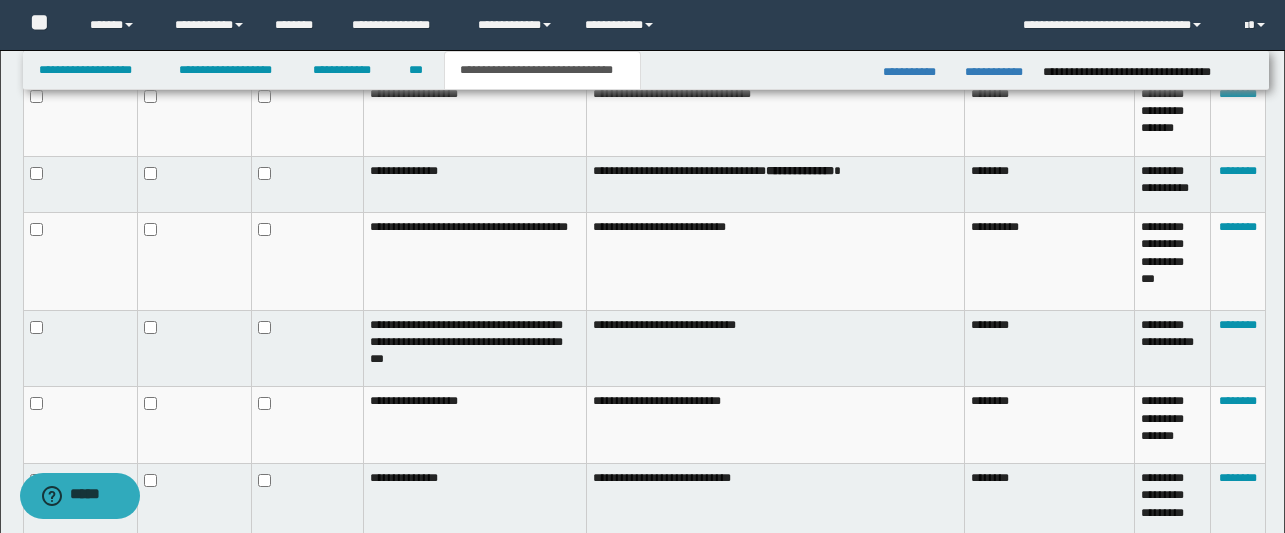 scroll, scrollTop: 1275, scrollLeft: 0, axis: vertical 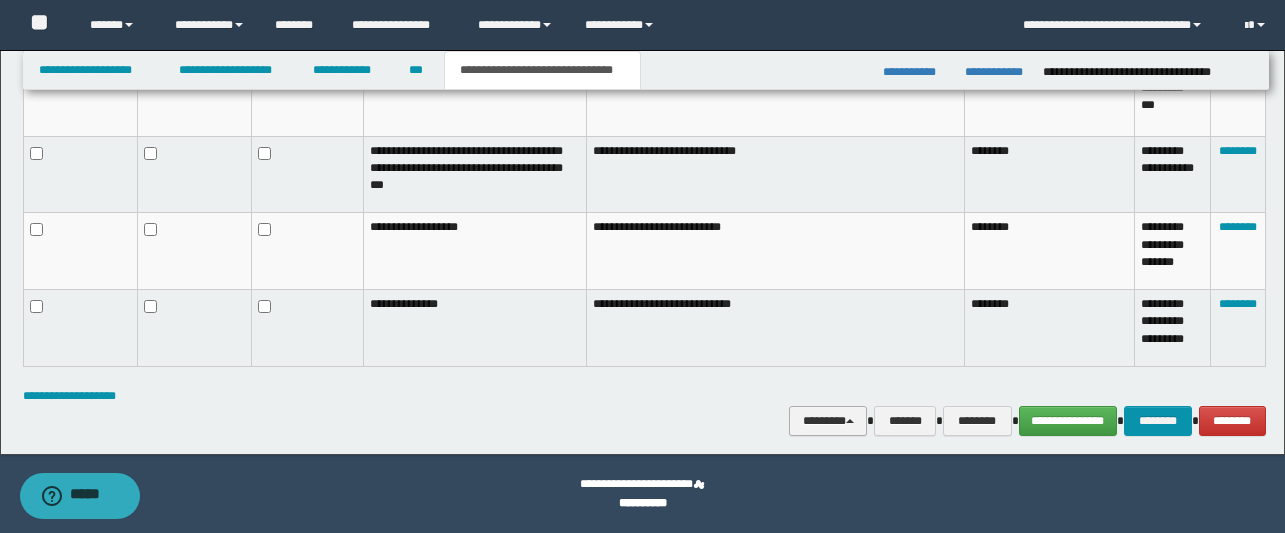click on "********" at bounding box center (828, 421) 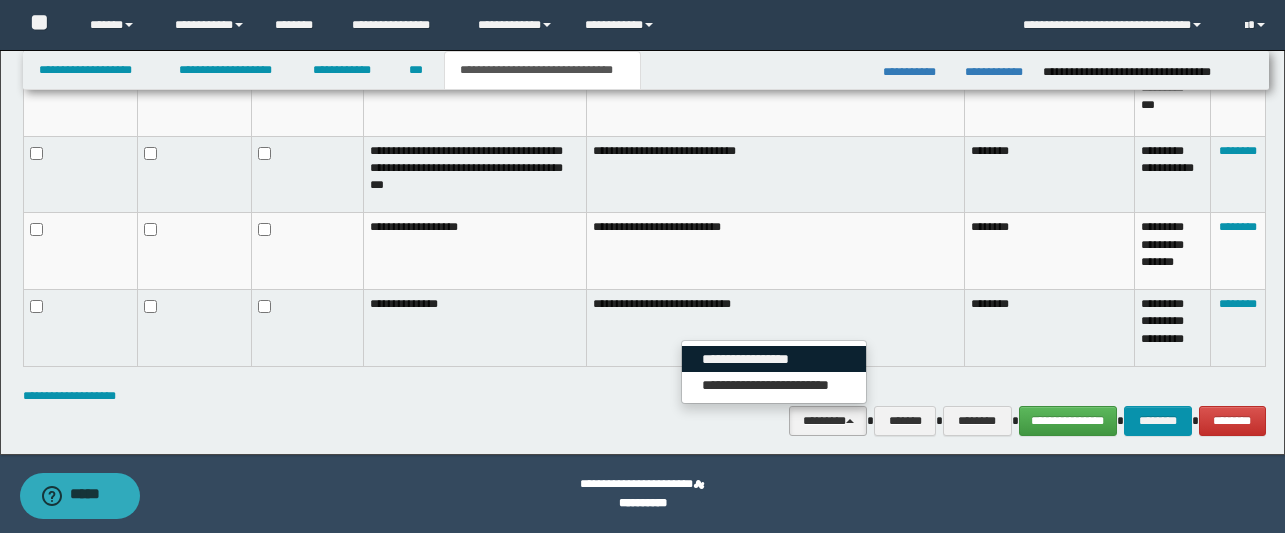 click on "**********" at bounding box center (774, 359) 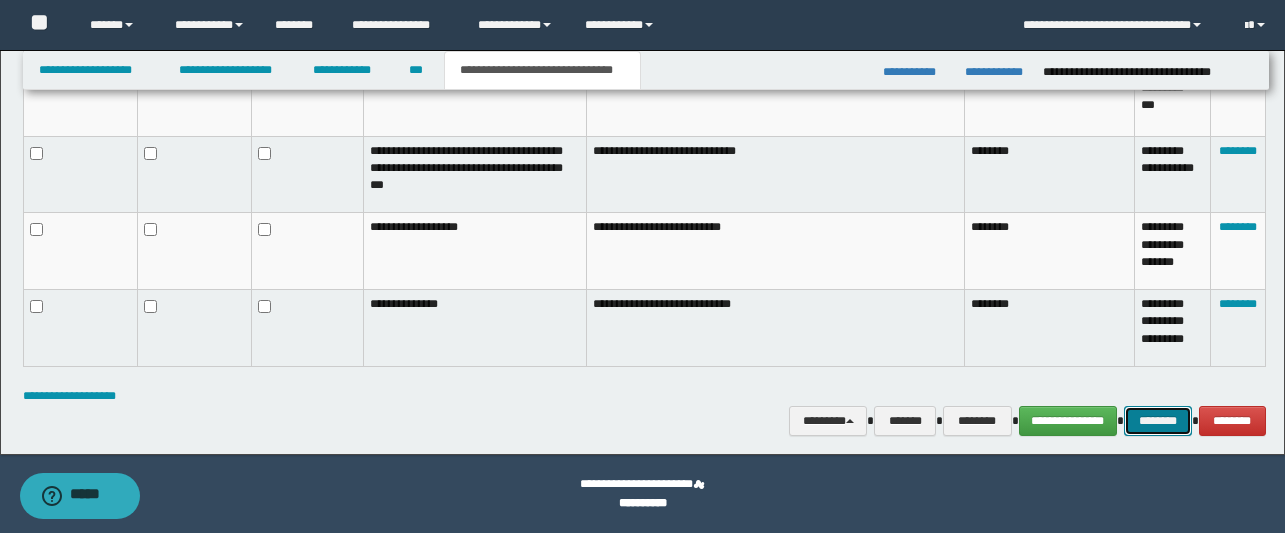 click on "********" at bounding box center (1158, 421) 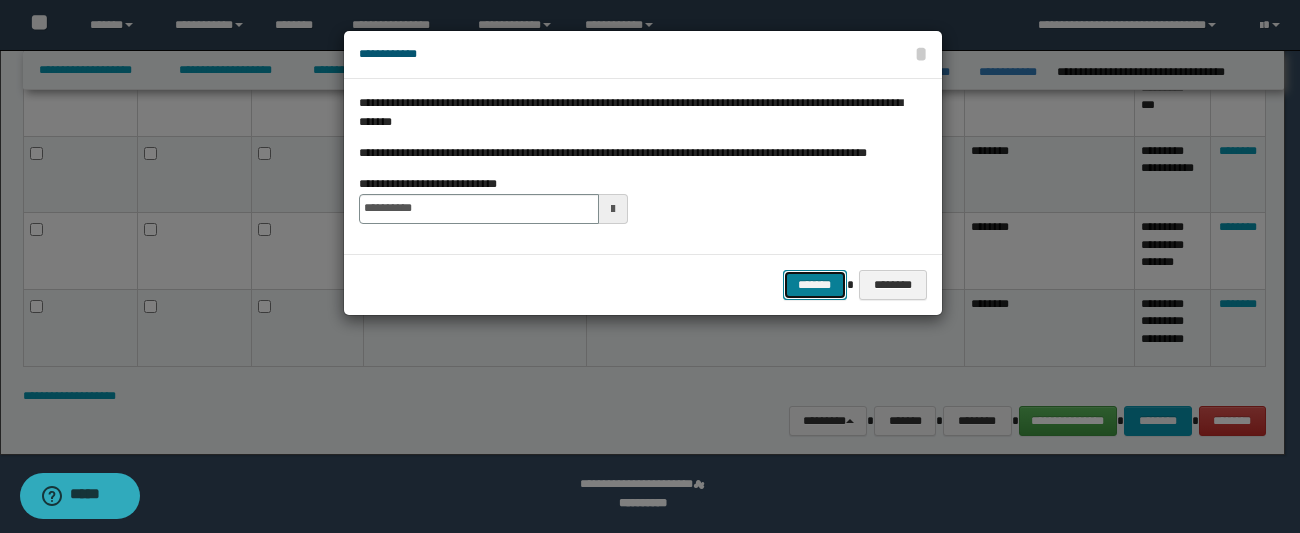 click on "*******" at bounding box center [815, 285] 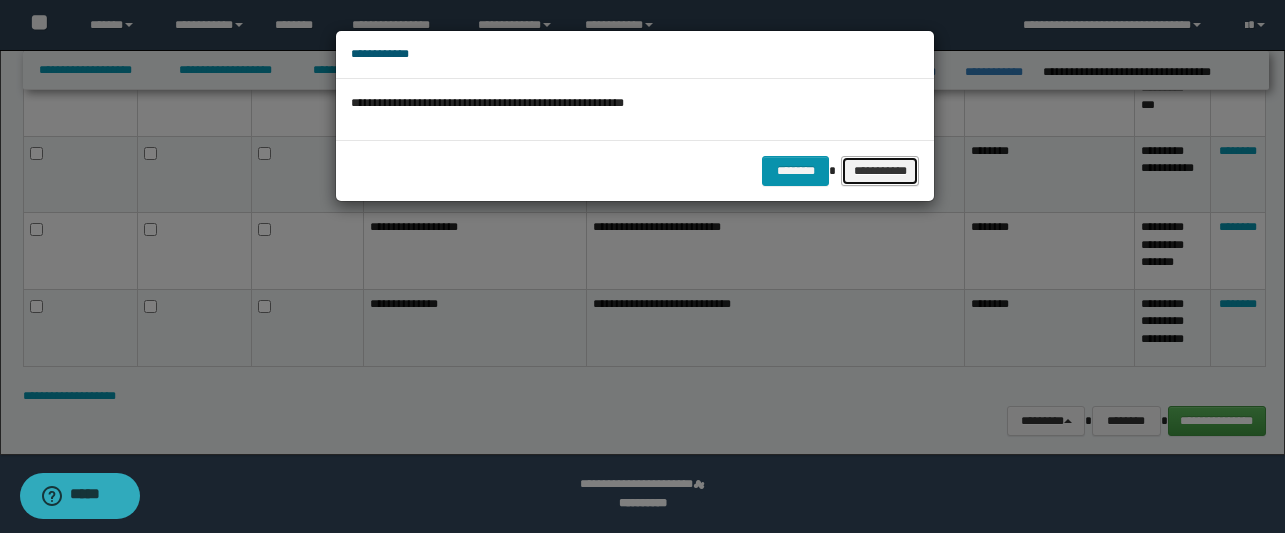 click on "**********" at bounding box center [880, 171] 